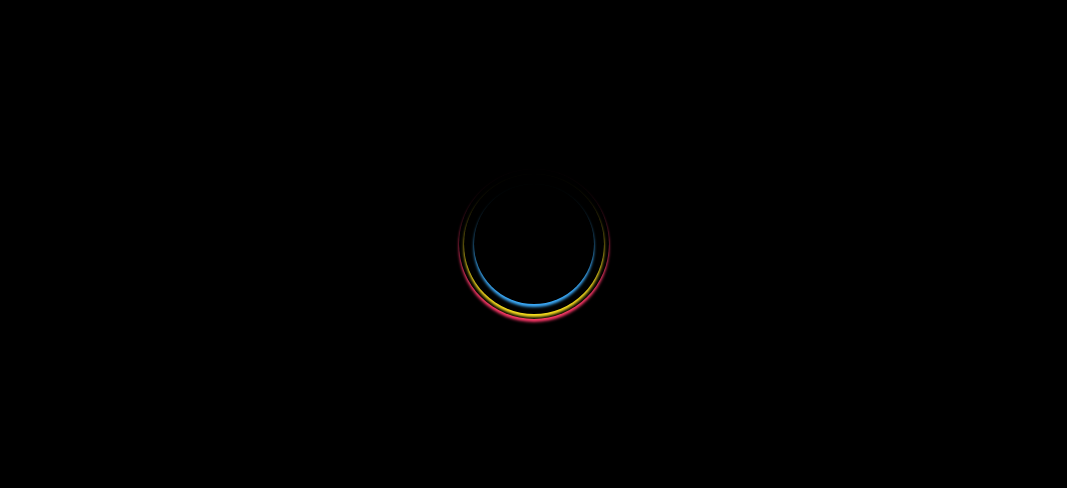 select 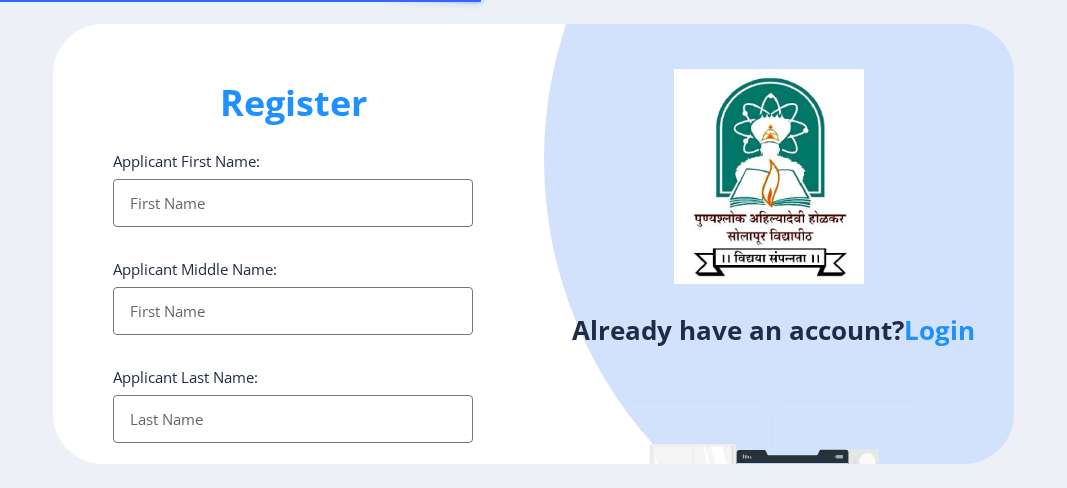 scroll, scrollTop: 0, scrollLeft: 0, axis: both 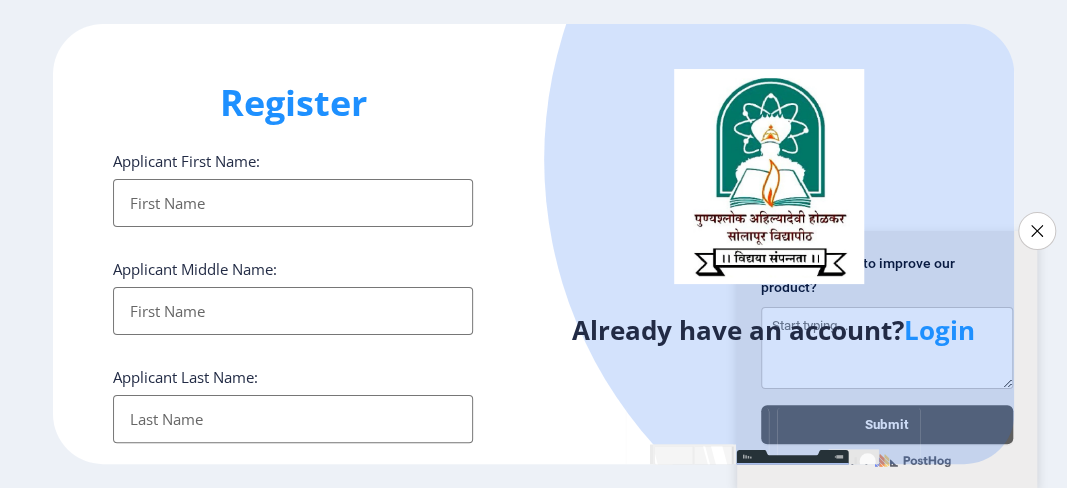 click on "Applicant First Name:" at bounding box center (293, 203) 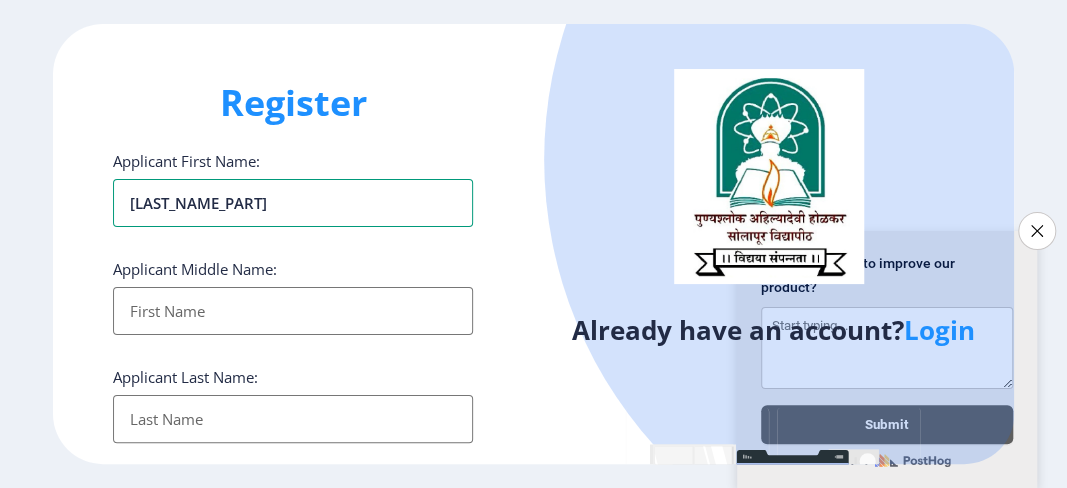 type on "[LAST_NAME_PART]" 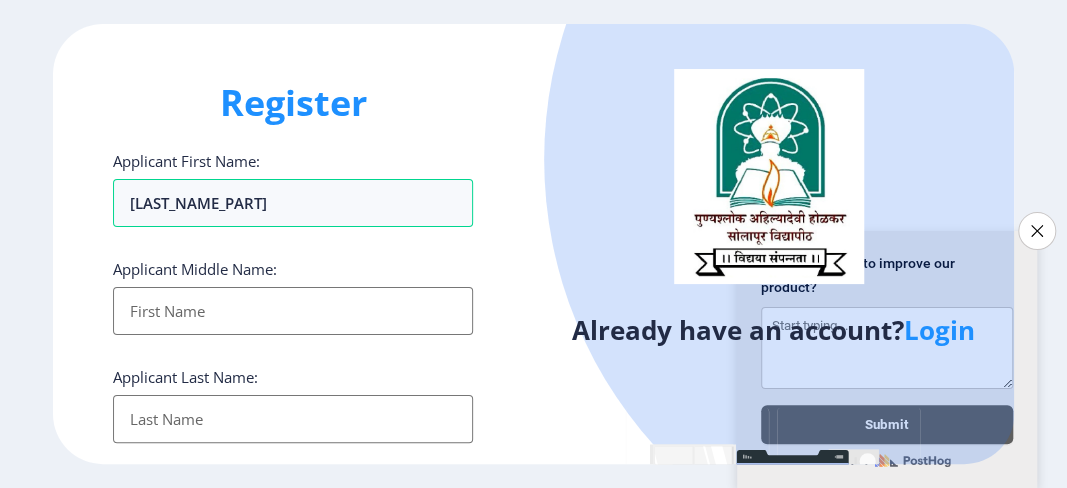 click on "Applicant First Name:" at bounding box center (293, 311) 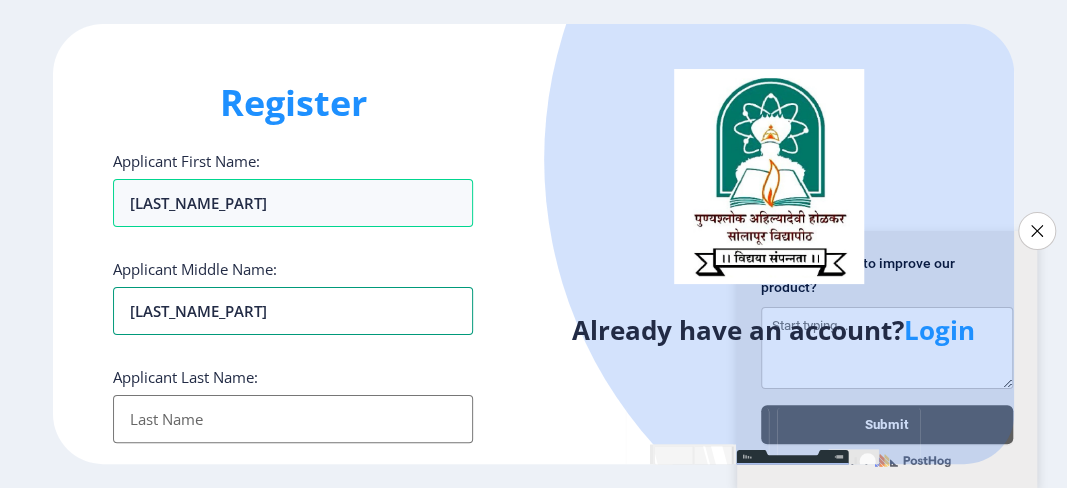 type on "[LAST_NAME_PART]" 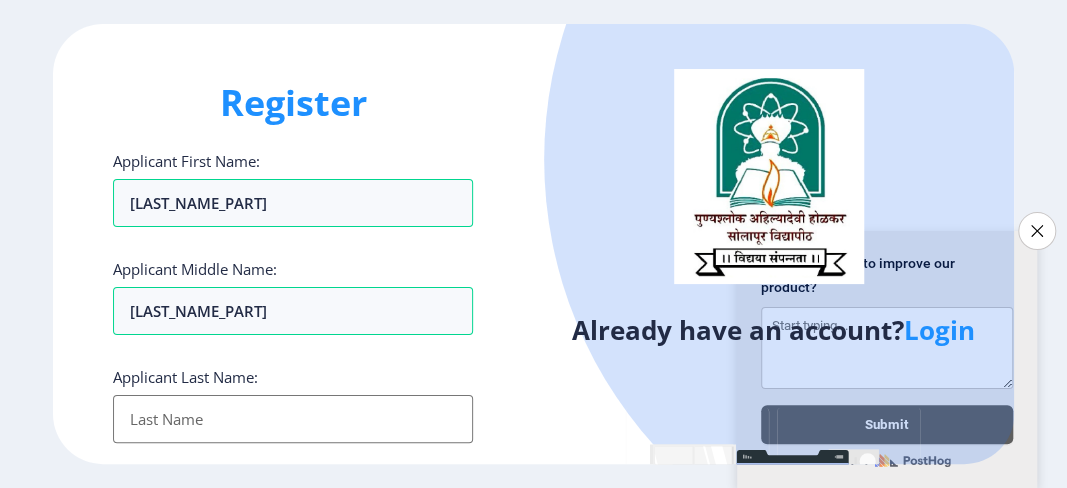 click on "Applicant First Name:" at bounding box center (293, 419) 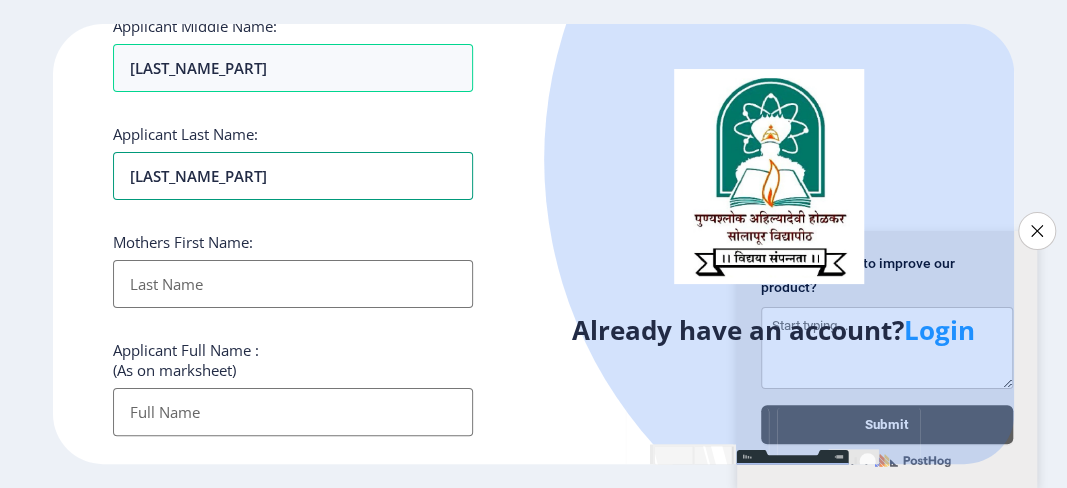 scroll, scrollTop: 266, scrollLeft: 0, axis: vertical 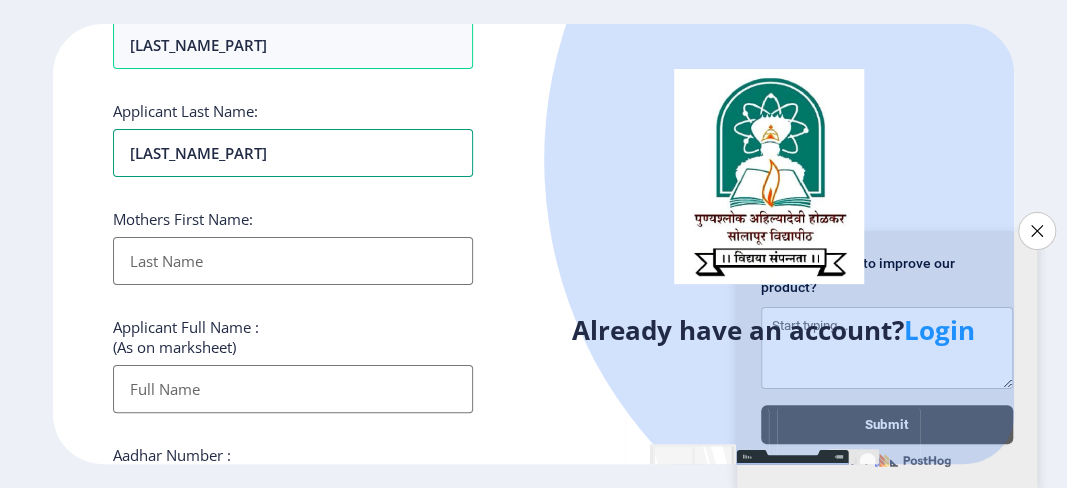 type on "[LAST_NAME_PART]" 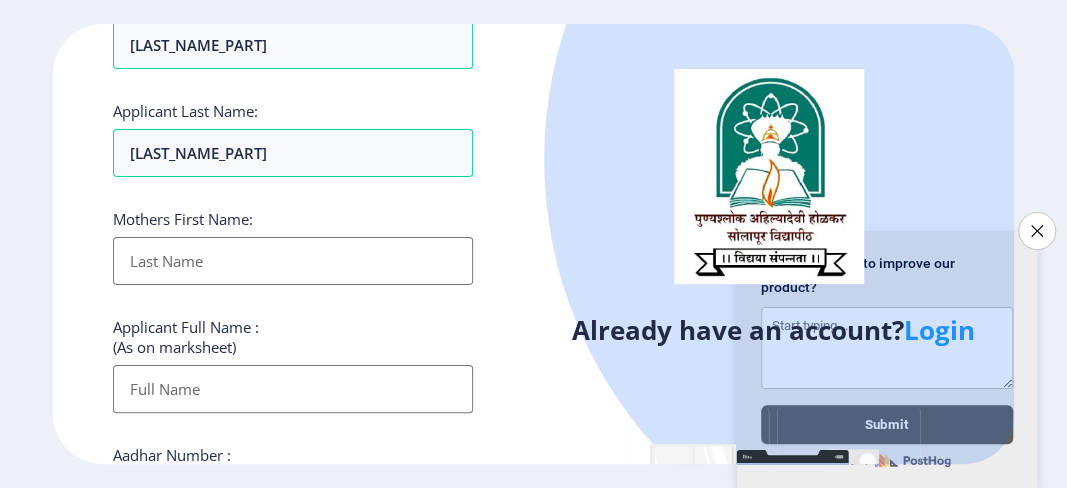 click on "Applicant First Name:" at bounding box center [293, 261] 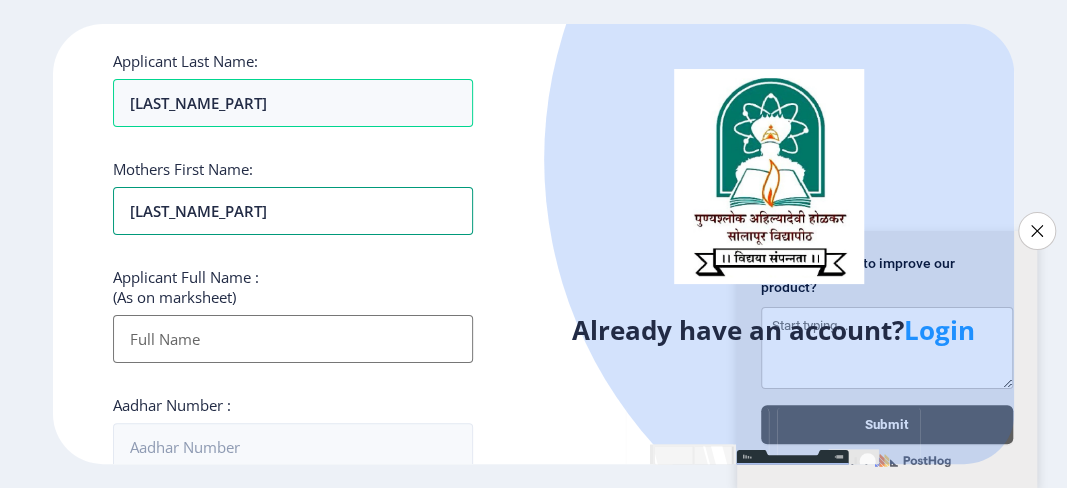 scroll, scrollTop: 400, scrollLeft: 0, axis: vertical 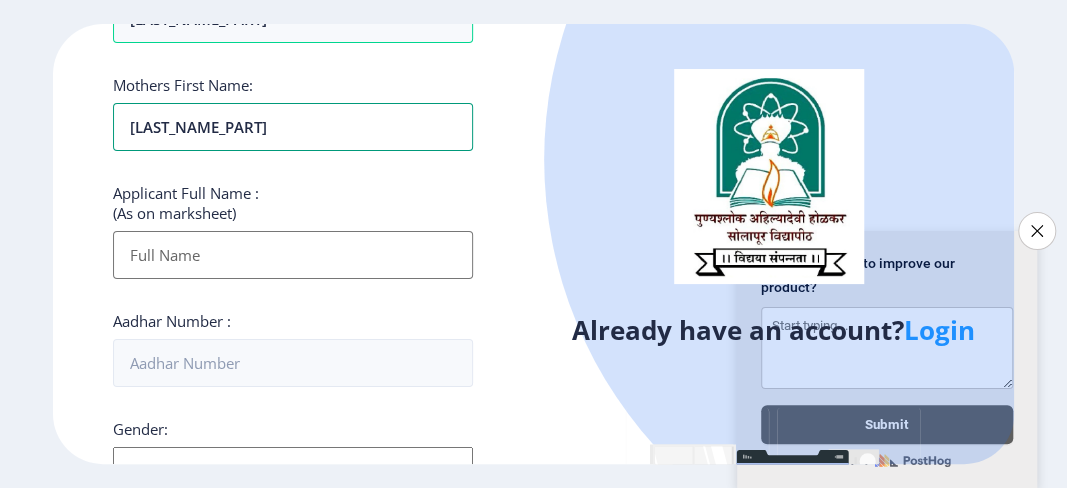 type on "[LAST_NAME_PART]" 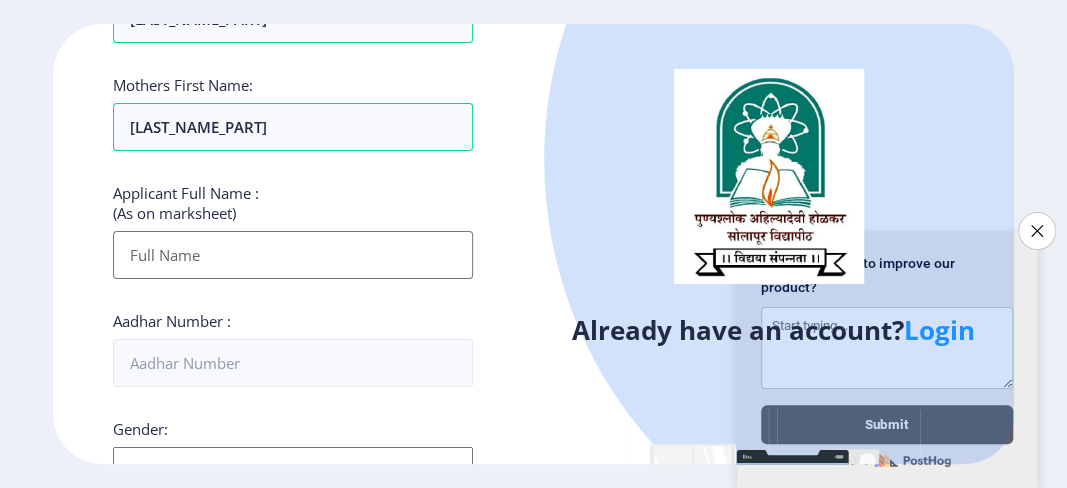 click on "Applicant First Name:" at bounding box center (293, 255) 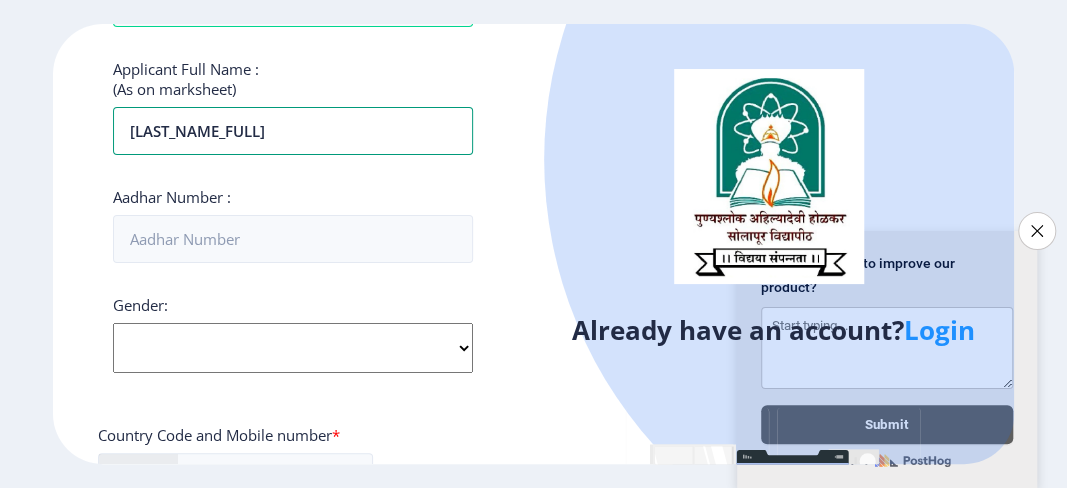 scroll, scrollTop: 533, scrollLeft: 0, axis: vertical 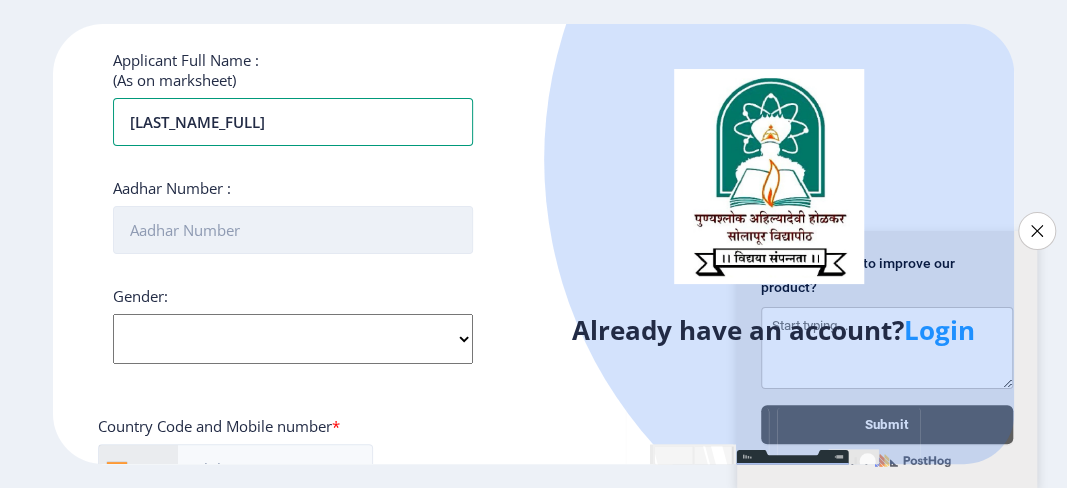 type on "[LAST_NAME_FULL]" 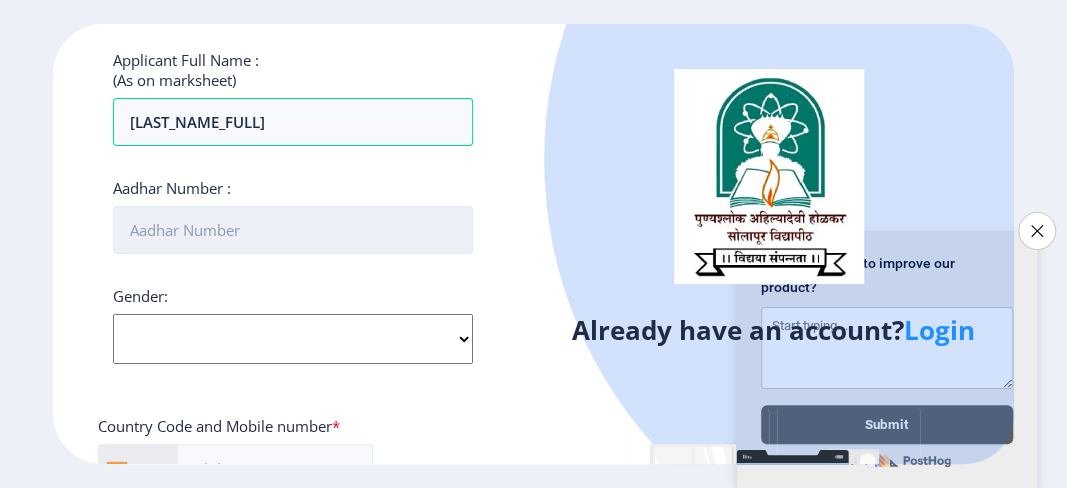 click on "Aadhar Number :" at bounding box center (293, 230) 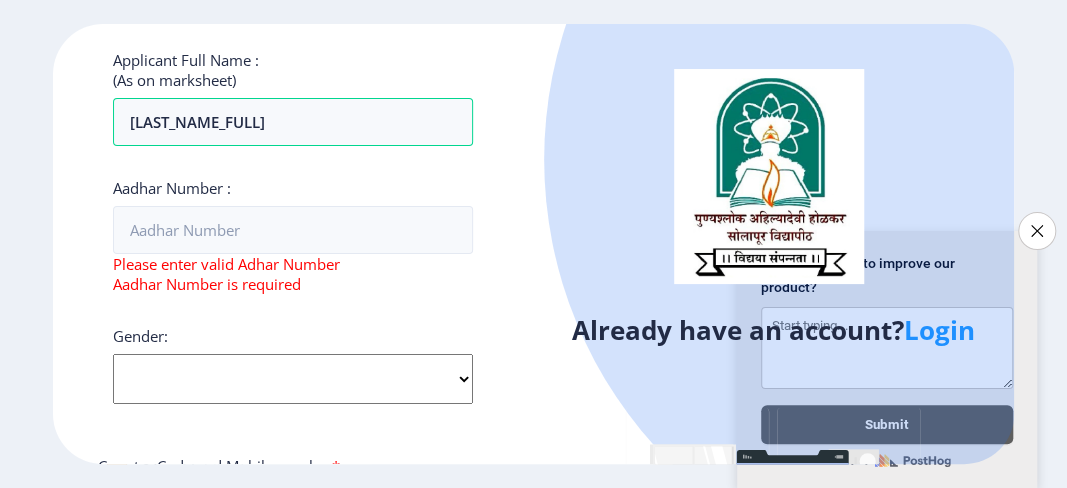 click on "Gender: Select Gender Male Female Other" 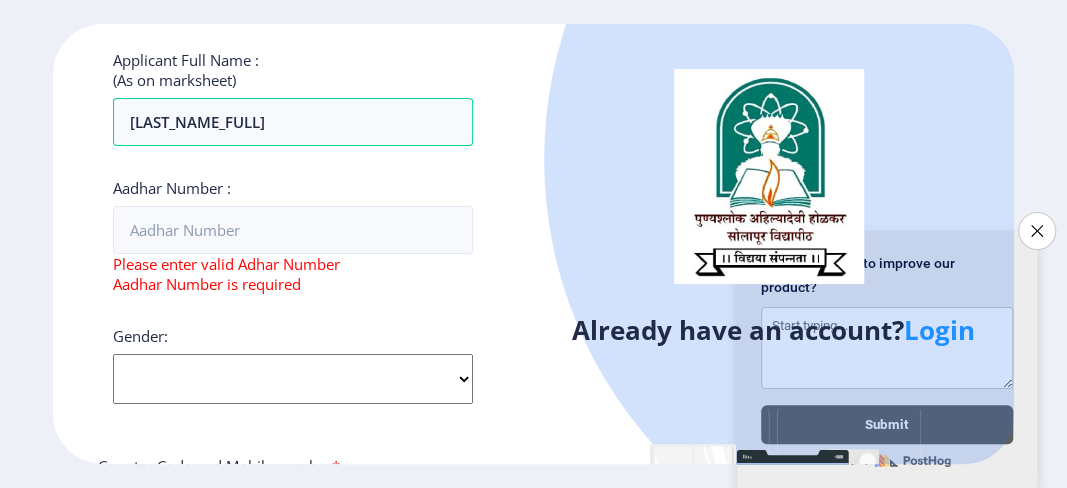 select on "Male" 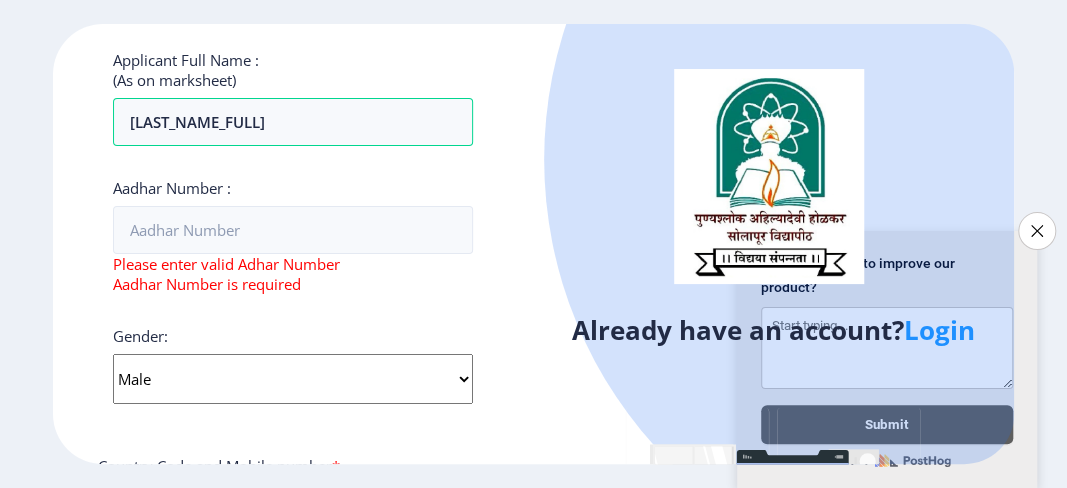 click on "Select Gender Male Female Other" 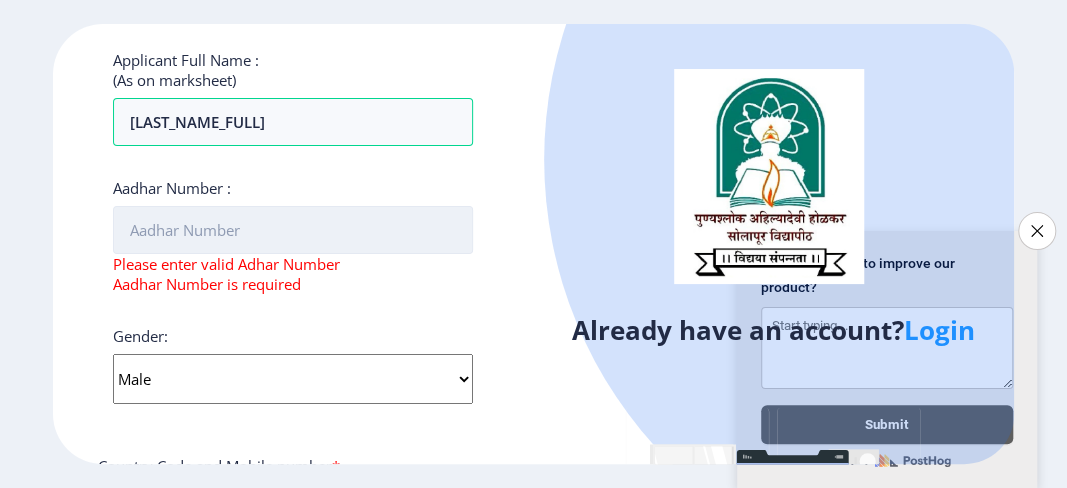 click on "Aadhar Number :" at bounding box center [293, 230] 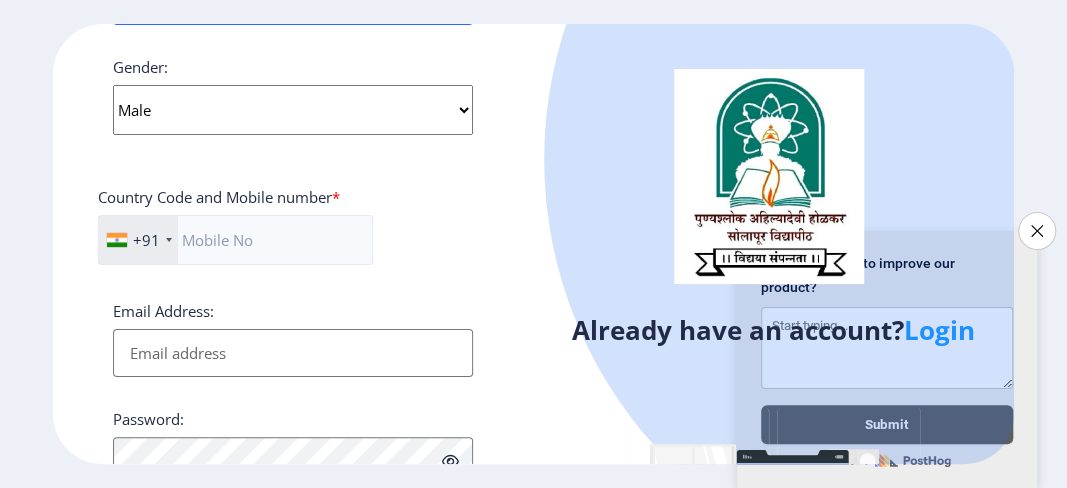 scroll, scrollTop: 800, scrollLeft: 0, axis: vertical 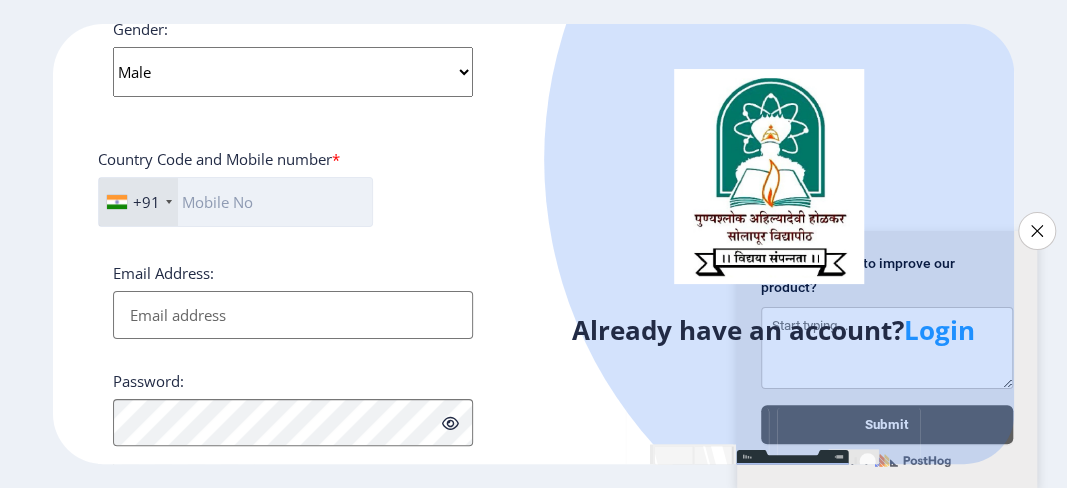 type on "[PHONE_NUMBER_PART]" 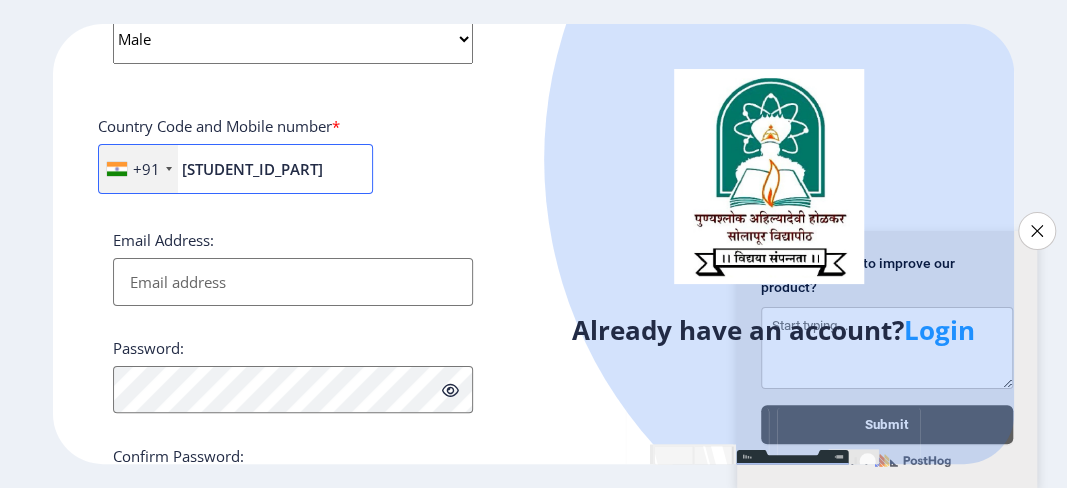 scroll, scrollTop: 866, scrollLeft: 0, axis: vertical 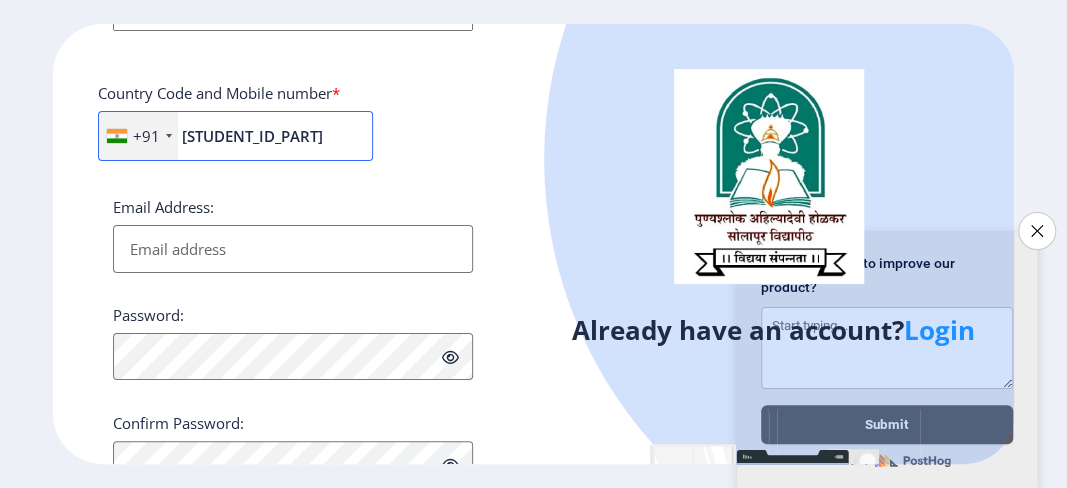 type on "[STUDENT_ID_PART]" 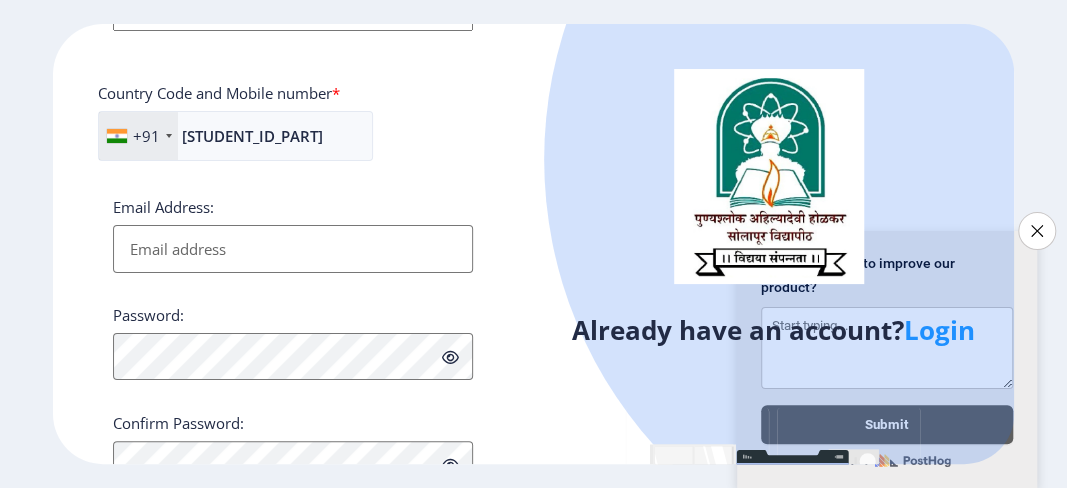 click on "Email Address:" at bounding box center (293, 249) 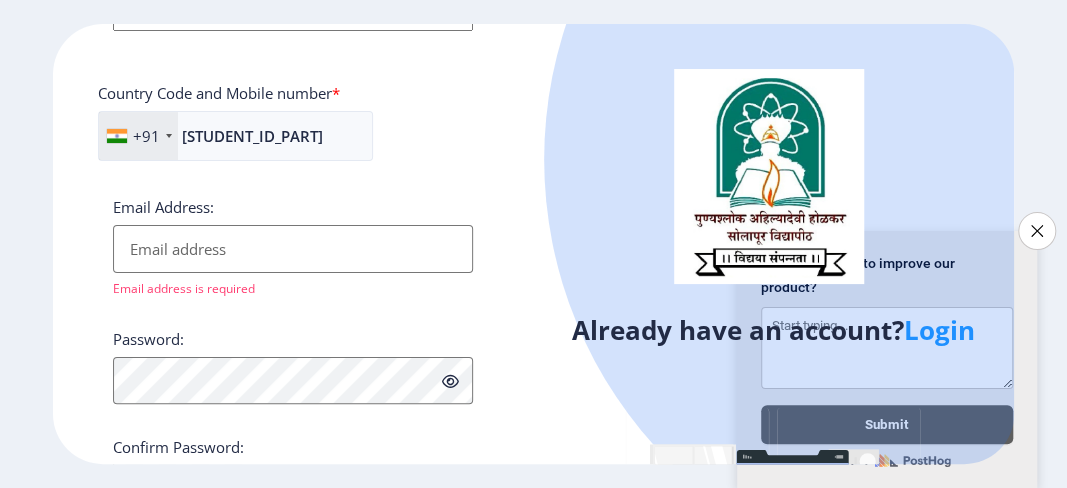 click on "Password:" 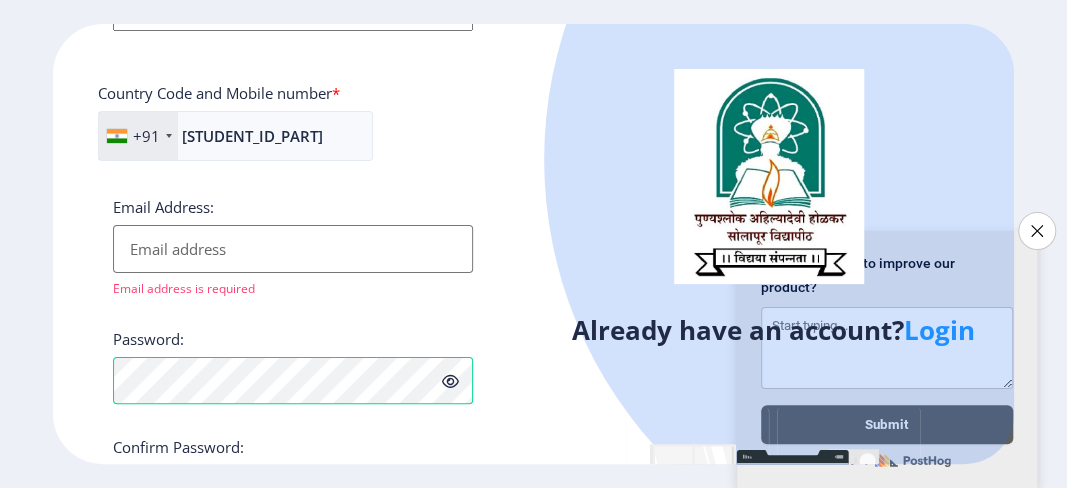 click on "Email Address:" at bounding box center (293, 249) 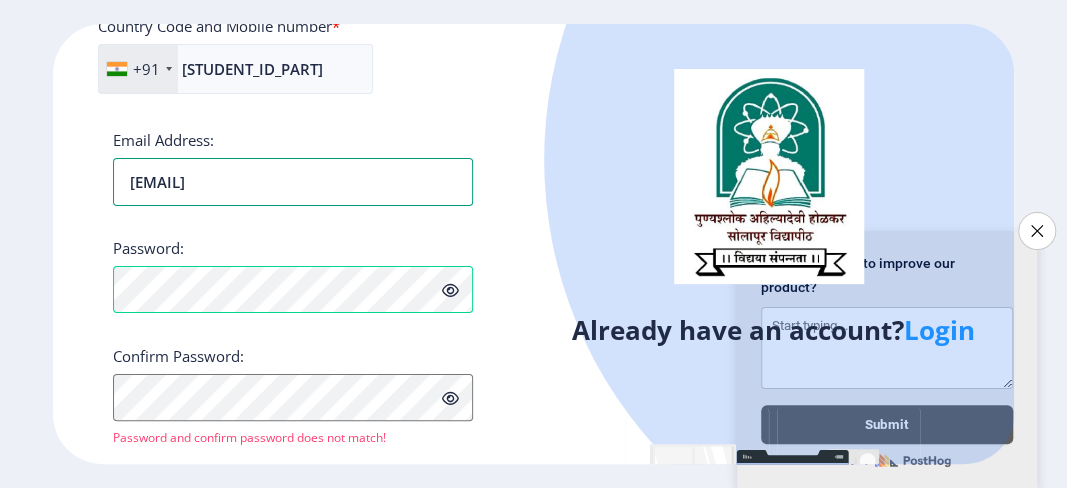 scroll, scrollTop: 972, scrollLeft: 0, axis: vertical 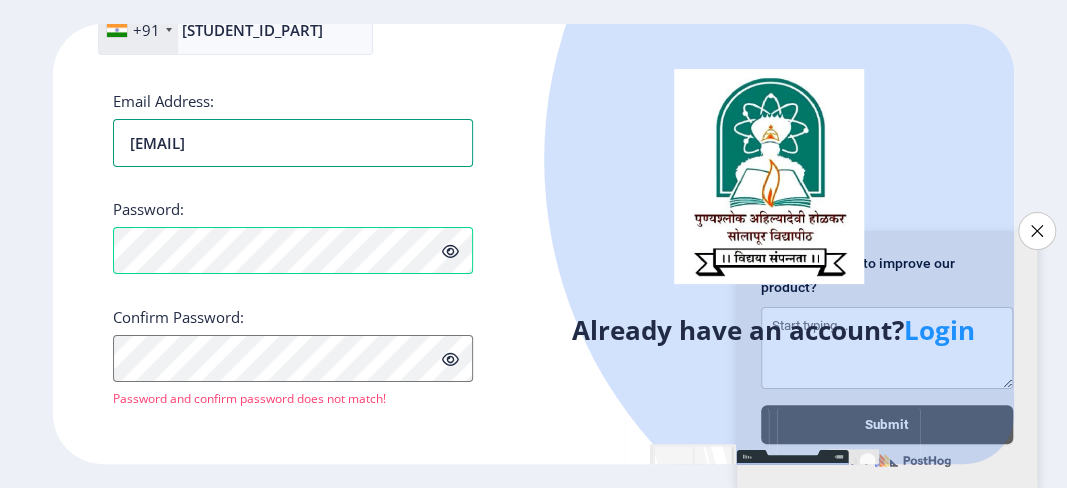 type on "[EMAIL]" 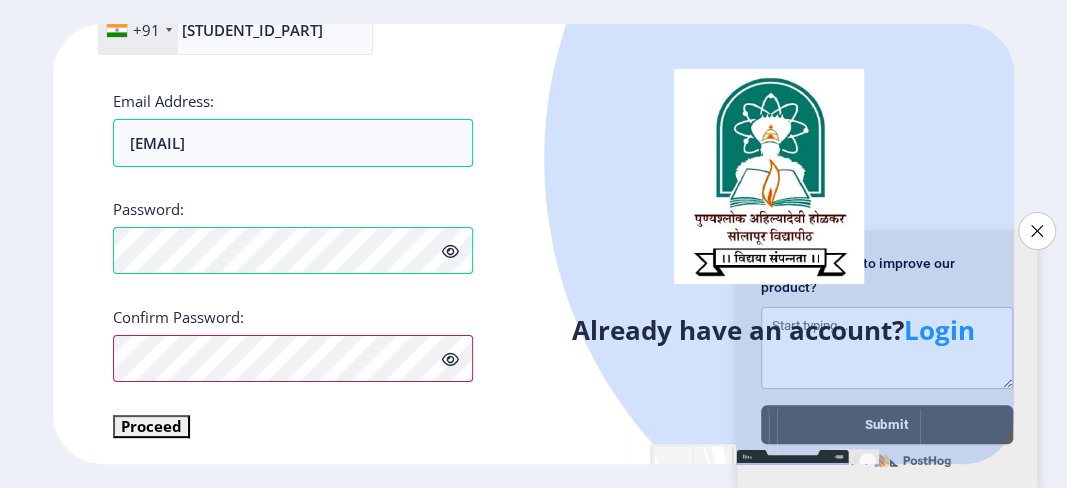 scroll, scrollTop: 971, scrollLeft: 0, axis: vertical 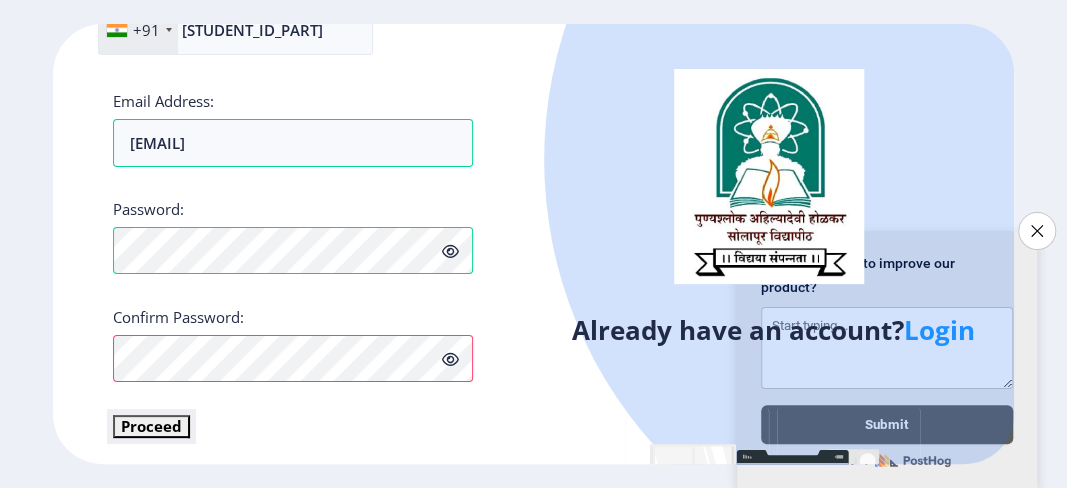 click on "Proceed" 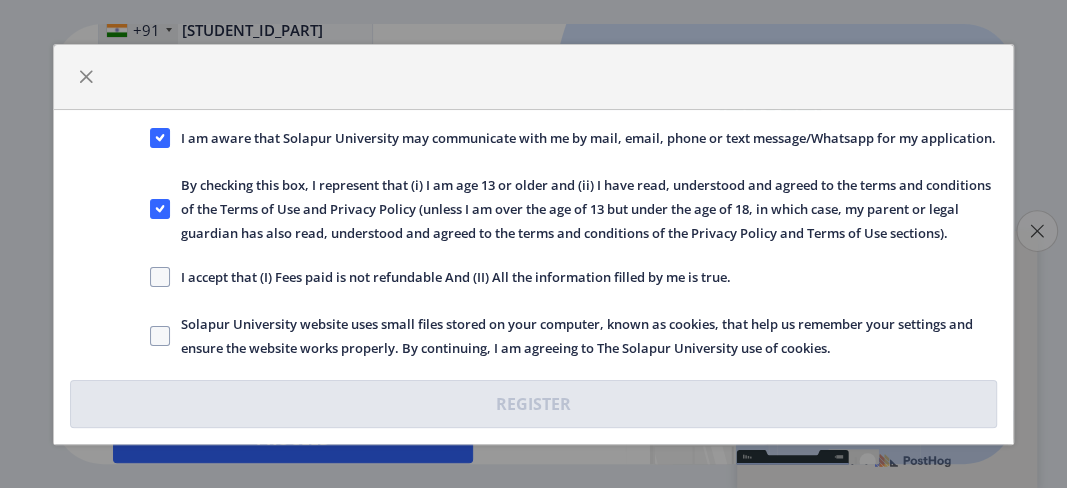 click on "Close survey" at bounding box center [1037, 231] 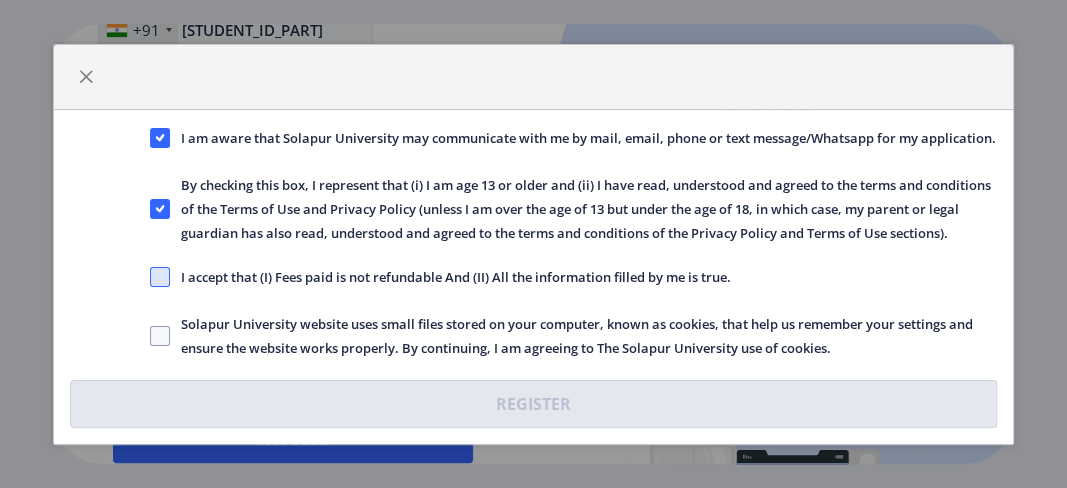 click 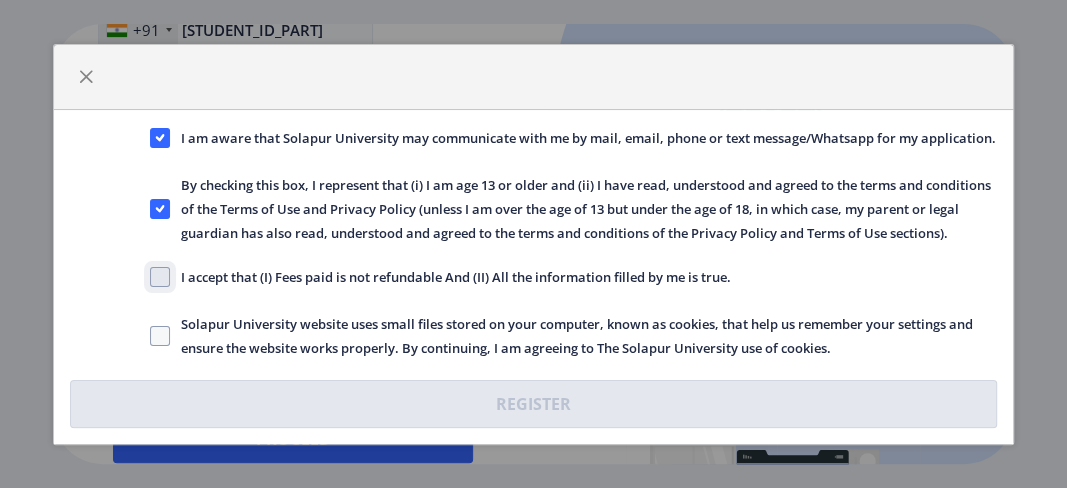 click on "I accept that (I) Fees paid is not refundable And (II) All the information filled by me is true." 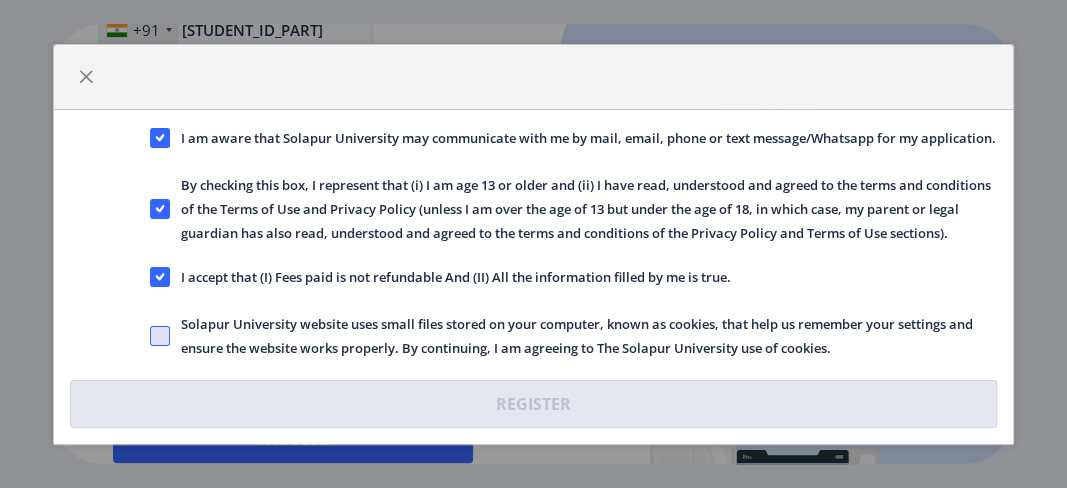 click 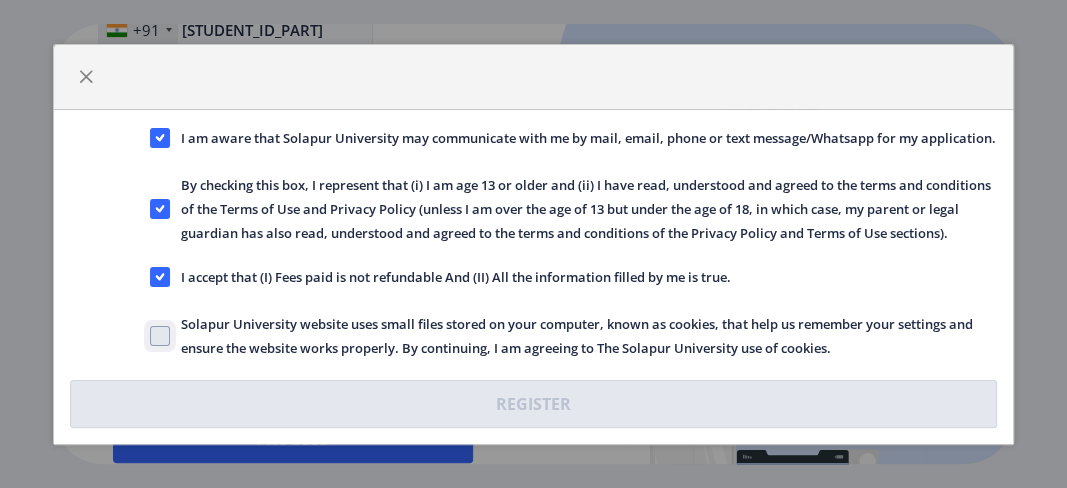 click on "Solapur University website uses small files stored on your computer, known as cookies, that help us remember your settings and ensure the website works properly. By continuing, I am agreeing to The Solapur University use of cookies." 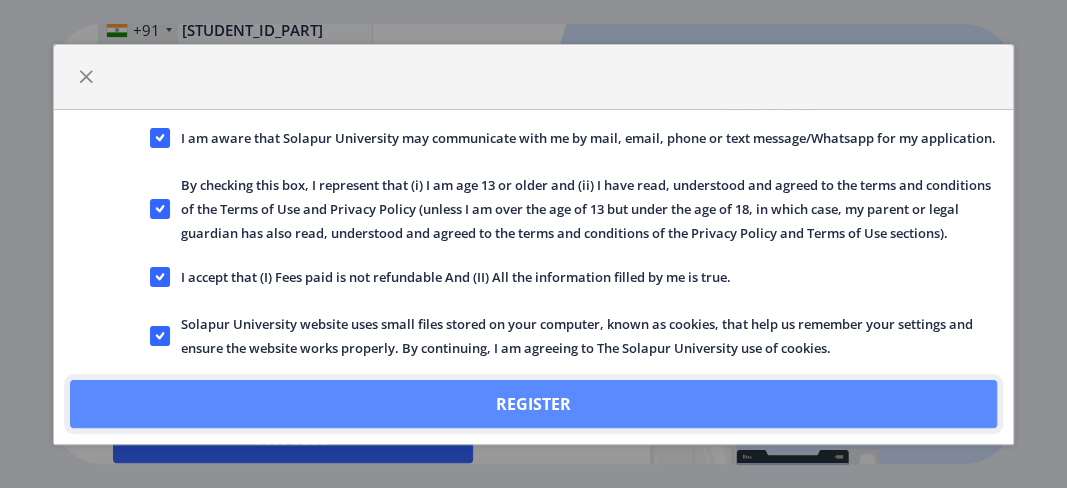 click on "Register" 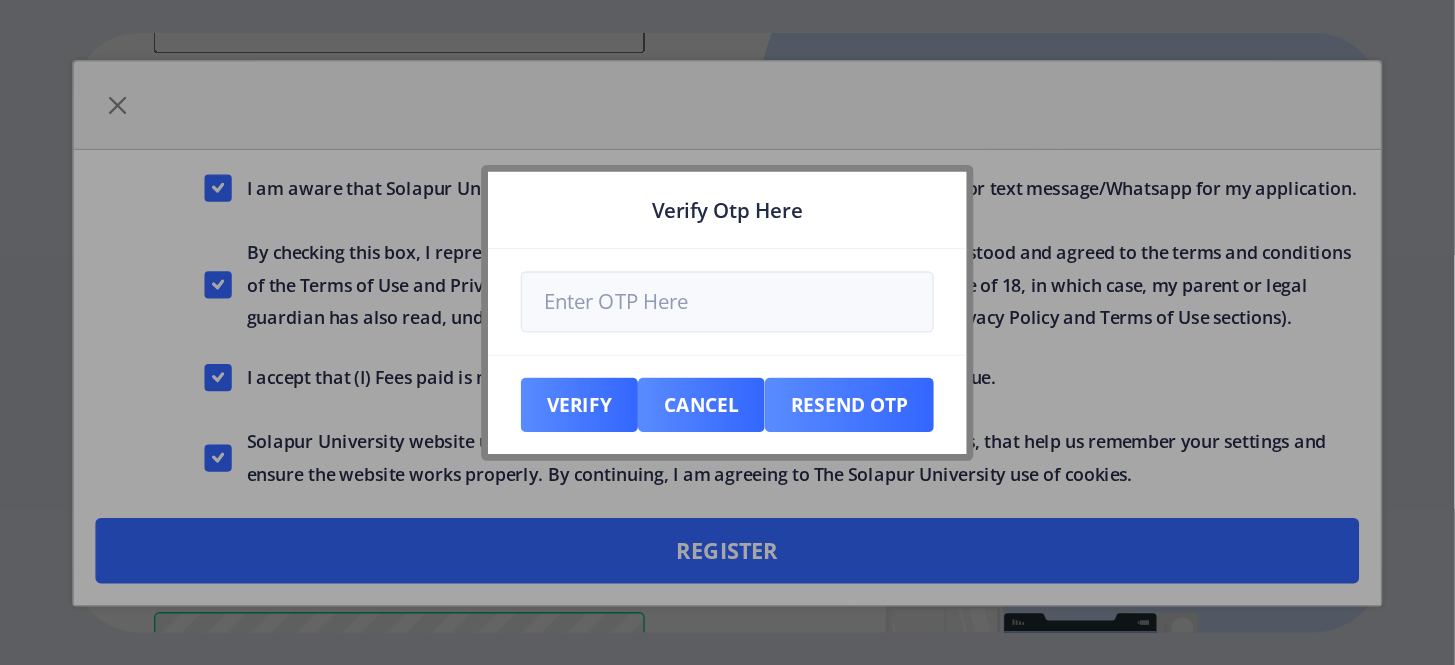scroll, scrollTop: 1085, scrollLeft: 0, axis: vertical 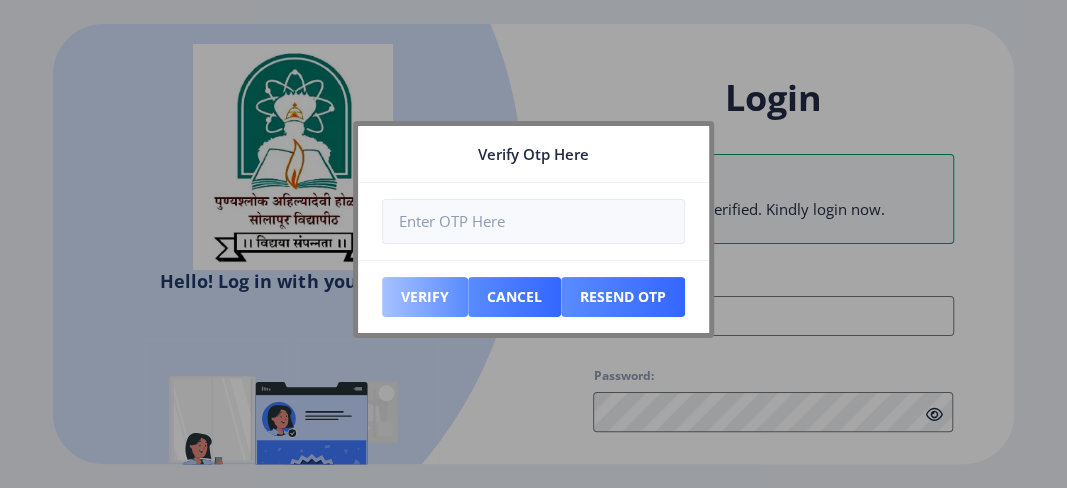 type on "[NUMBER_PART]" 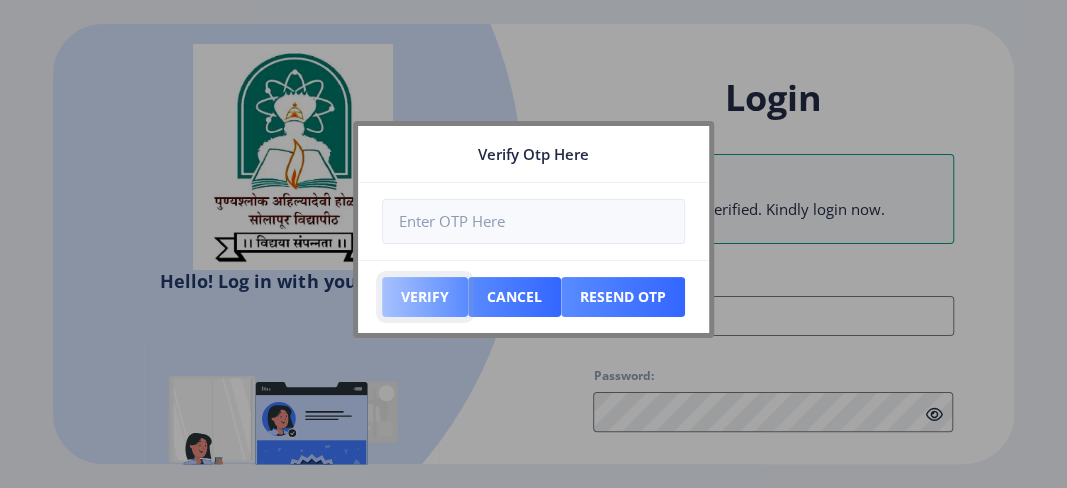 click on "Verify" at bounding box center [425, 297] 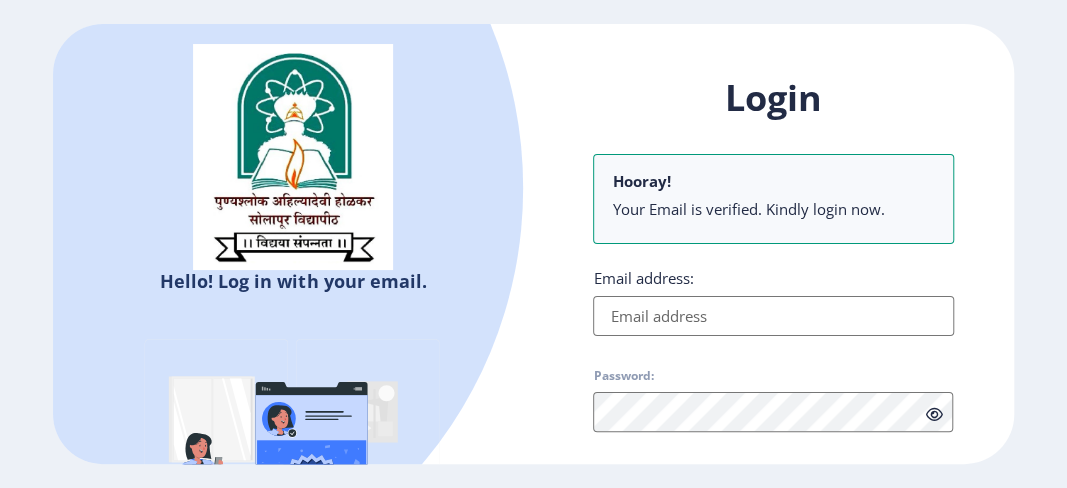 click on "Email address:" at bounding box center [773, 316] 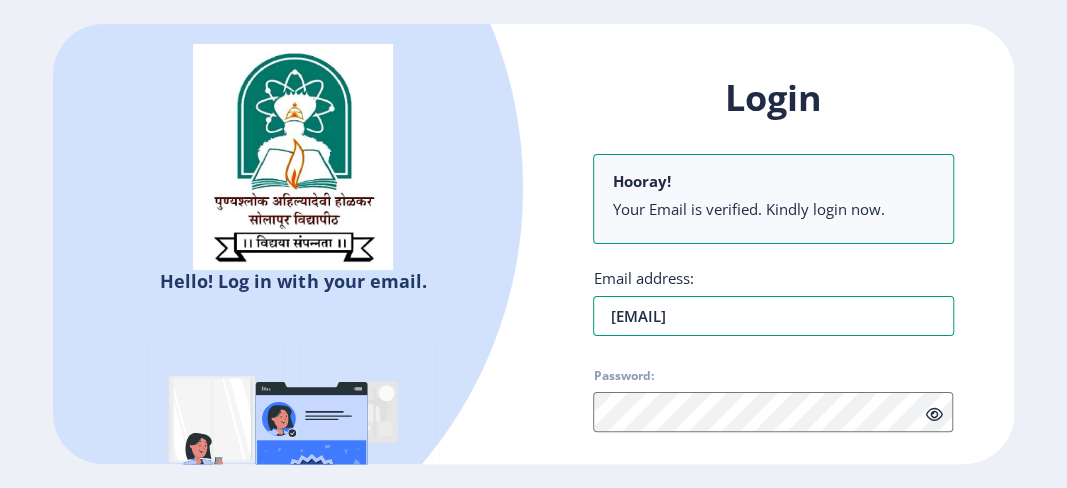 type on "[EMAIL]" 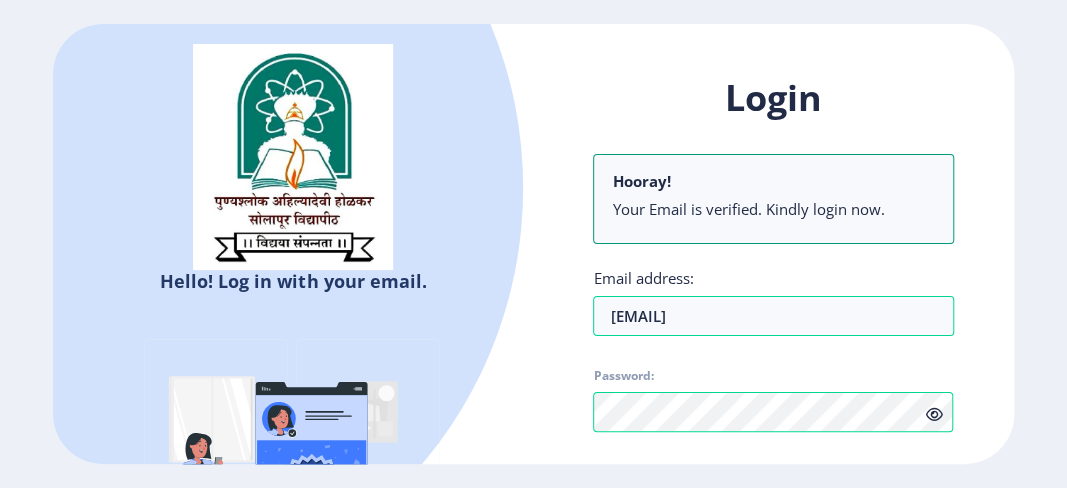 click on "Hello! Log in with your email. Don't have an account?  Register" 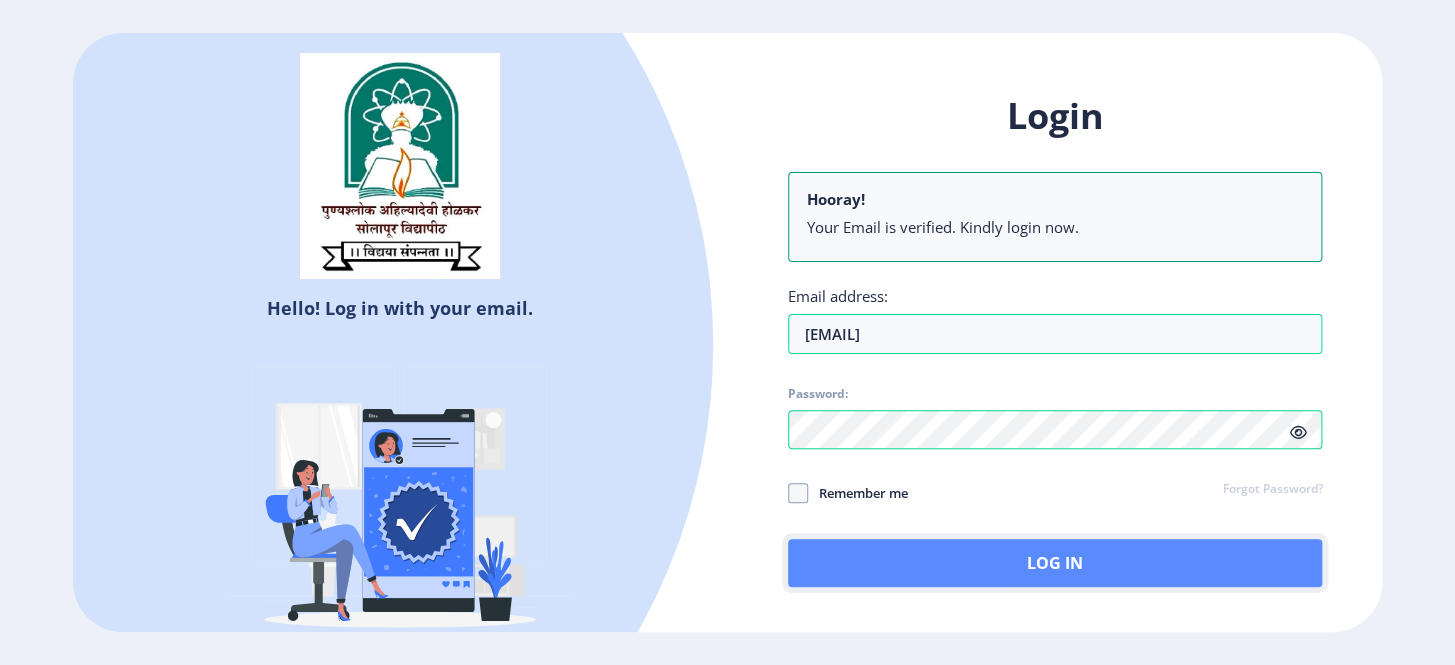 click on "Log In" 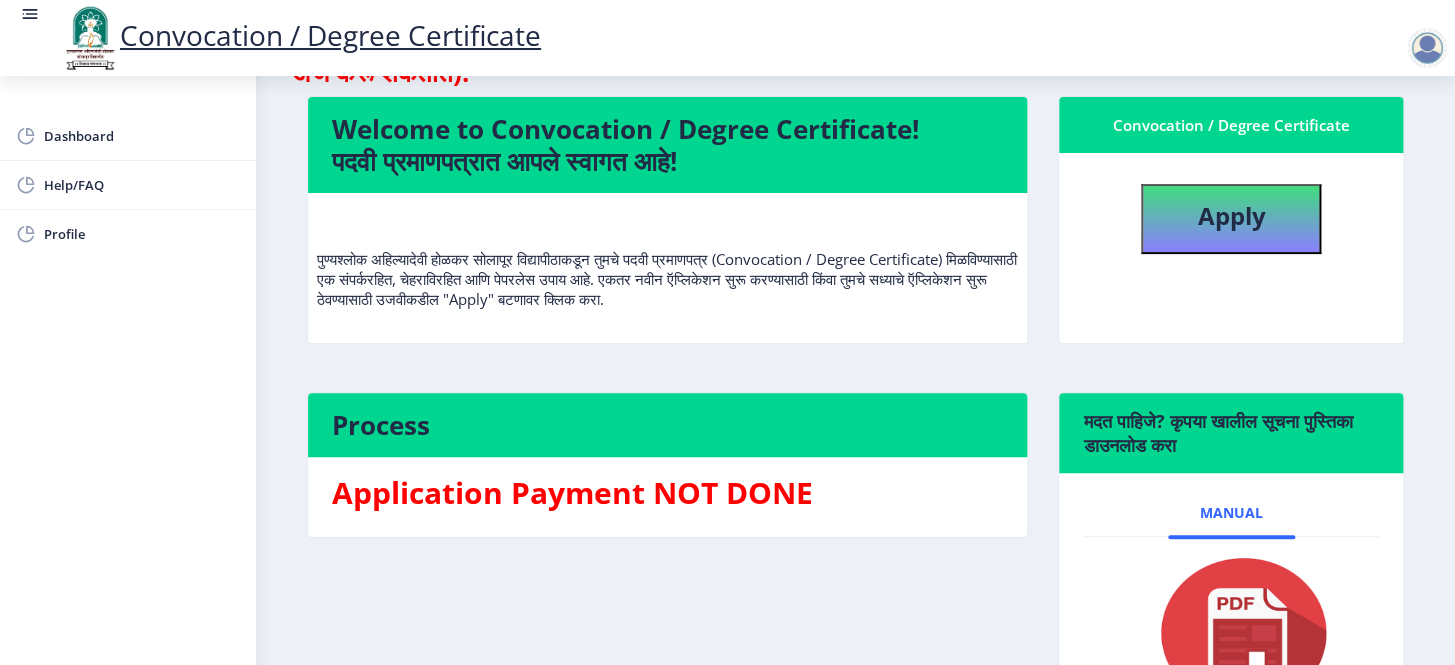 scroll, scrollTop: 30, scrollLeft: 0, axis: vertical 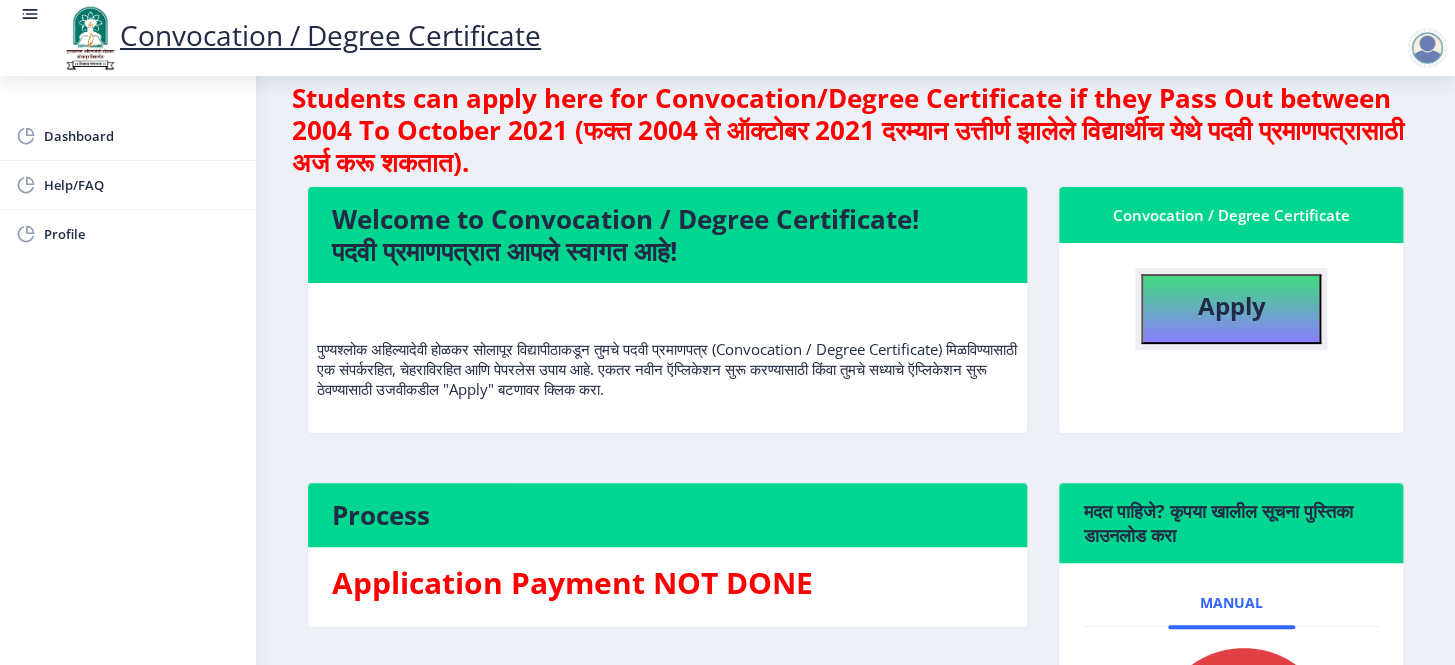 click on "Apply" 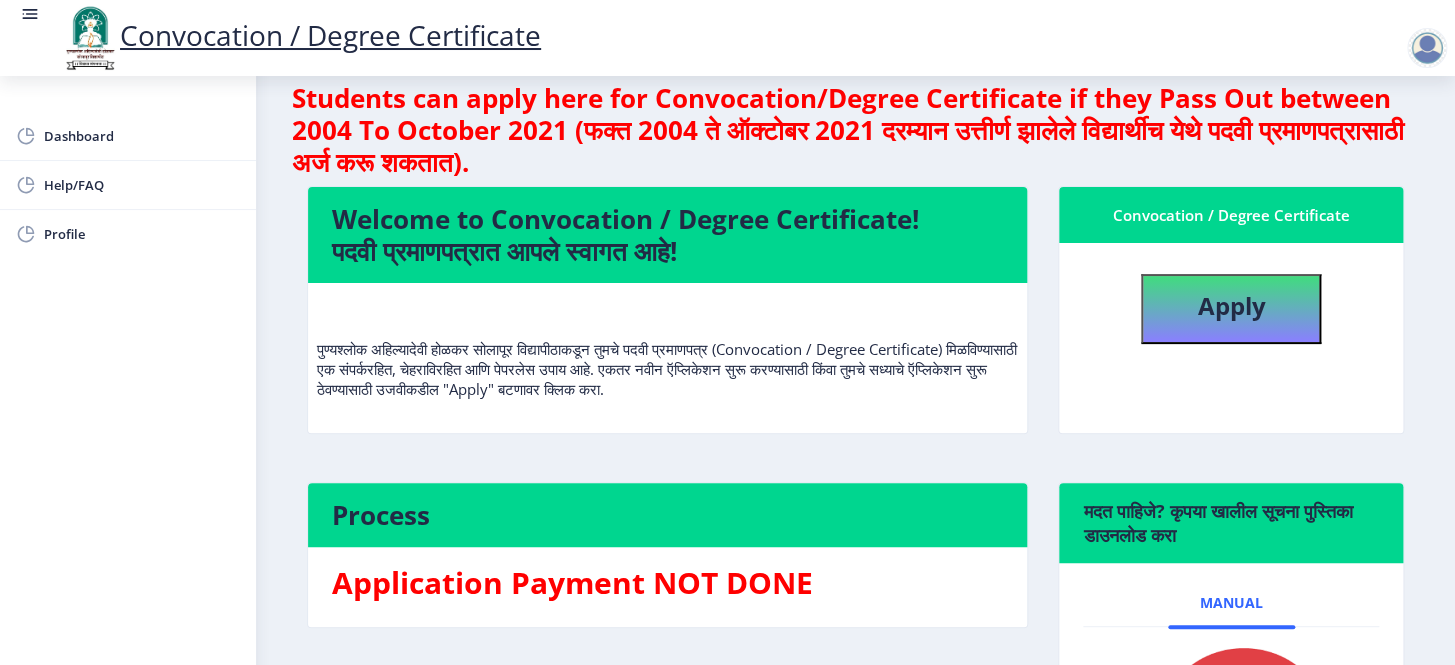 select 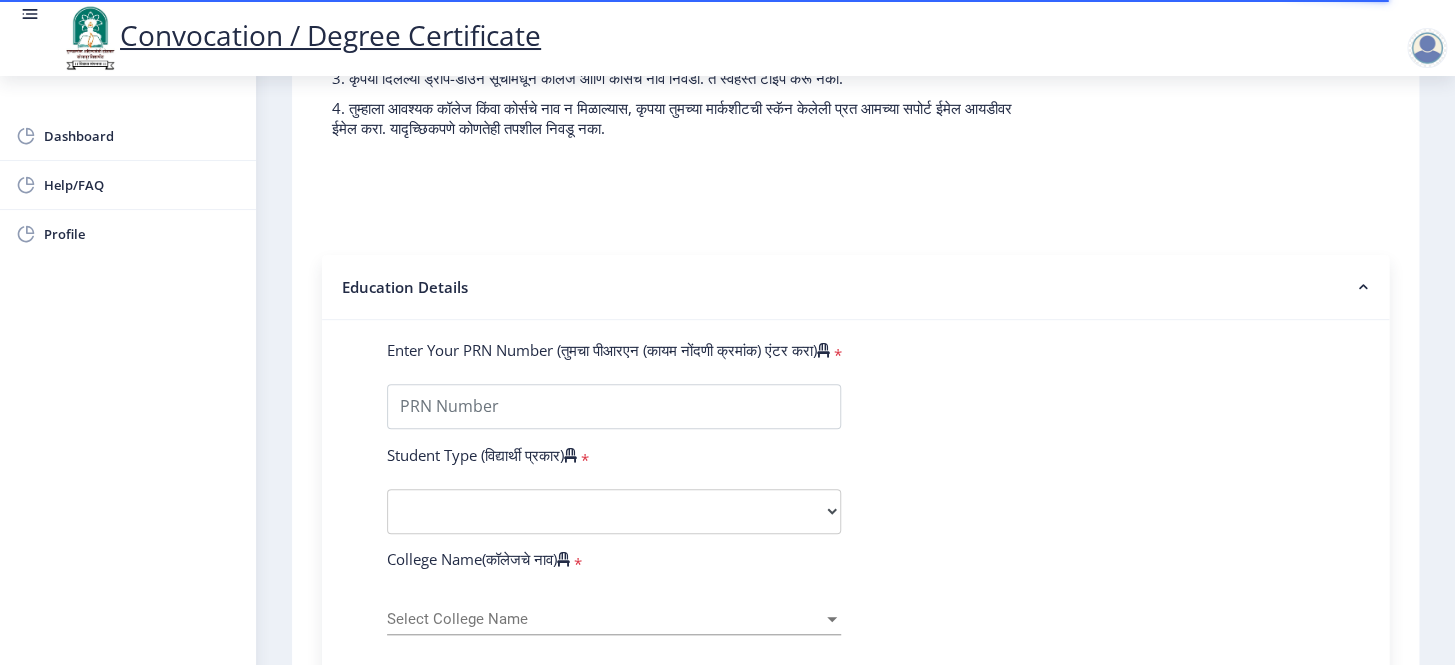 scroll, scrollTop: 363, scrollLeft: 0, axis: vertical 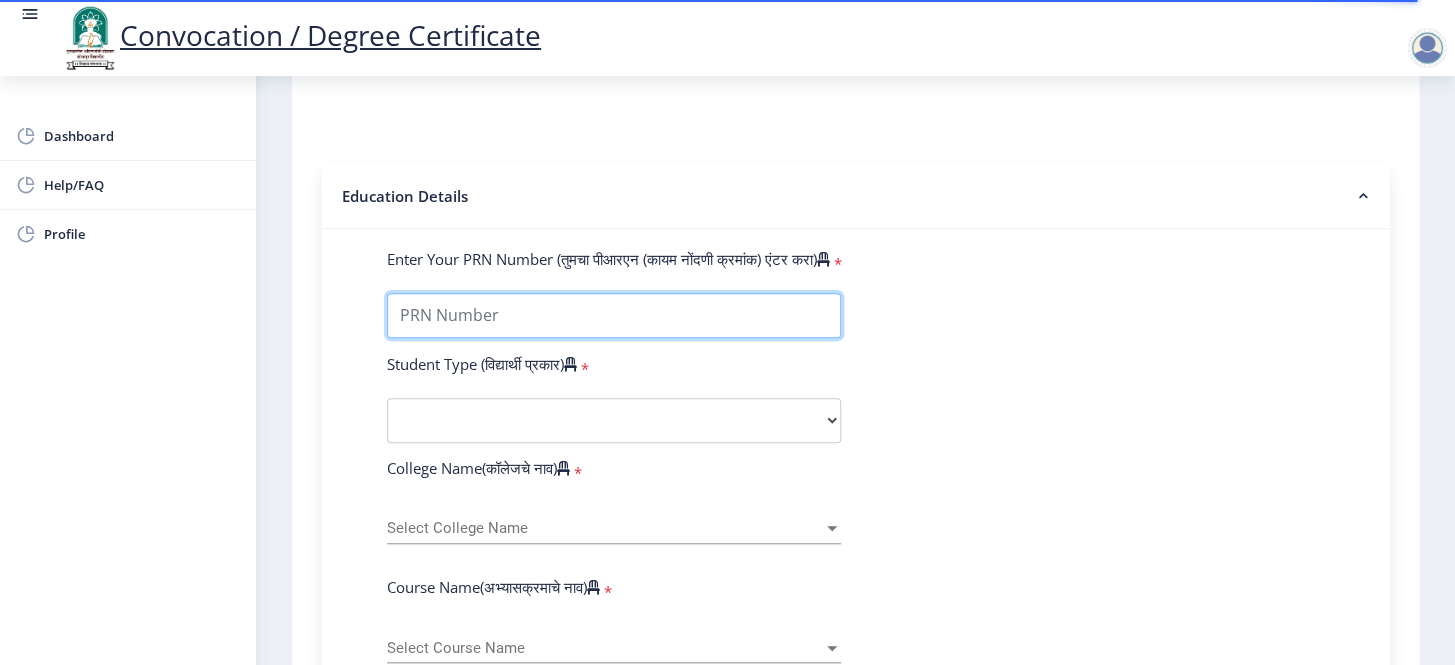 click on "Enter Your PRN Number (तुमचा पीआरएन (कायम नोंदणी क्रमांक) एंटर करा)" at bounding box center [614, 315] 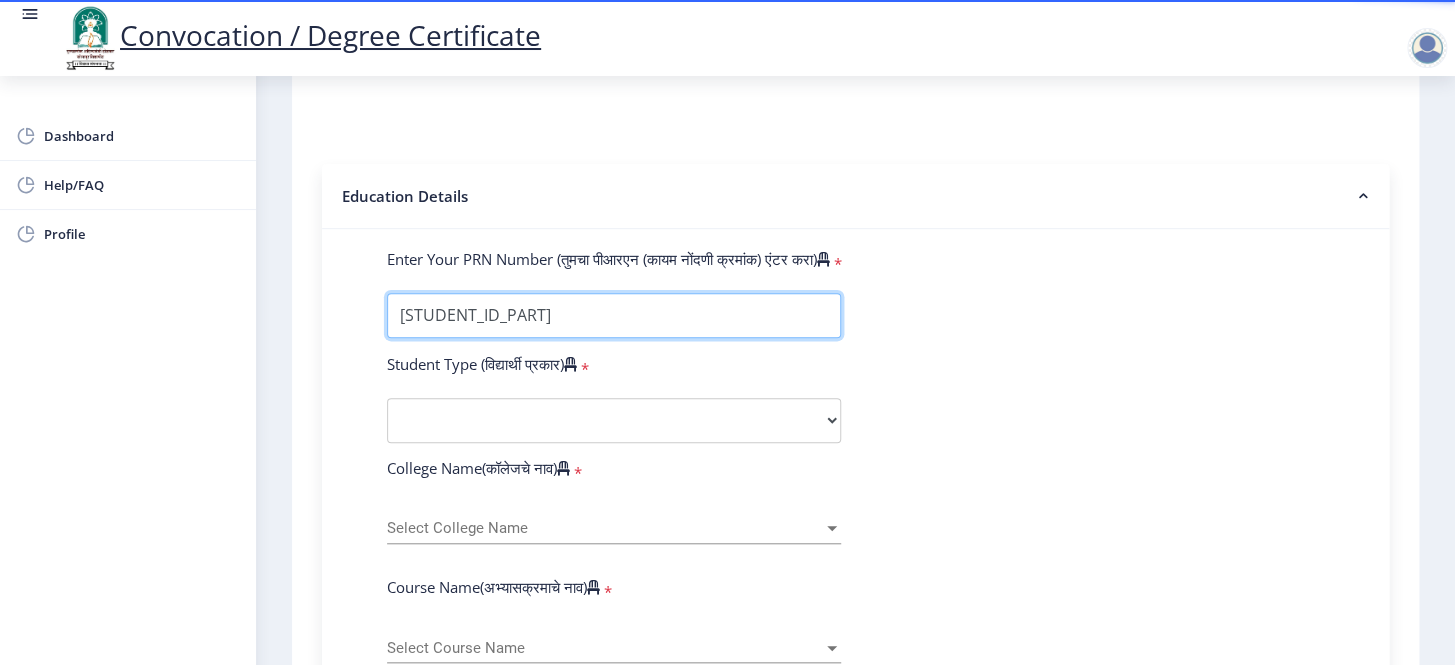 type on "[STUDENT_ID_PART]" 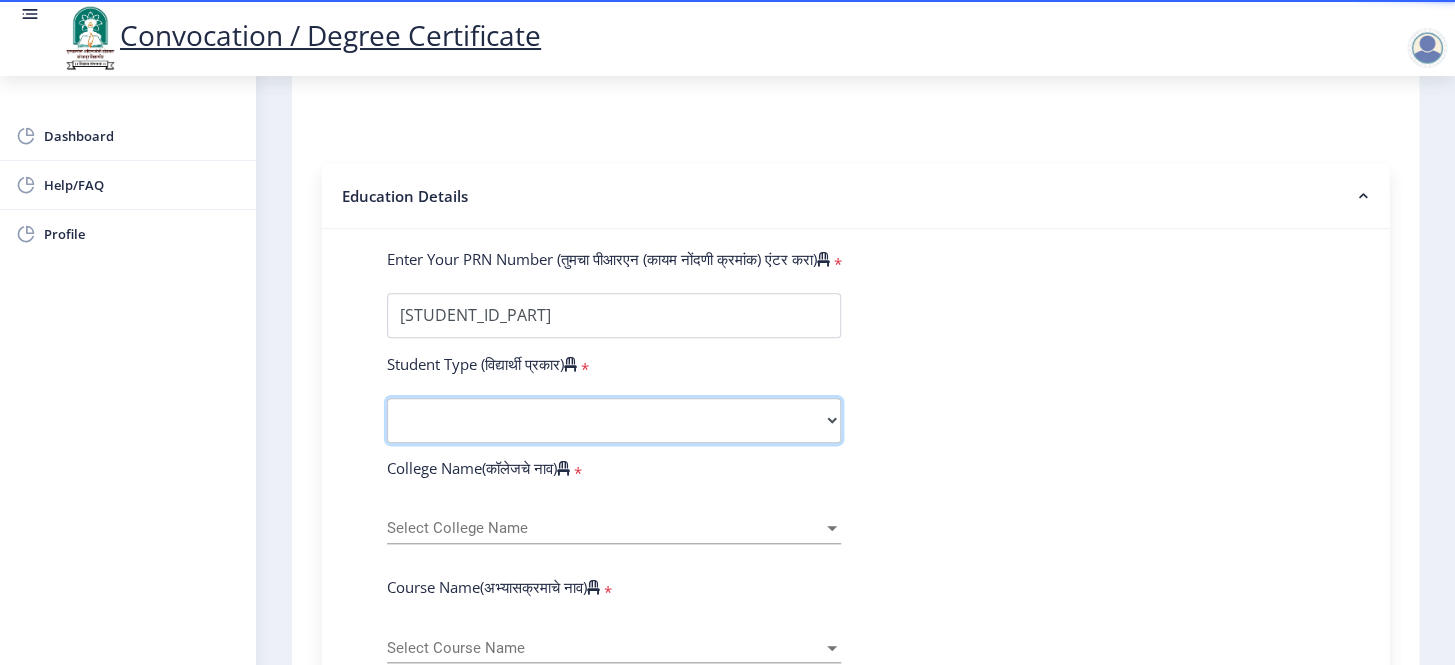 click on "Select Student Type Regular External" at bounding box center [614, 420] 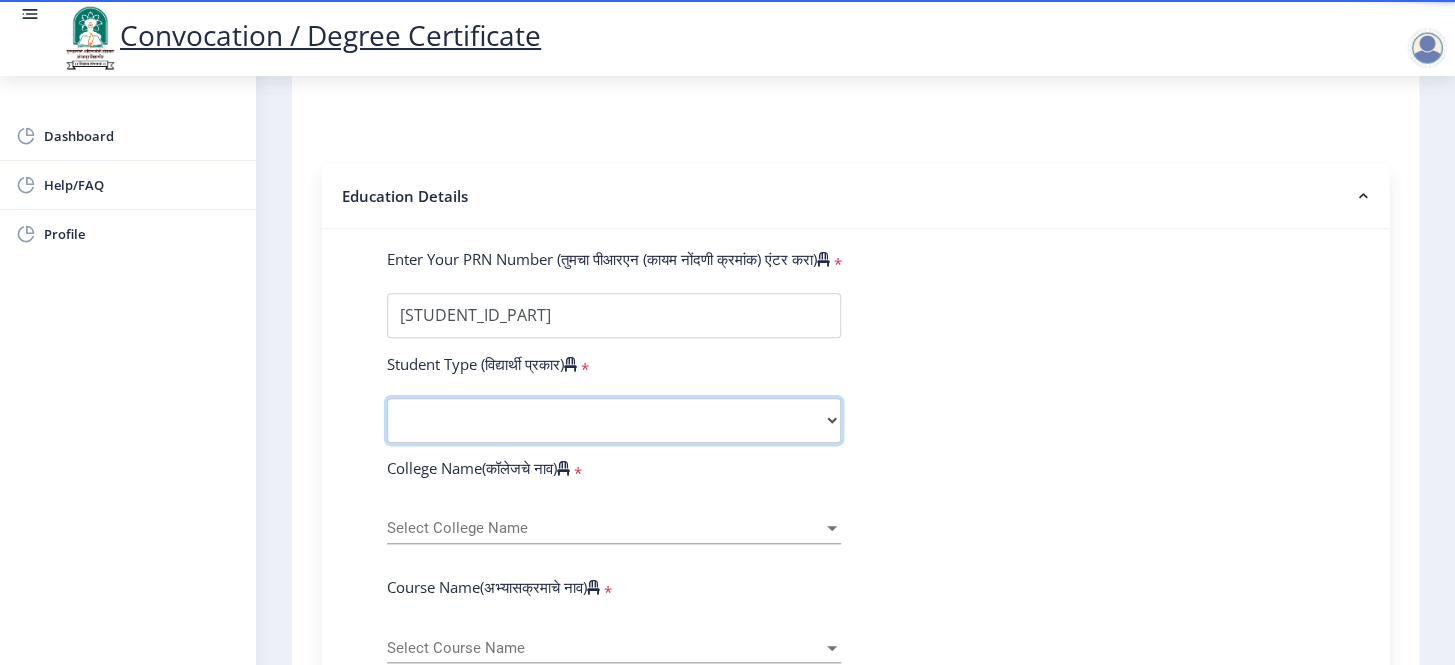 select on "Regular" 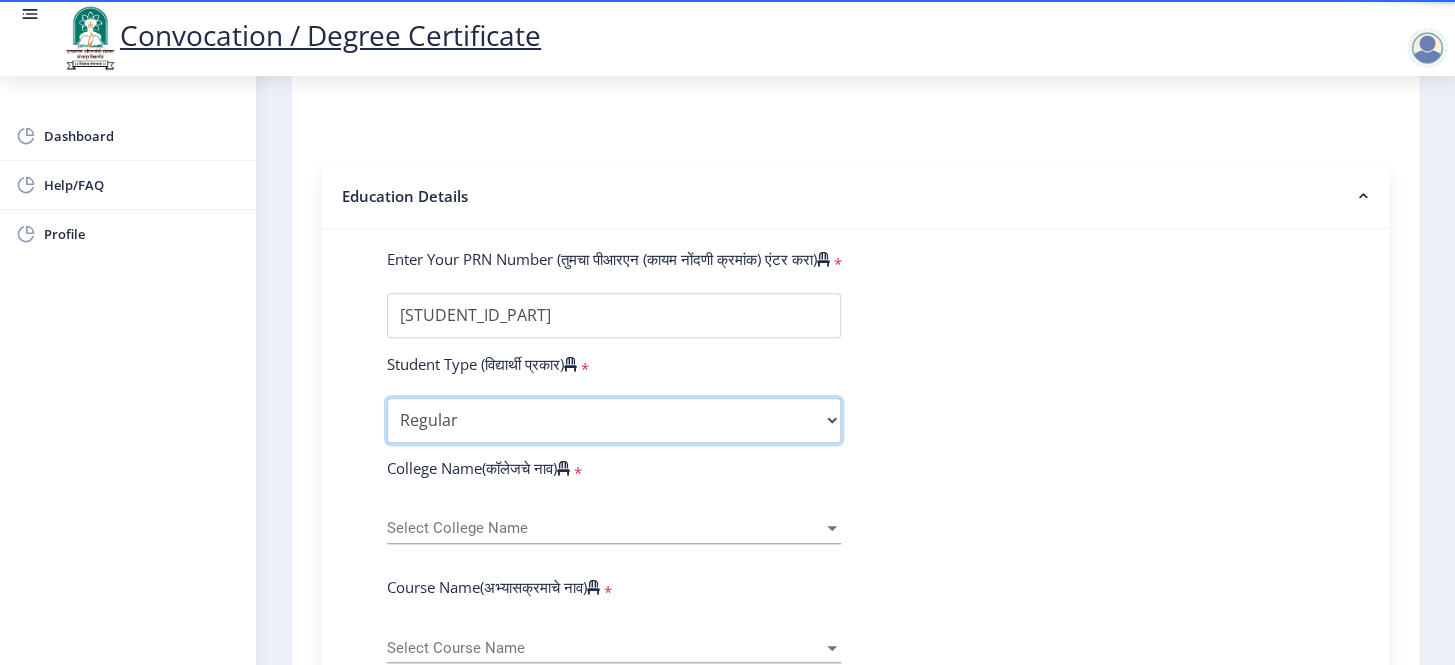 click on "Select Student Type Regular External" at bounding box center [614, 420] 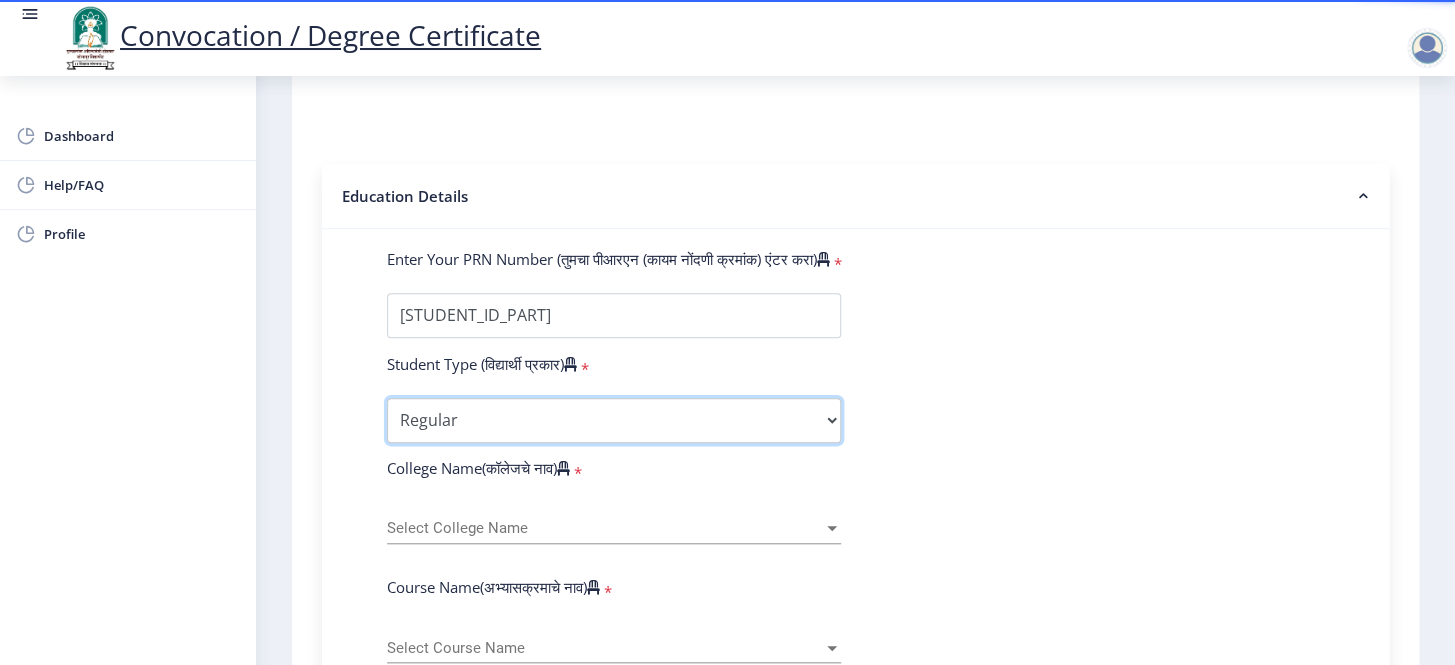 scroll, scrollTop: 454, scrollLeft: 0, axis: vertical 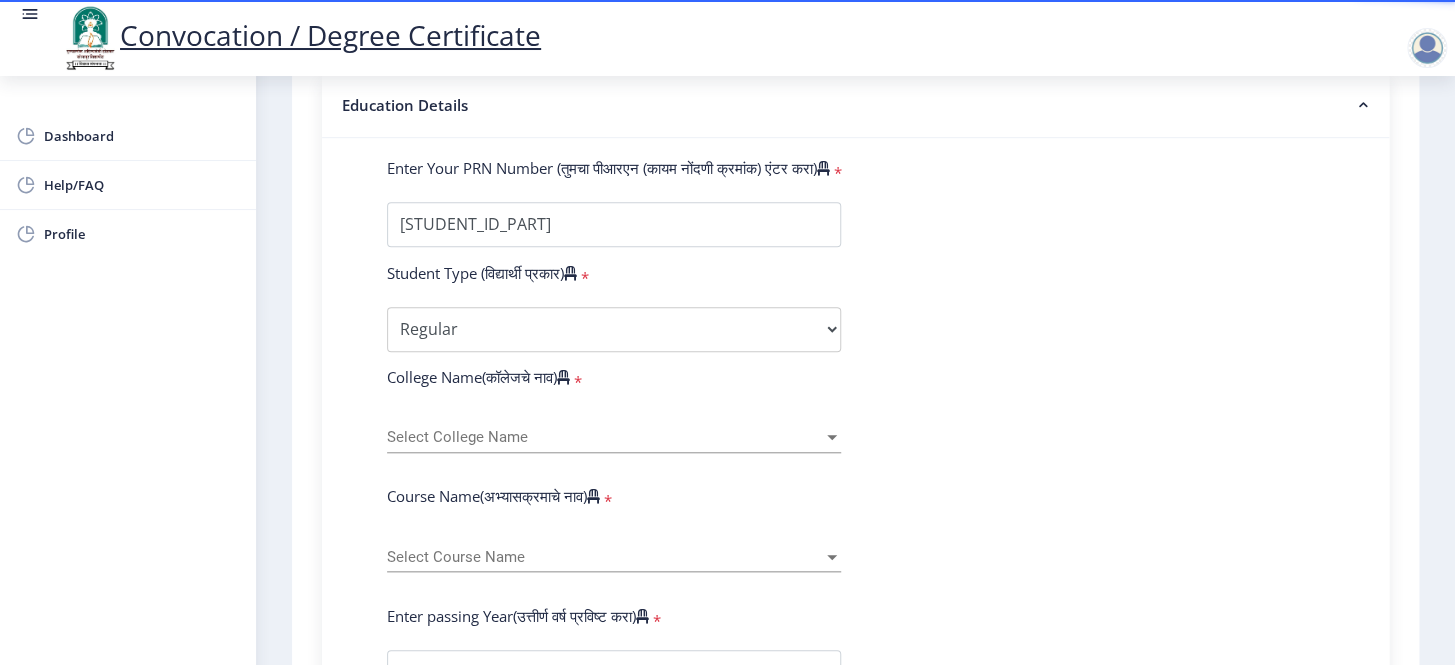 click on "Select College Name" at bounding box center (605, 437) 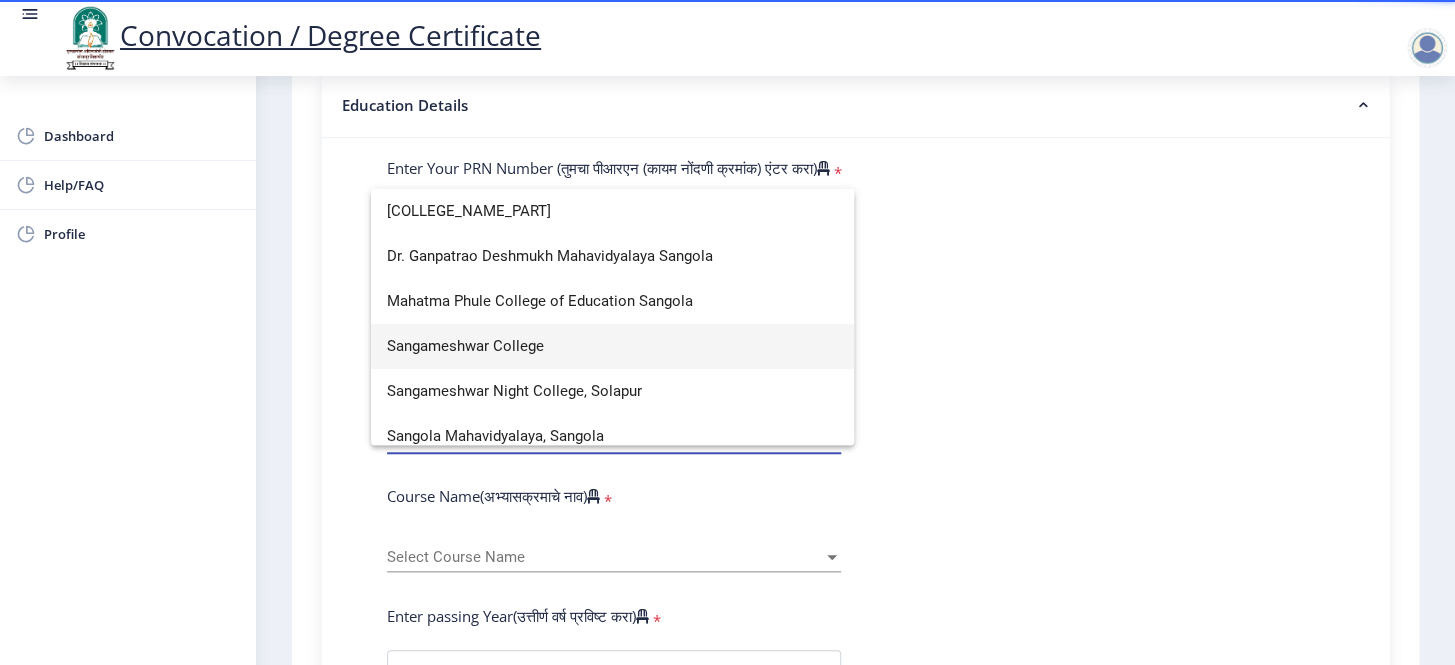 type on "[COLLEGE_NAME_PART]" 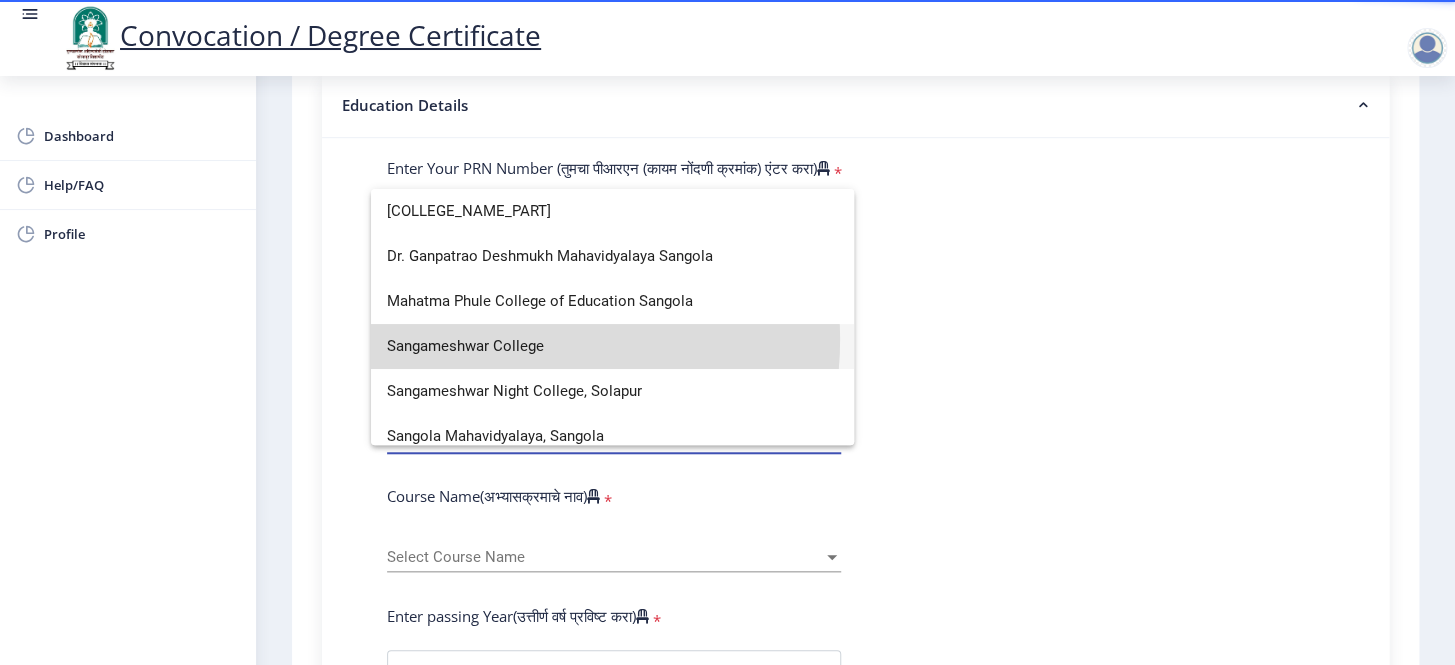 click on "Sangameshwar College" at bounding box center [612, 346] 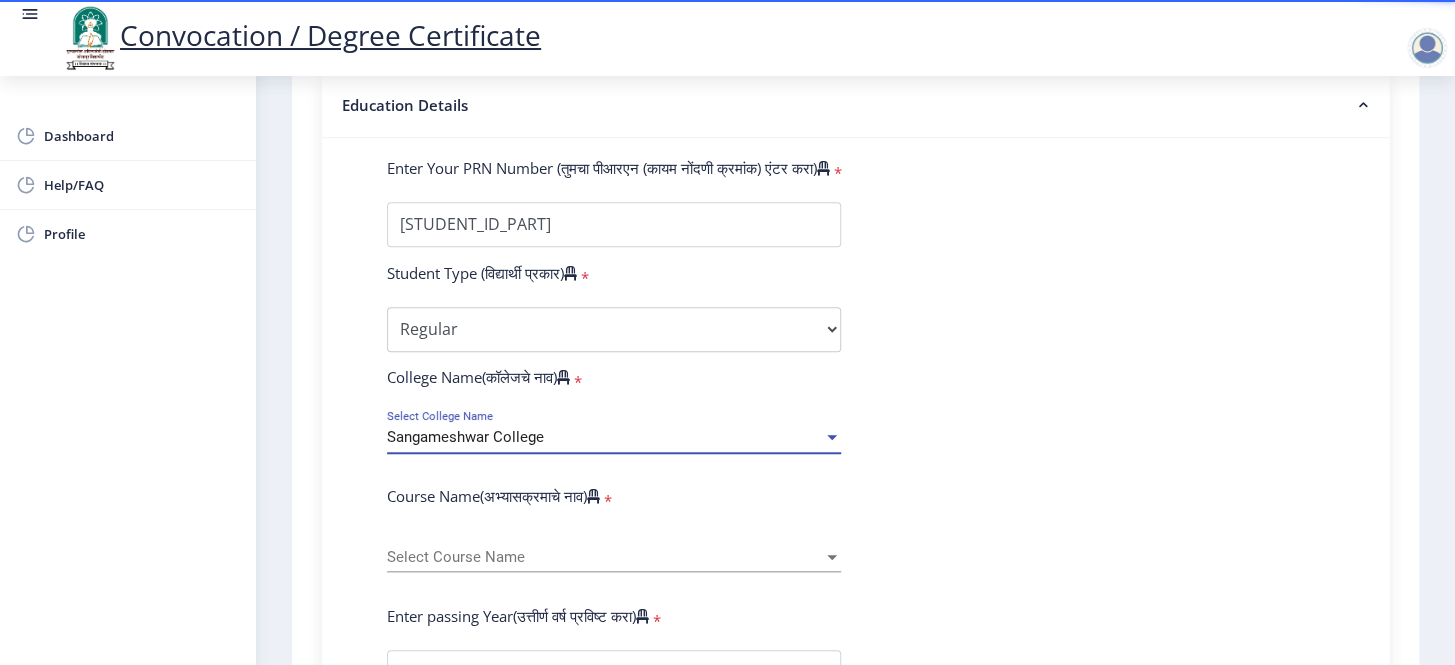 click on "Sangameshwar College" at bounding box center [605, 437] 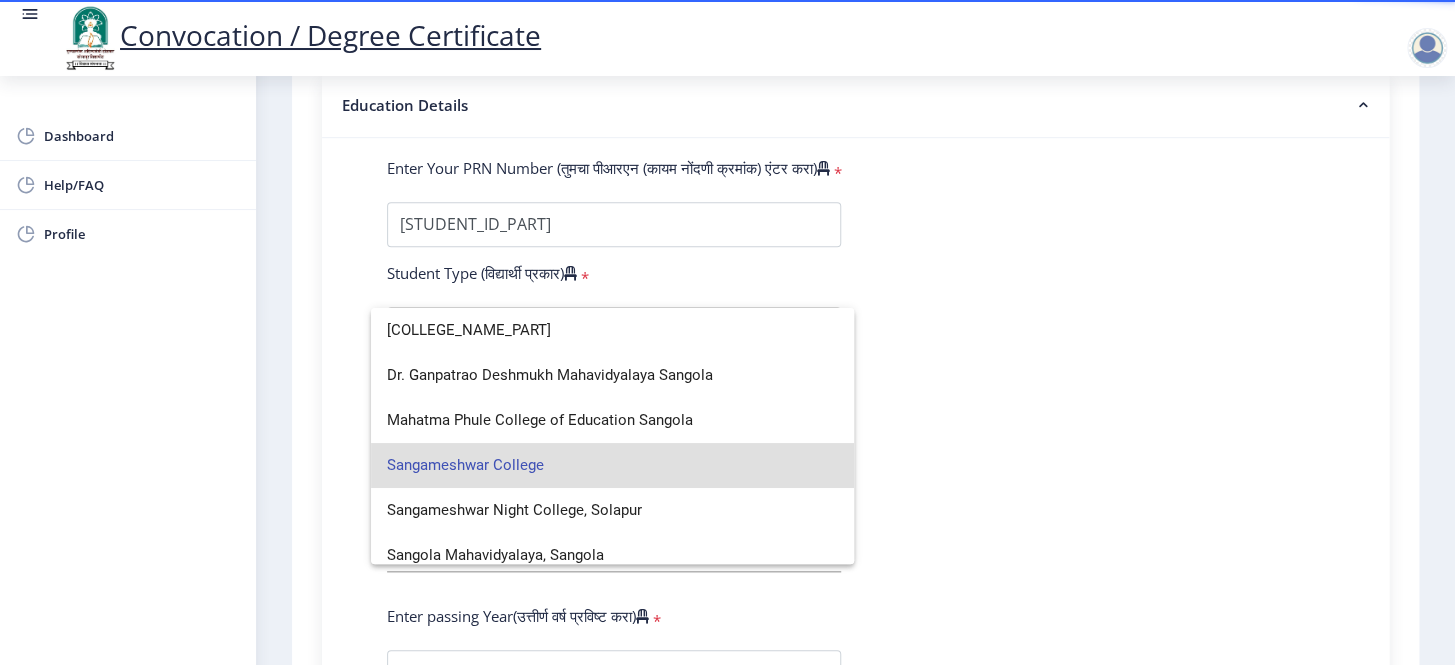 scroll, scrollTop: 0, scrollLeft: 0, axis: both 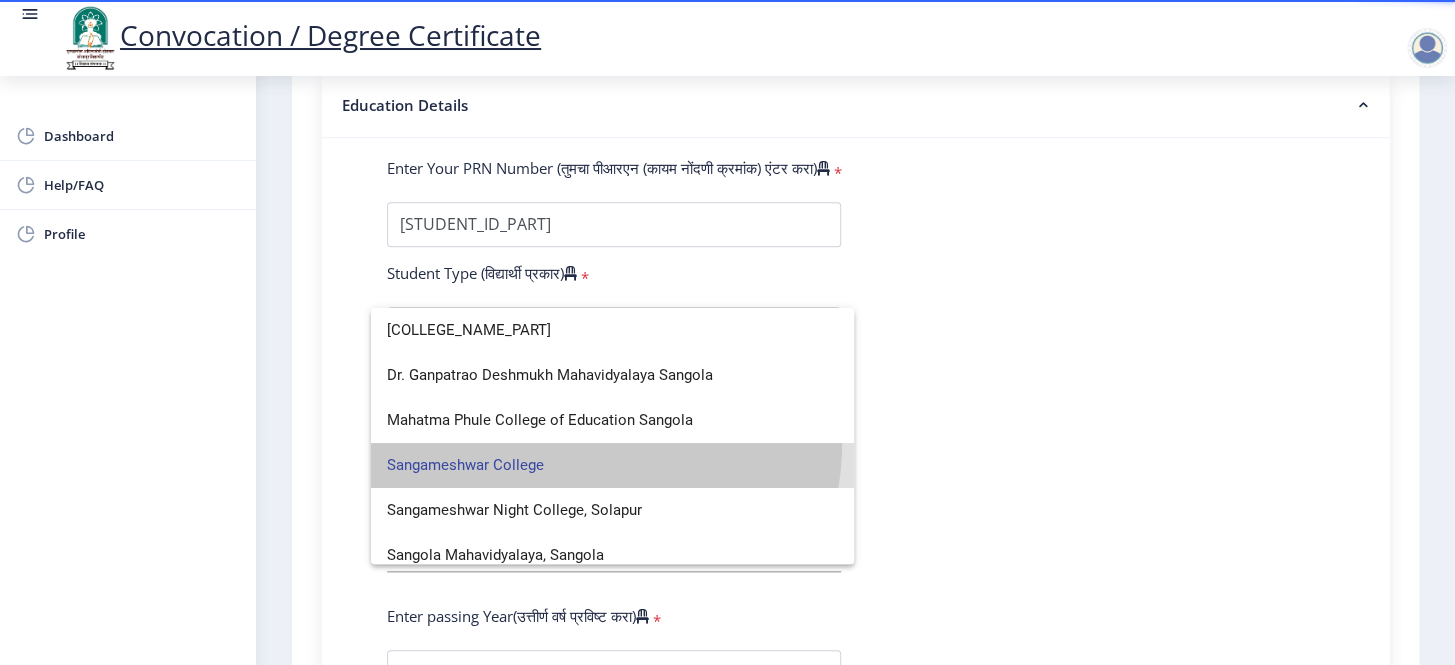 click on "Sangameshwar College" at bounding box center [612, 465] 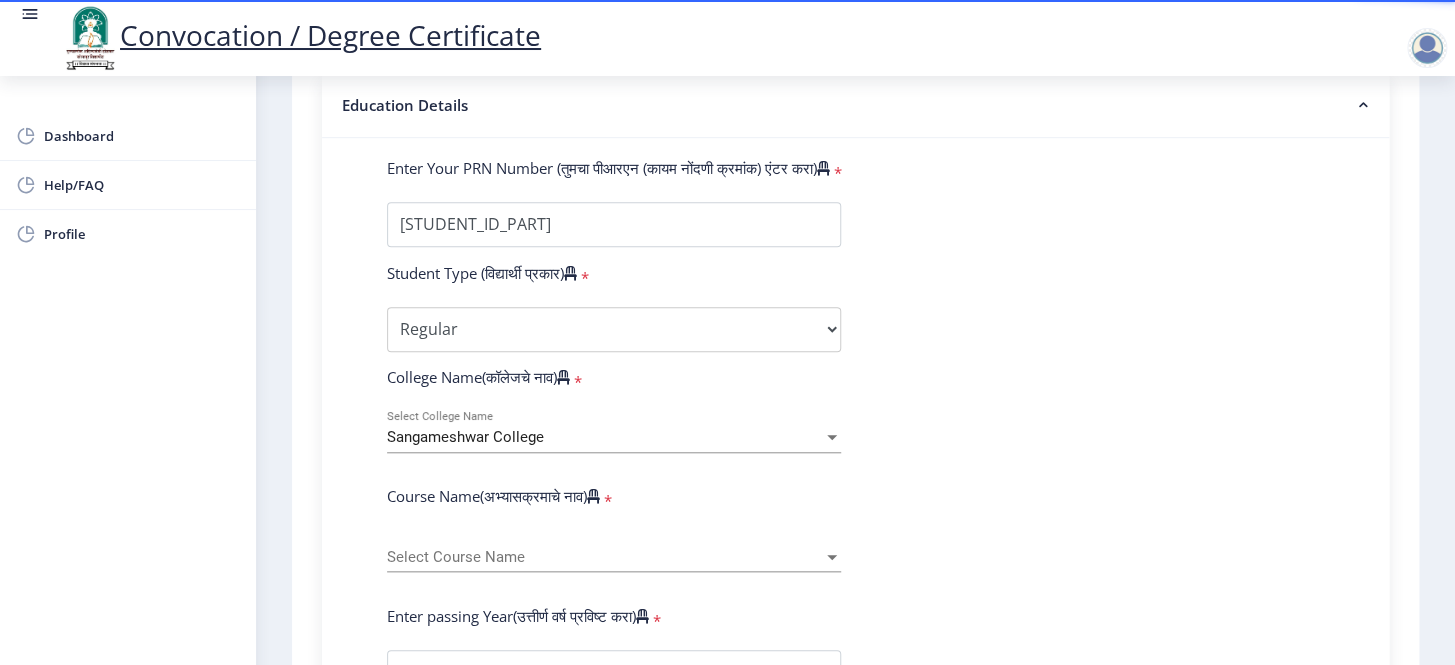 click on "Enter Your PRN Number (तुमचा पीआरएन (कायम नोंदणी क्रमांक) एंटर करा)   * Student Type (विद्यार्थी प्रकार)    * Select Student Type Regular External College Name(कॉलेजचे नाव)   * [COLLEGE_NAME] Select College Name Course Name(अभ्यासक्रमाचे नाव)   * Select Course Name Select Course Name Enter passing Year(उत्तीर्ण वर्ष प्रविष्ट करा)   *  2025   2024   2023   2022   2021   2020   2019   2018   2017   2016   2015   2014   2013   2012   2011   2010   2009   2008   2007   2006   2005   2004   2003   2002   2001   2000   1999   1998   1997   1996   1995   1994   1993   1992   1991   1990   1989   1988   1987   1986   1985   1984   1983   1982   1981   1980   1979   1978   1977   1976  Enter Passing Month(उत्तीर्ण महिना प्रविष्ट करा)   * March April May *" 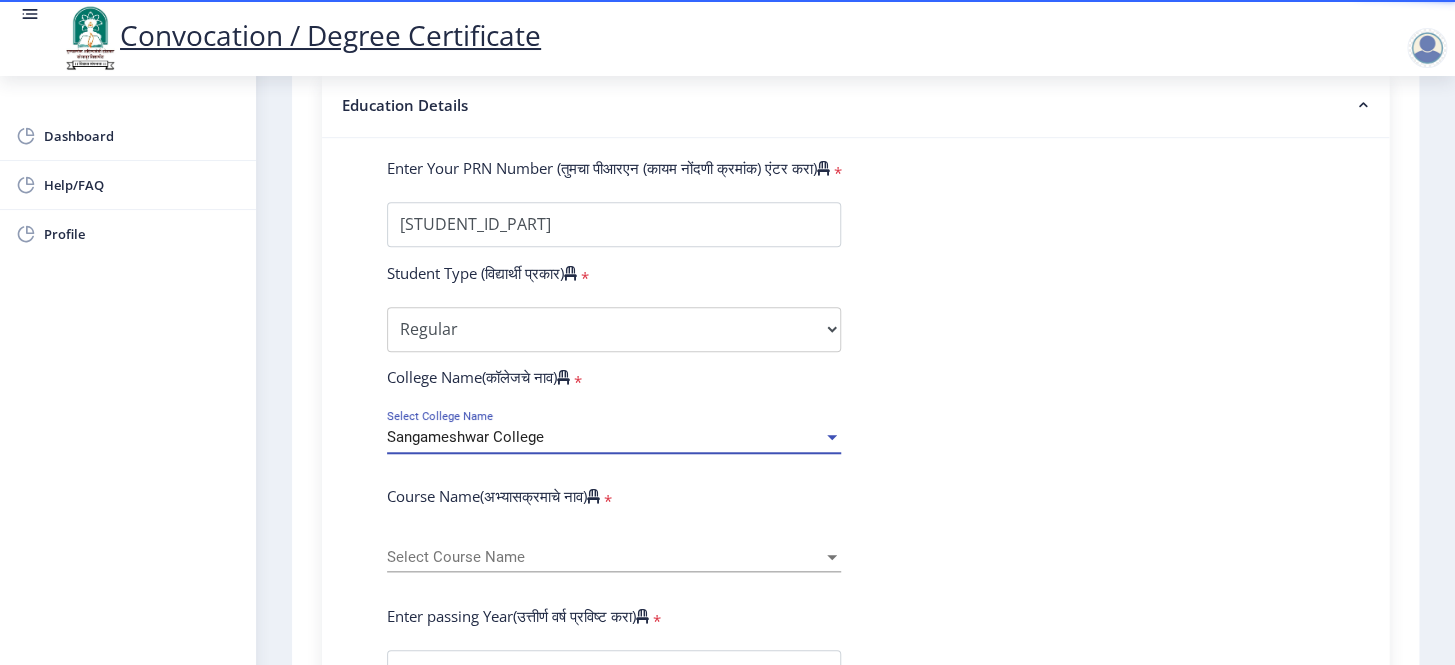 click on "Sangameshwar College" at bounding box center (605, 437) 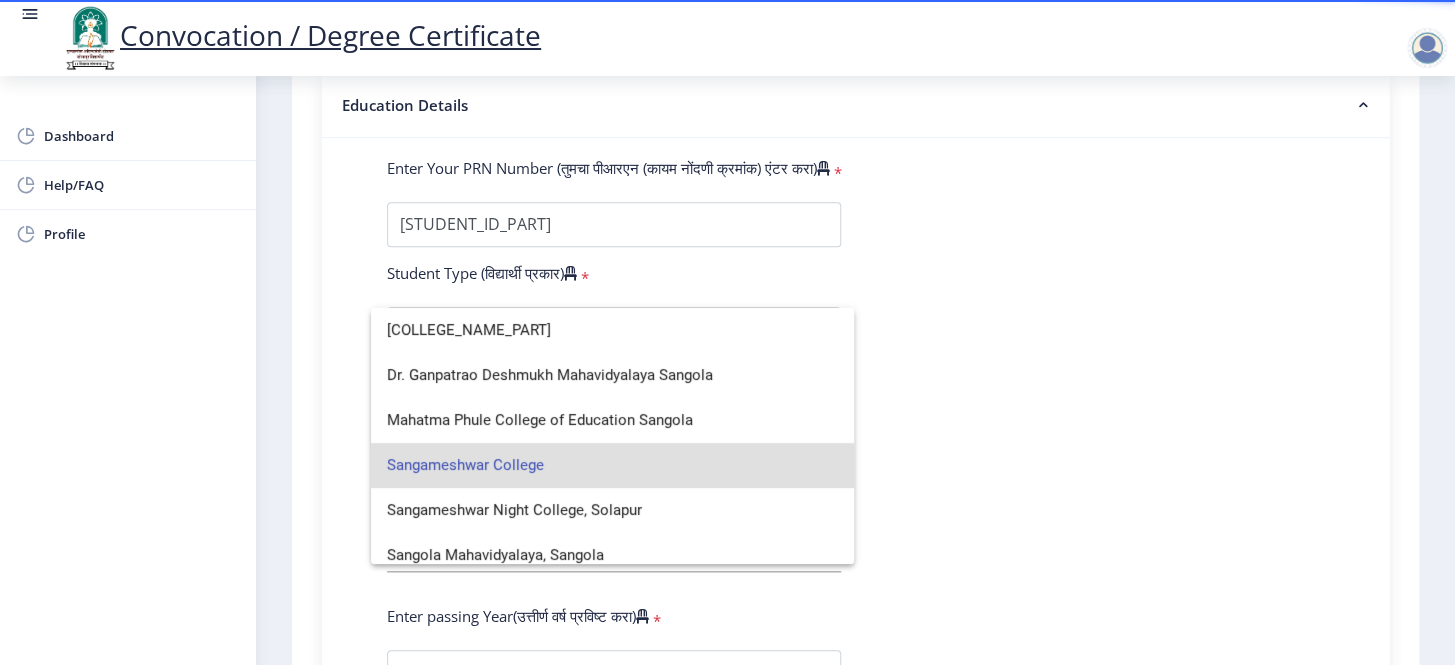 scroll, scrollTop: 0, scrollLeft: 0, axis: both 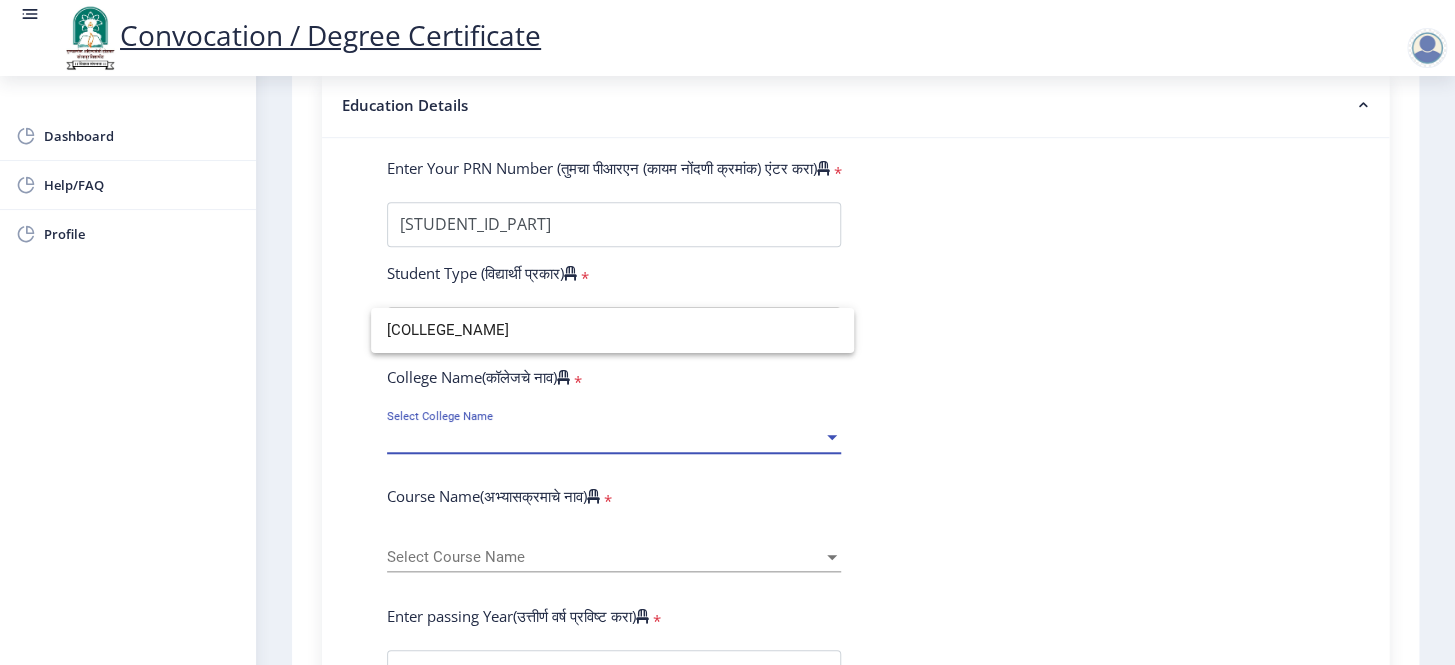drag, startPoint x: 420, startPoint y: 332, endPoint x: 428, endPoint y: 344, distance: 14.422205 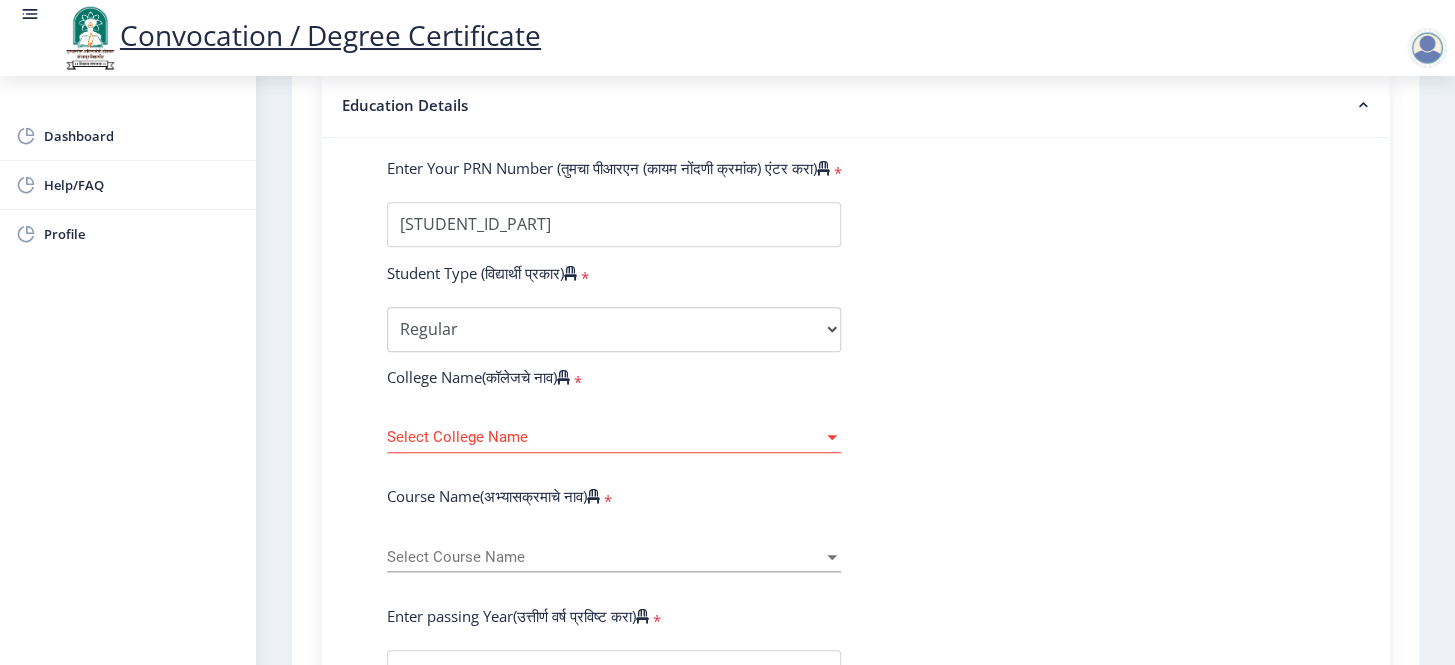 click on "Select College Name" at bounding box center [605, 437] 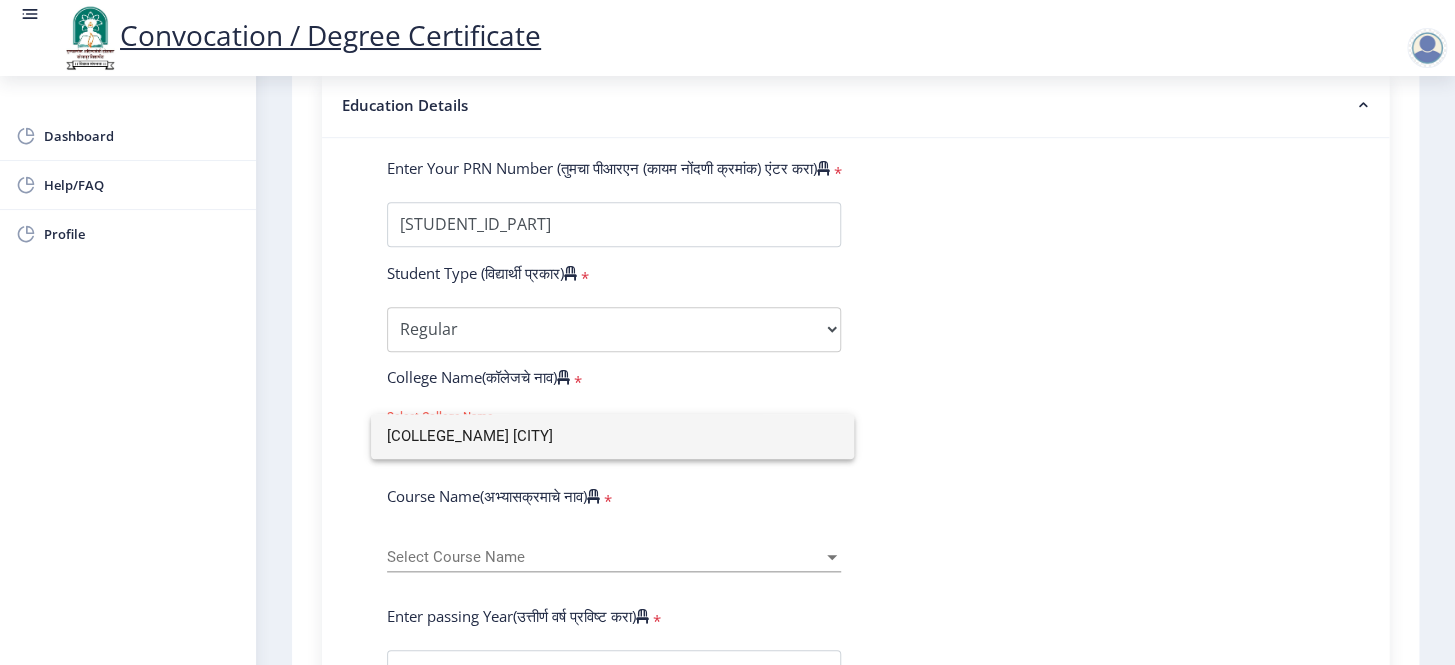 click on "[COLLEGE_NAME] [CITY]" at bounding box center (612, 436) 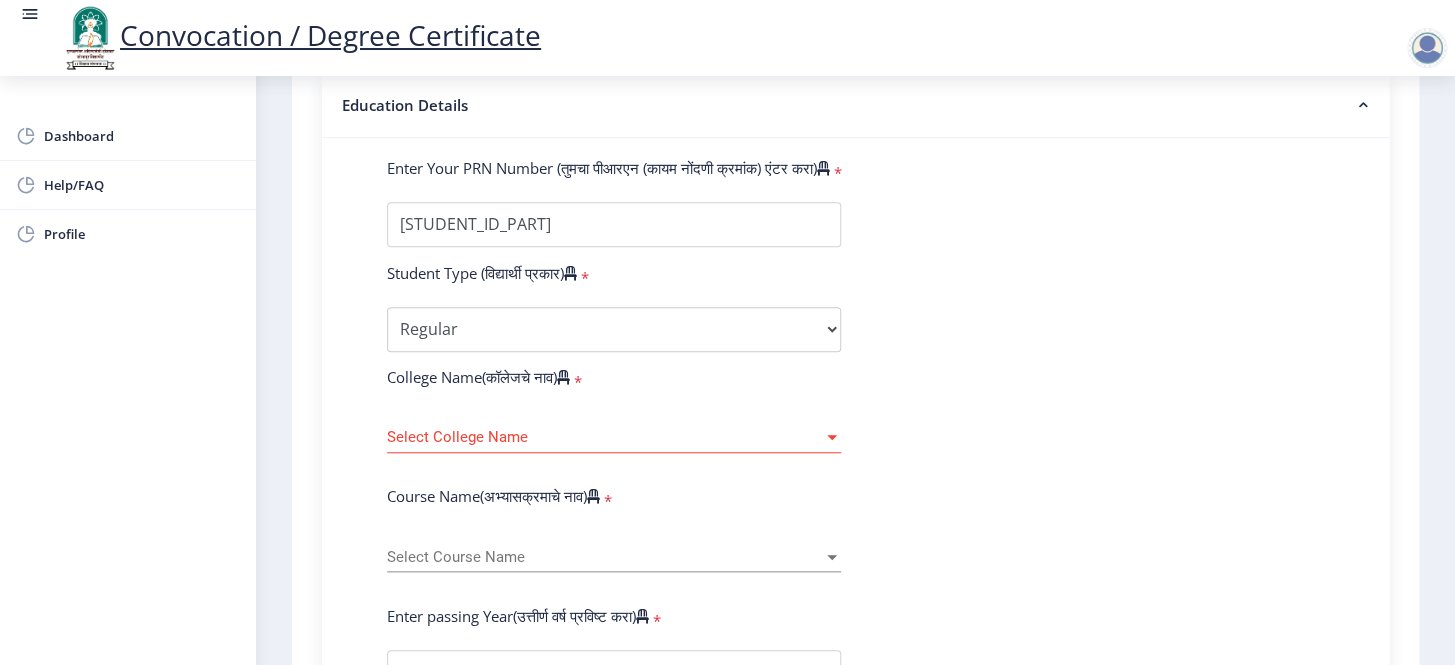 click on "Select College Name" at bounding box center (605, 437) 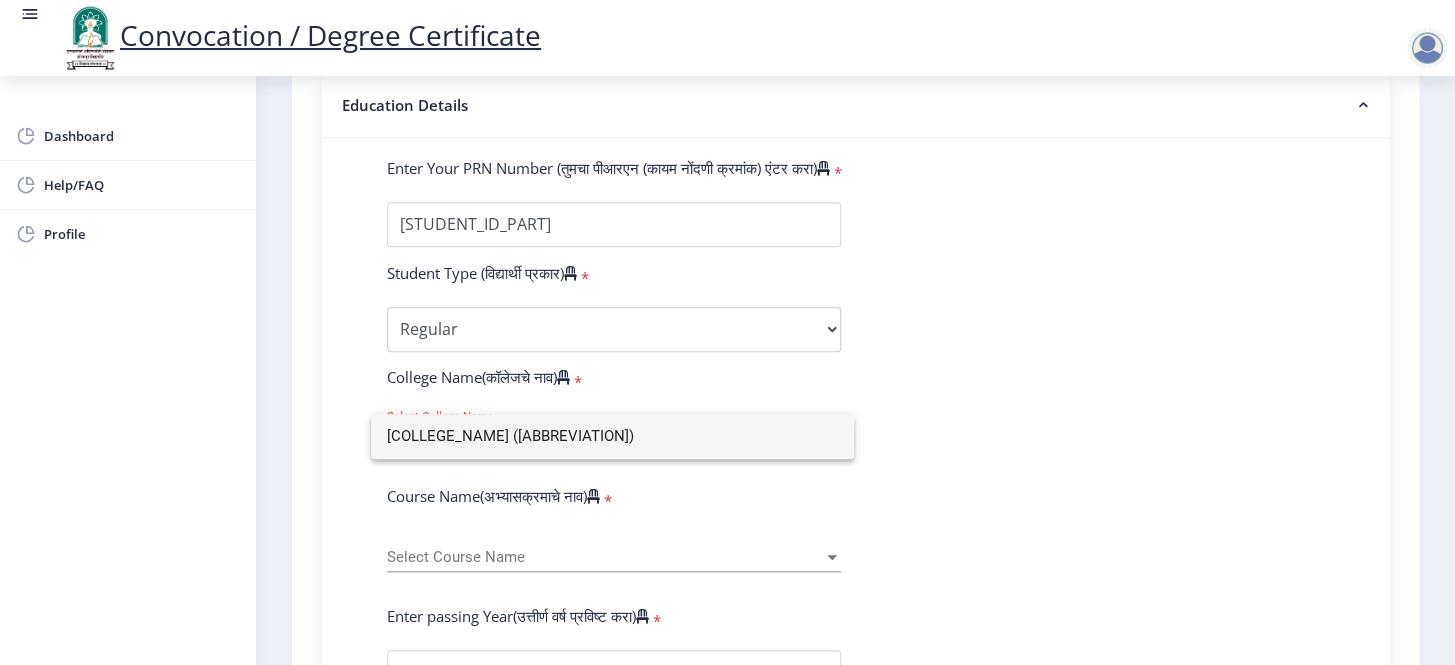 type on "[COLLEGE_NAME] ([ABBREVIATION])" 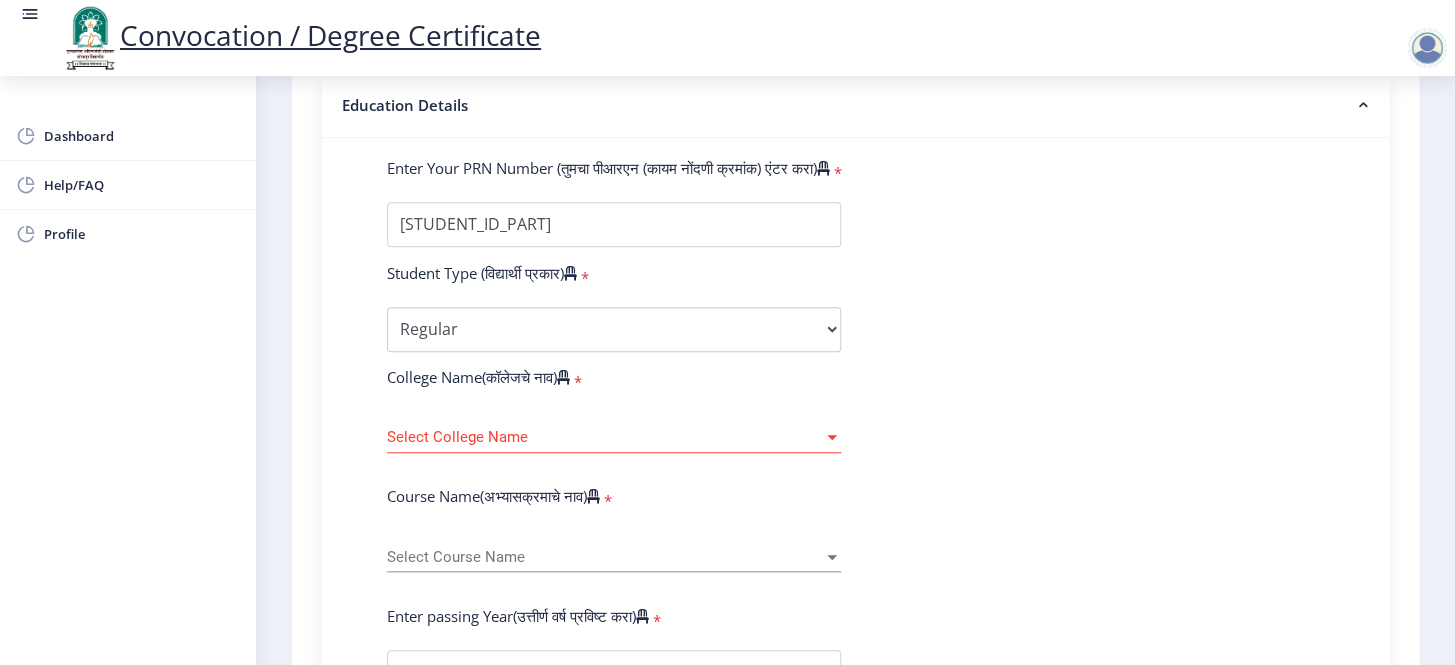 scroll, scrollTop: 636, scrollLeft: 0, axis: vertical 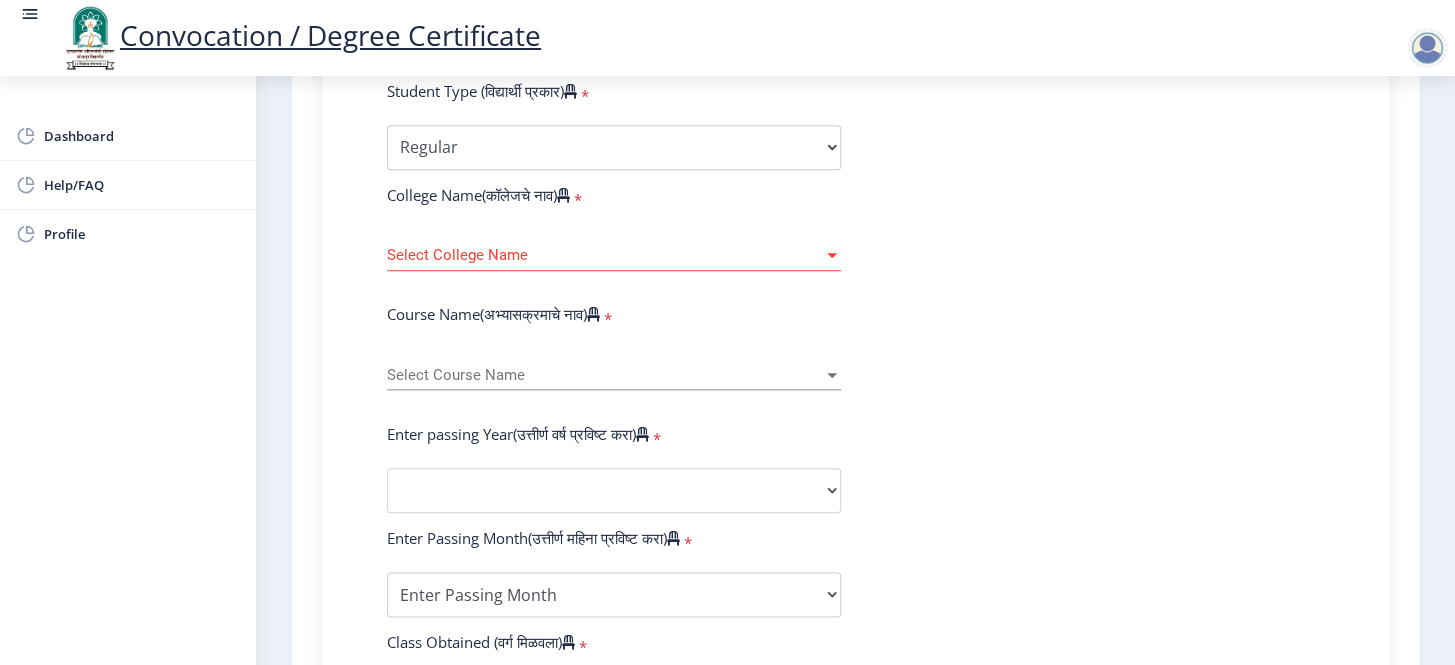 click on "Enter Your PRN Number (तुमचा पीआरएन (कायम नोंदणी क्रमांक) एंटर करा)   * Student Type (विद्यार्थी प्रकार)    * Select Student Type Regular External College Name(कॉलेजचे नाव)   * Select College Name Select College Name Course Name(अभ्यासक्रमाचे नाव)   * Select Course Name Select Course Name Enter passing Year(उत्तीर्ण वर्ष प्रविष्ट करा)   *  2025   2024   2023   2022   2021   2020   2019   2018   2017   2016   2015   2014   2013   2012   2011   2010   2009   2008   2007   2006   2005   2004   2003   2002   2001   2000   1999   1998   1997   1996   1995   1994   1993   1992   1991   1990   1989   1988   1987   1986   1985   1984   1983   1982   1981   1980   1979   1978   1977   1976  Enter Passing Month(उत्तीर्ण महिना प्रविष्ट करा)   * Enter Passing Month" 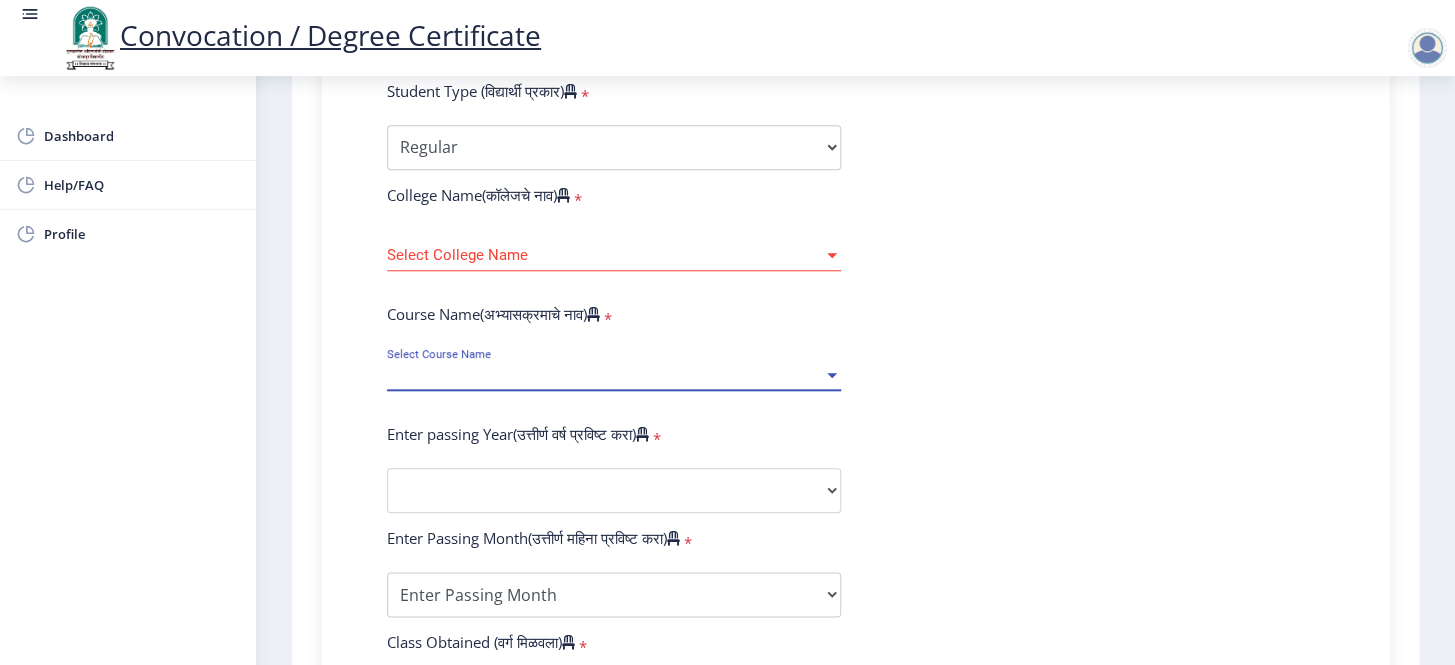 click on "Select Course Name" at bounding box center (605, 375) 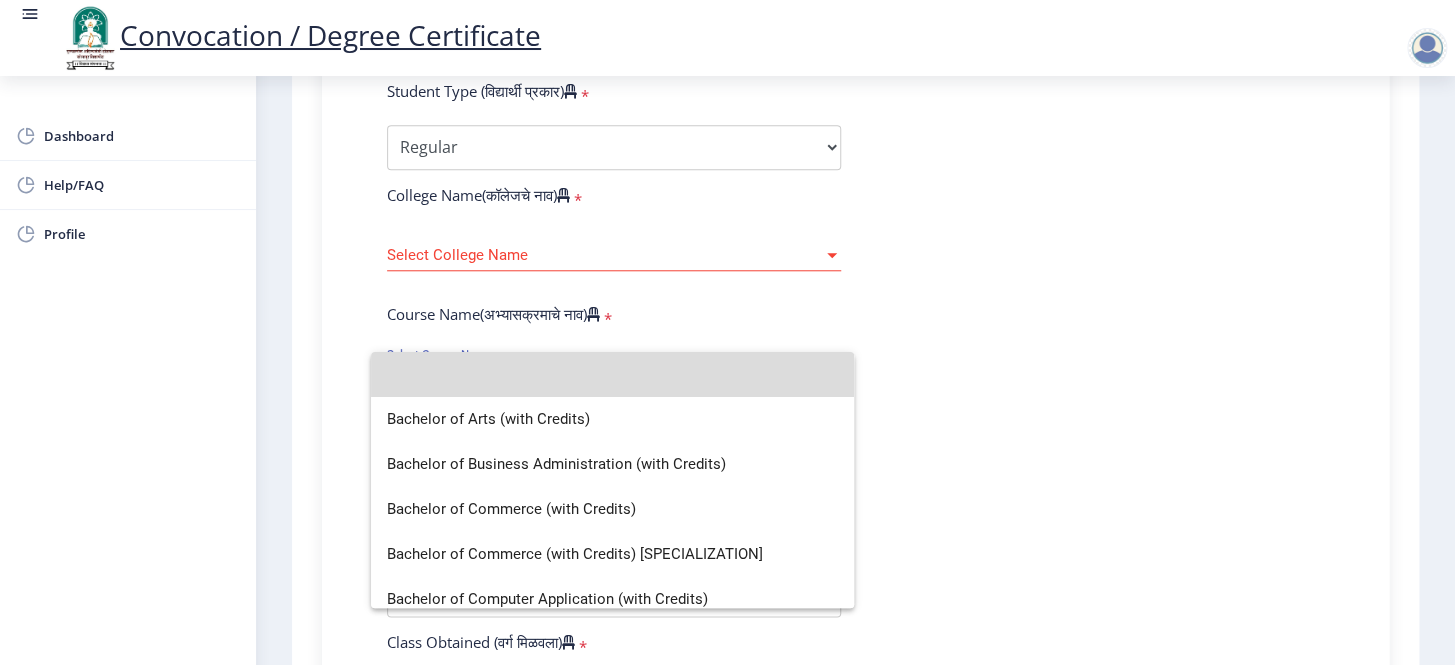 click at bounding box center [612, 374] 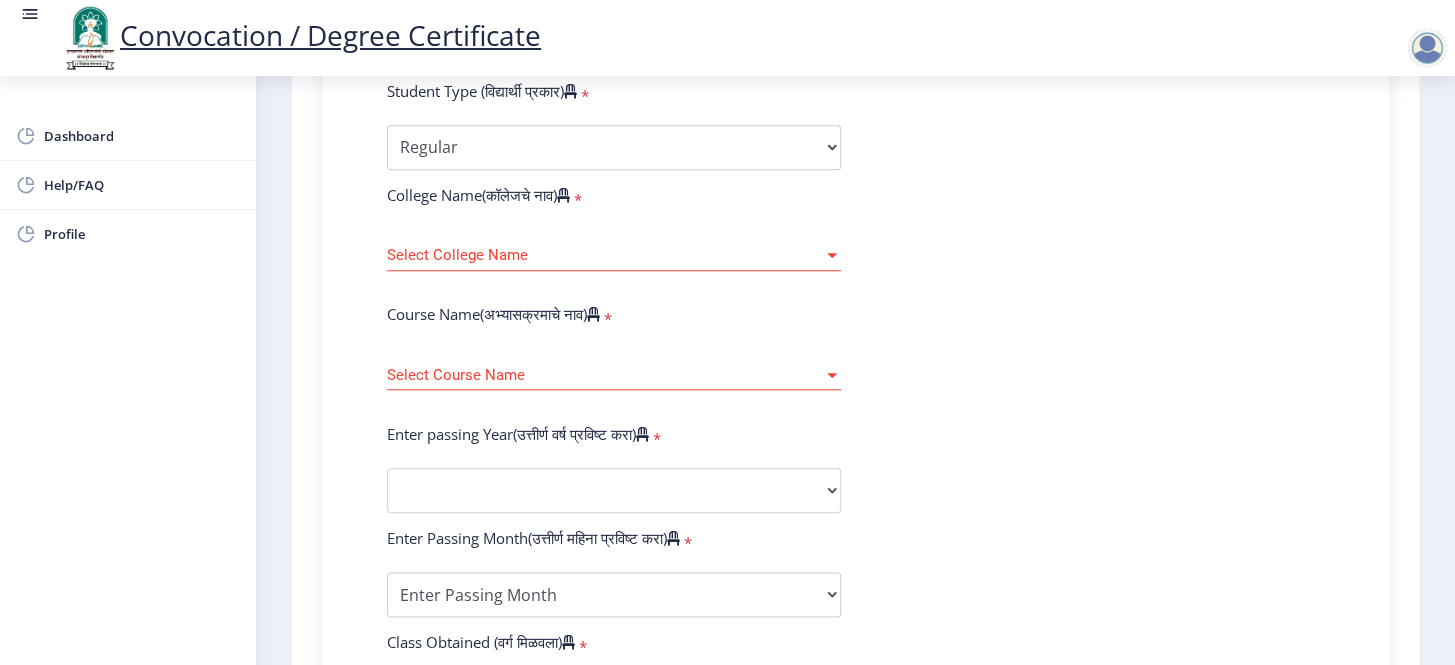 click on "Enter Your PRN Number (तुमचा पीआरएन (कायम नोंदणी क्रमांक) एंटर करा)   * Student Type (विद्यार्थी प्रकार)    * Select Student Type Regular External College Name(कॉलेजचे नाव)   * Select College Name Select College Name Course Name(अभ्यासक्रमाचे नाव)   * Select Course Name Select Course Name Enter passing Year(उत्तीर्ण वर्ष प्रविष्ट करा)   *  2025   2024   2023   2022   2021   2020   2019   2018   2017   2016   2015   2014   2013   2012   2011   2010   2009   2008   2007   2006   2005   2004   2003   2002   2001   2000   1999   1998   1997   1996   1995   1994   1993   1992   1991   1990   1989   1988   1987   1986   1985   1984   1983   1982   1981   1980   1979   1978   1977   1976  Enter Passing Month(उत्तीर्ण महिना प्रविष्ट करा)   * Enter Passing Month" 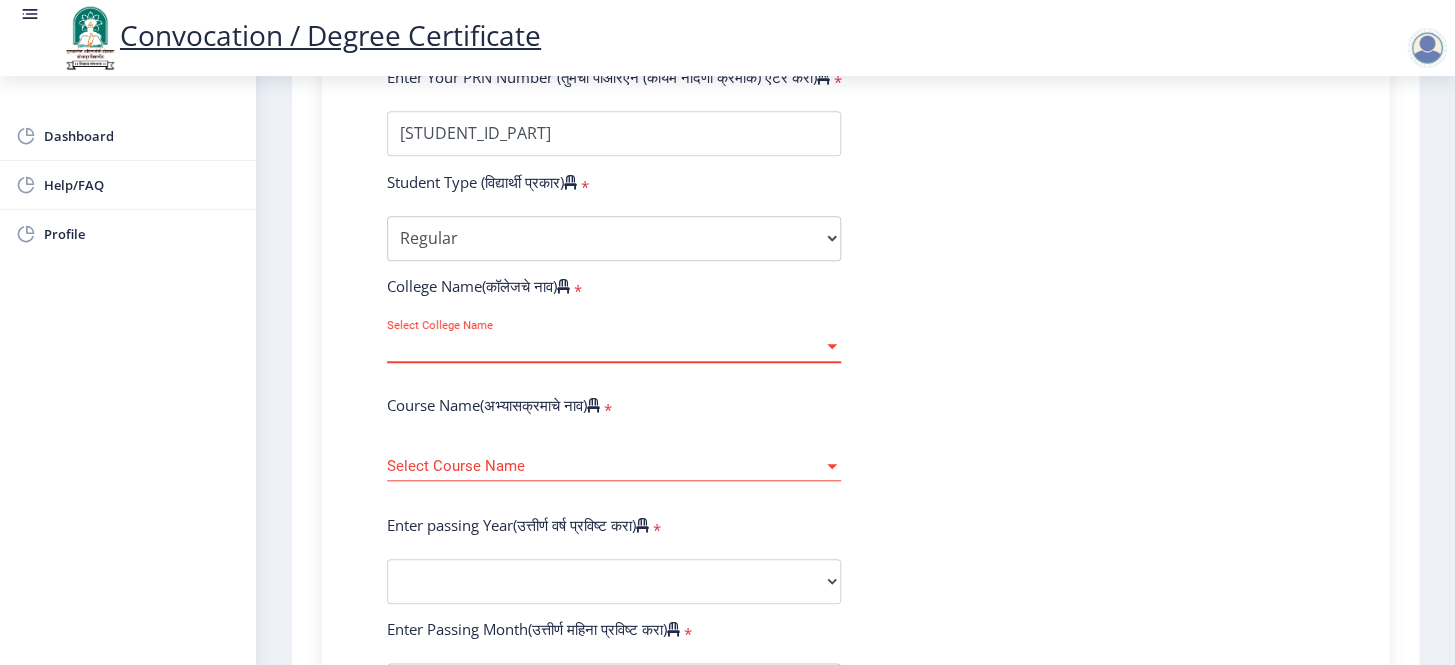 click on "Select College Name" at bounding box center [605, 346] 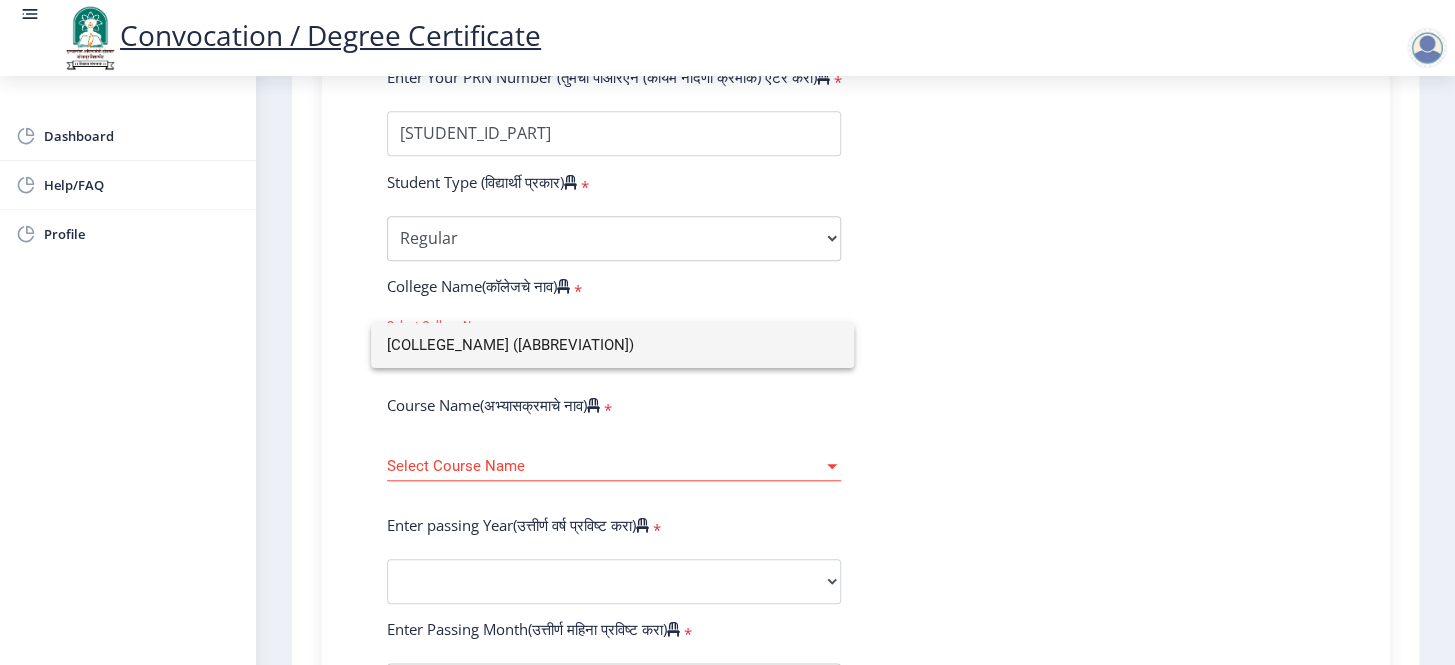 click 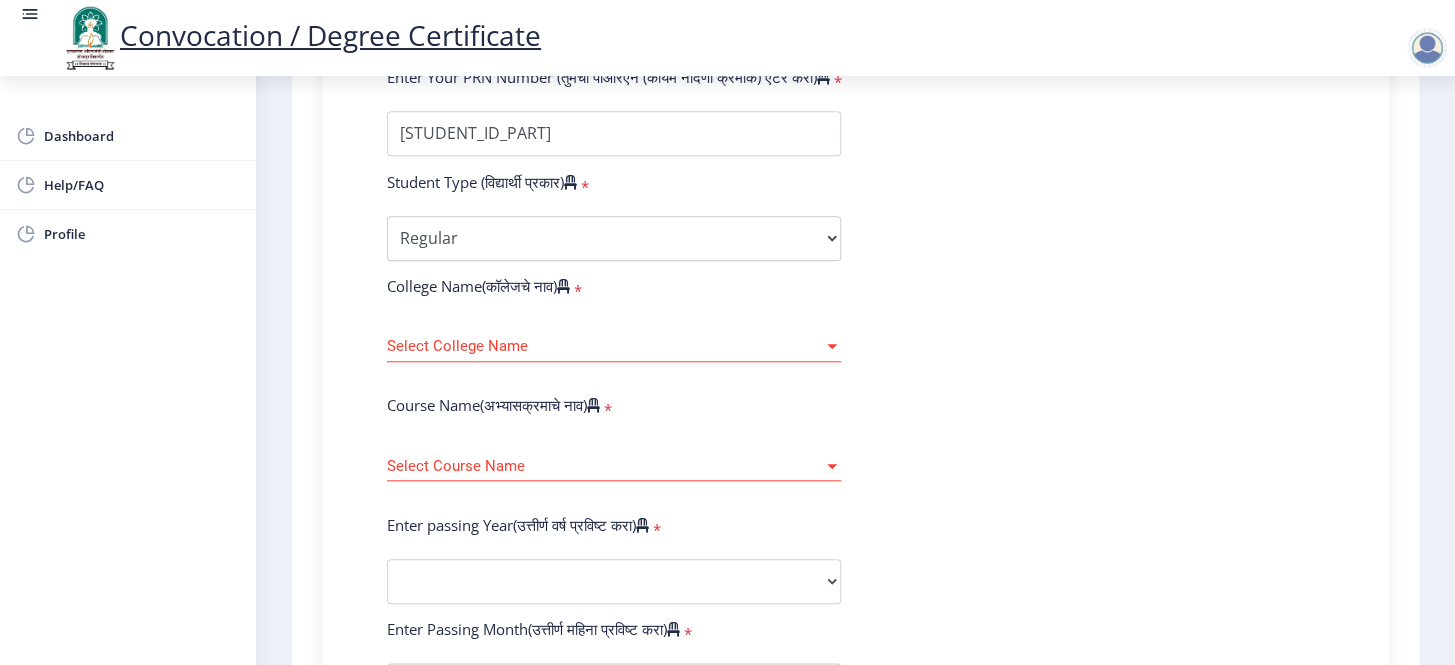 click on "Select Course Name" at bounding box center (605, 466) 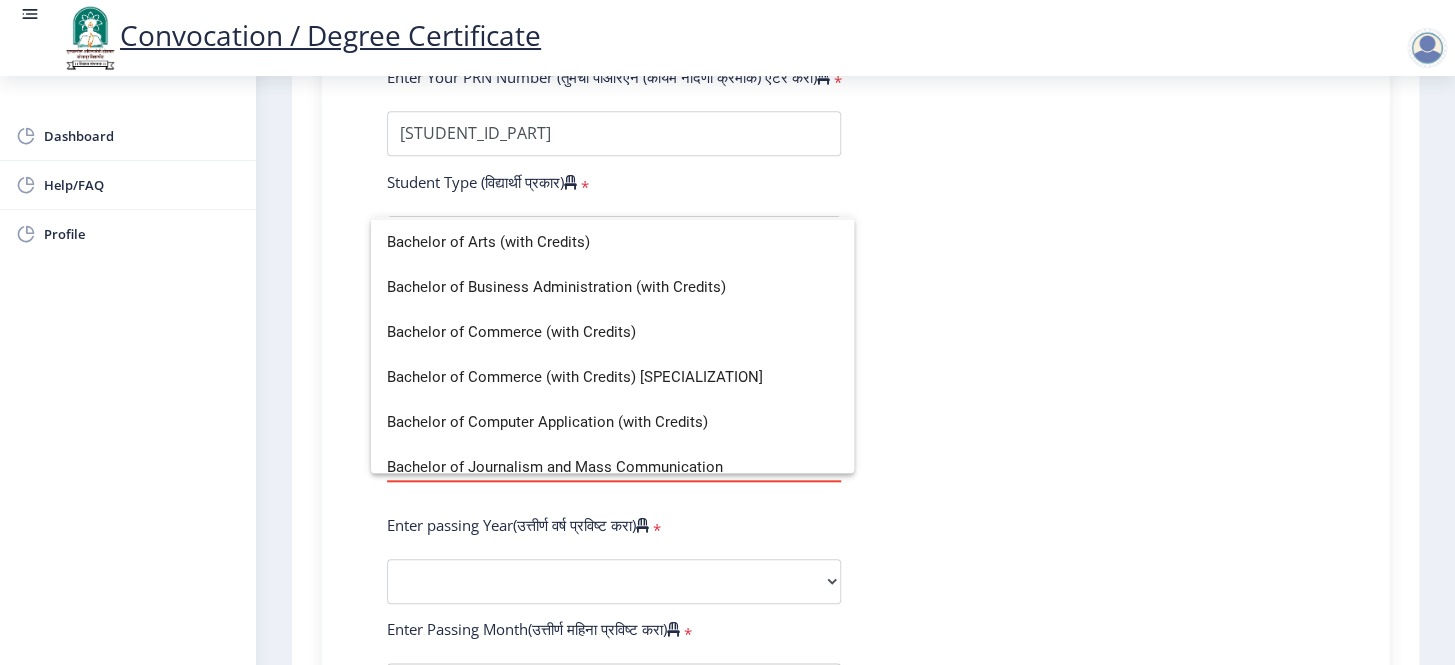 scroll, scrollTop: 0, scrollLeft: 0, axis: both 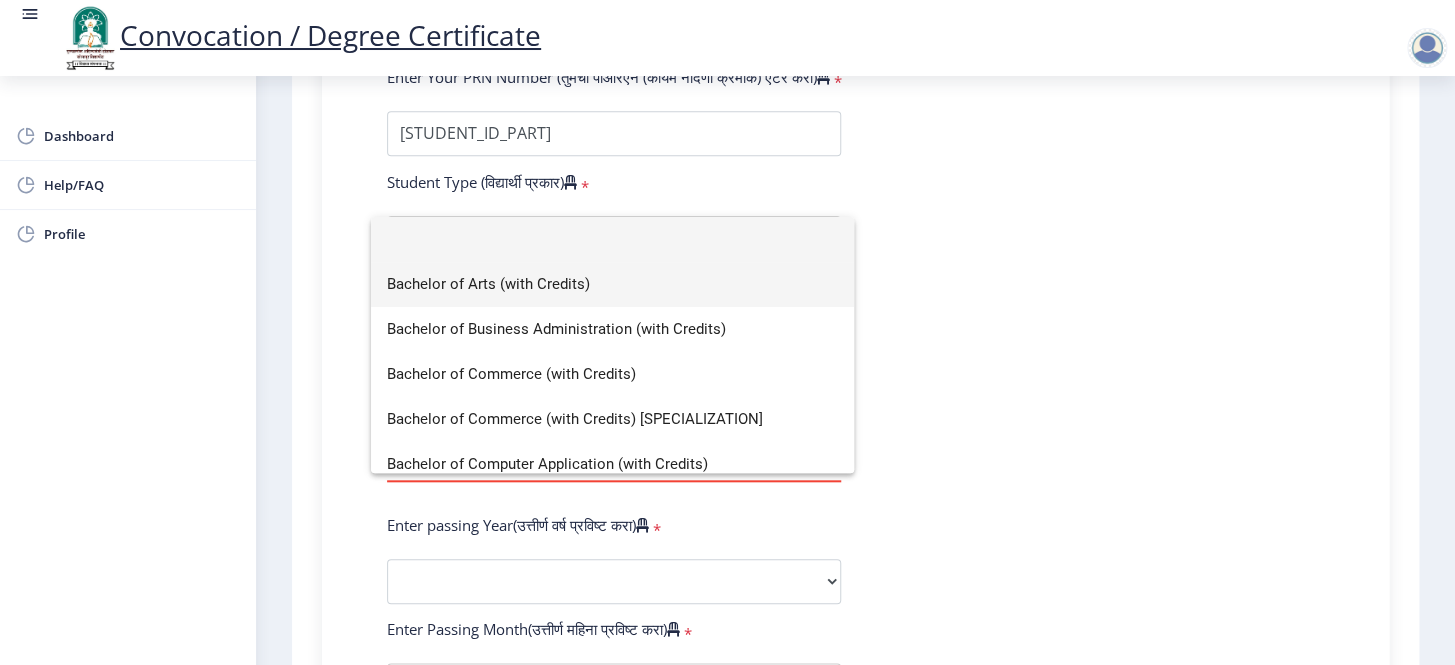 click on "Bachelor of Arts (with Credits)" at bounding box center [612, 284] 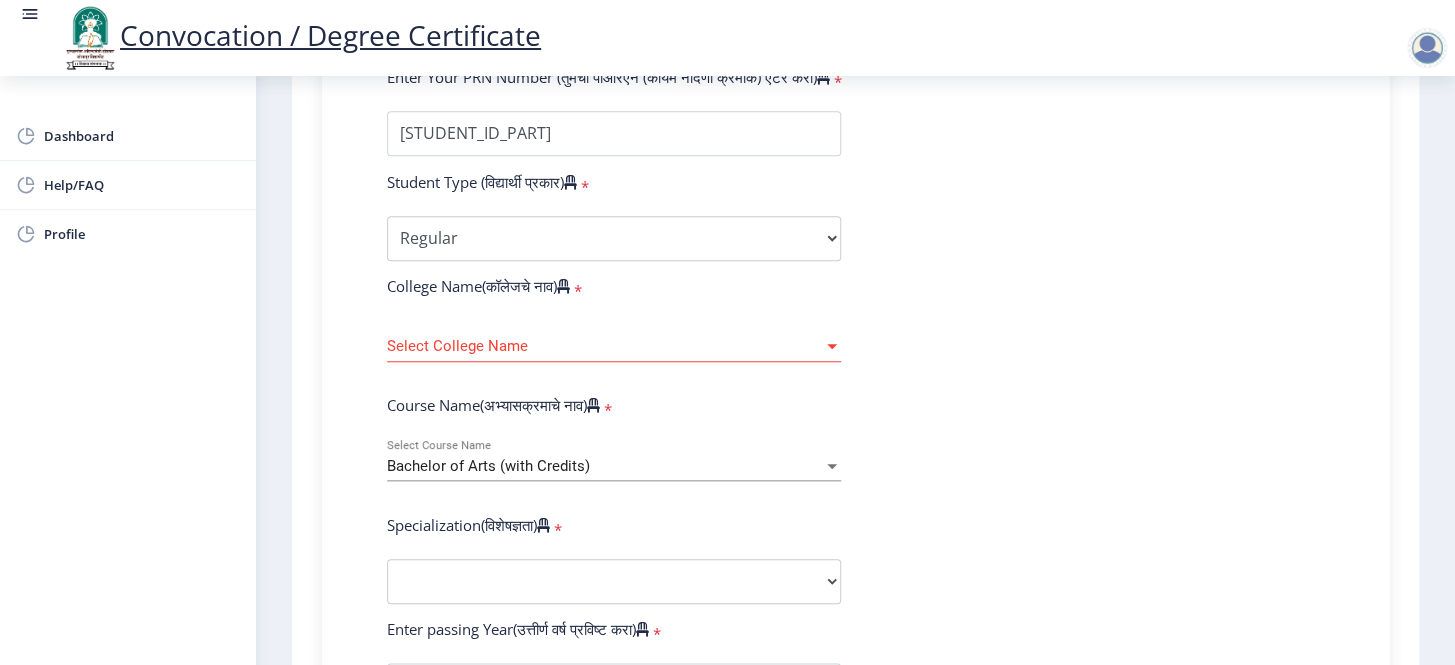 click on "Enter Your PRN Number (तुमचा पीआरएन (कायम नोंदणी क्रमांक) एंटर करा)   * Student Type (विद्यार्थी प्रकार)    * Select Student Type Regular External College Name(कॉलेजचे नाव)   * Select College Name Select College Name Course Name(अभ्यासक्रमाचे नाव)   * Bachelor of Arts (with Credits) Select Course Name  Specialization(विशेषज्ञता)   * Specialization English Geography Hindi Marathi Music Sanskrit Urdu Ancient Indian History Culture & Archaeology Economics History Physical Education Political Science Psychology Sociology Kannada Philosophy Other Enter passing Year(उत्तीर्ण वर्ष प्रविष्ट करा)   *  2025   2024   2023   2022   2021   2020   2019   2018   2017   2016   2015   2014   2013   2012   2011   2010   2009   2008   2007   2006   2005   2004   2003   2002   2001   2000   1999  * *" 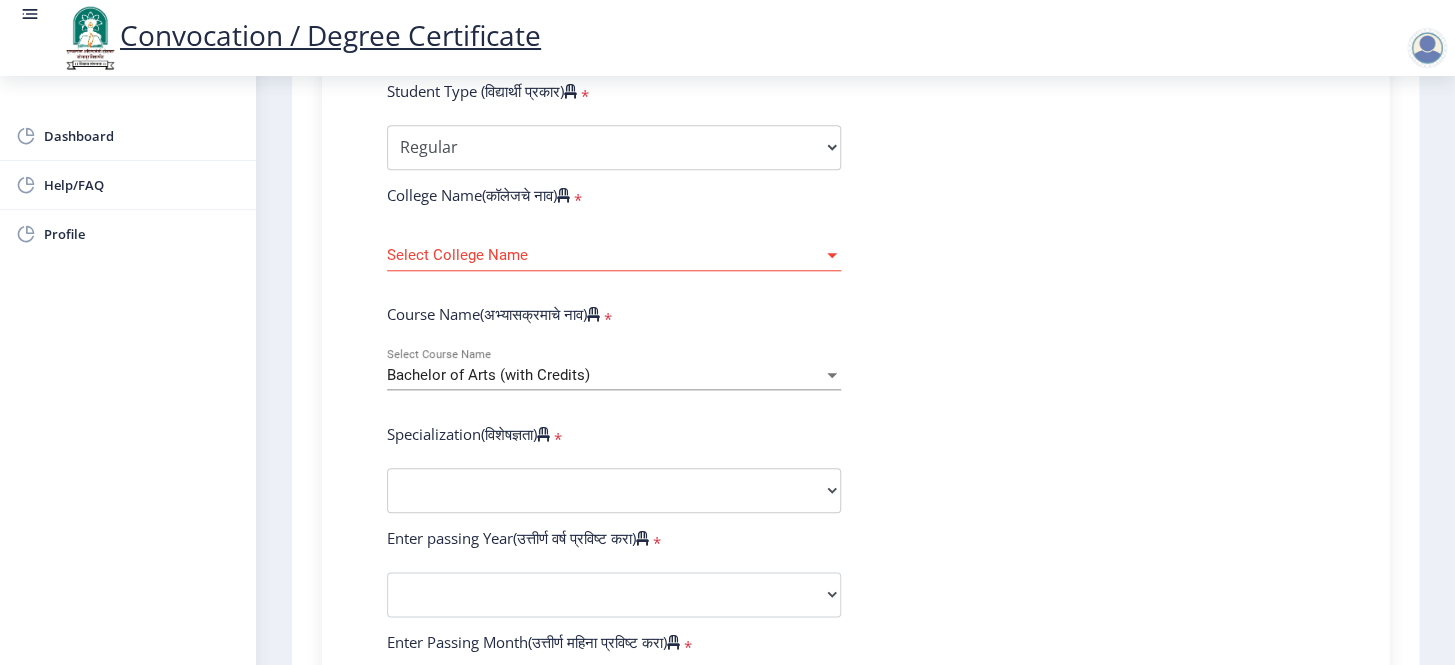 scroll, scrollTop: 727, scrollLeft: 0, axis: vertical 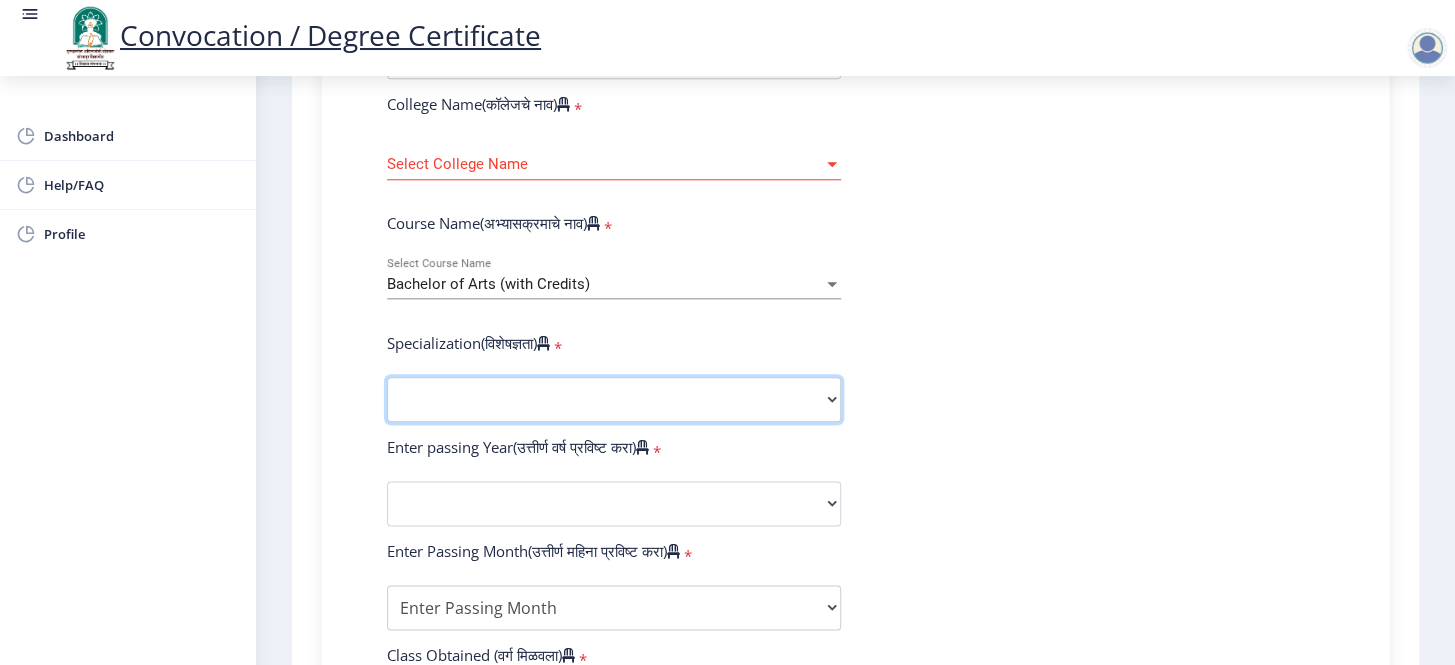 click on "Specialization English Geography Hindi Marathi Music Sanskrit Urdu Ancient Indian History Culture & Archaeology Economics History Physical Education Political Science Psychology Sociology Kannada Philosophy Other" at bounding box center (614, 399) 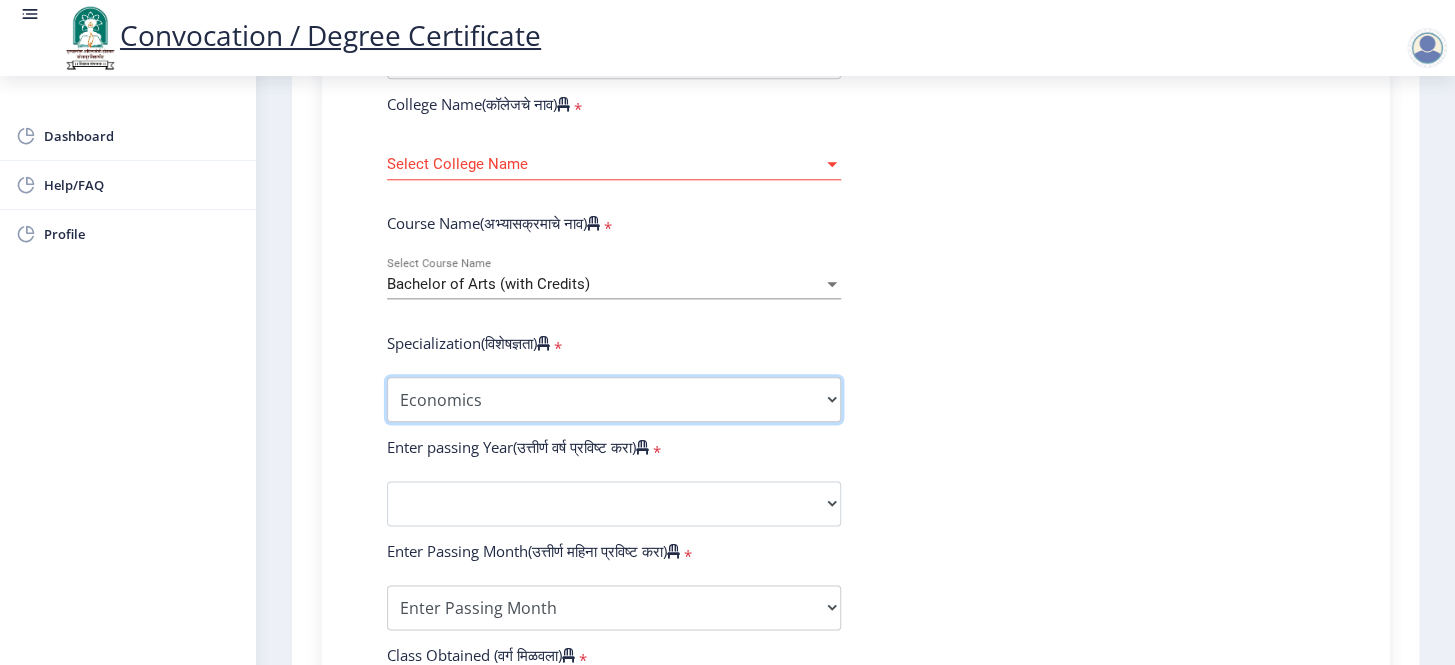 click on "Specialization English Geography Hindi Marathi Music Sanskrit Urdu Ancient Indian History Culture & Archaeology Economics History Physical Education Political Science Psychology Sociology Kannada Philosophy Other" at bounding box center (614, 399) 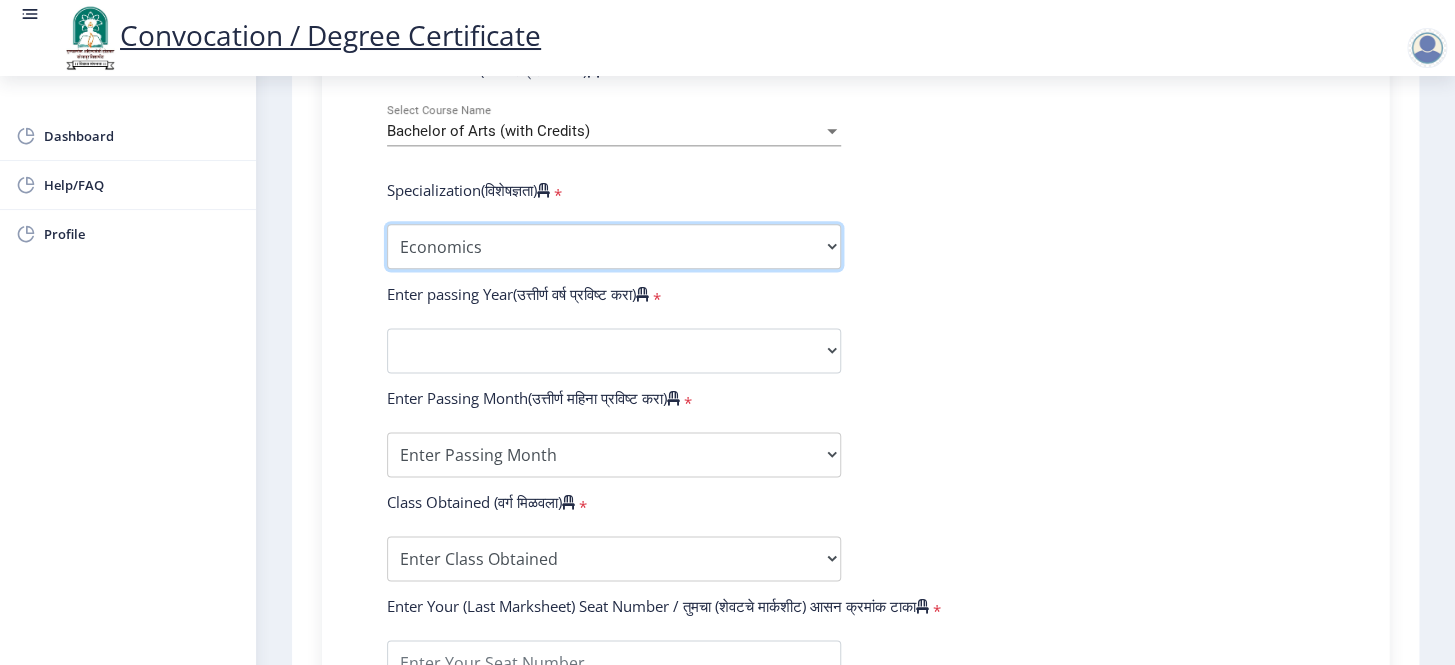scroll, scrollTop: 909, scrollLeft: 0, axis: vertical 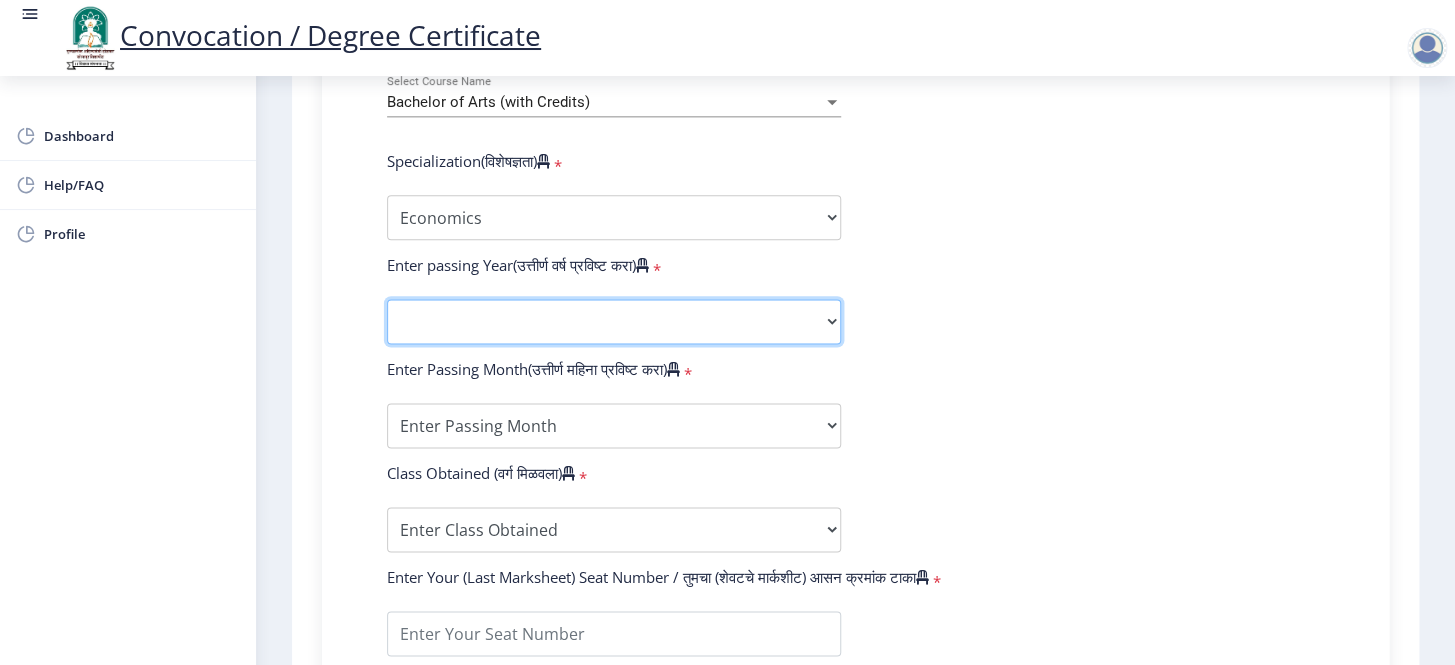click on "2025   2024   2023   2022   2021   2020   2019   2018   2017   2016   2015   2014   2013   2012   2011   2010   2009   2008   2007   2006   2005   2004   2003   2002   2001   2000   1999   1998   1997   1996   1995   1994   1993   1992   1991   1990   1989   1988   1987   1986   1985   1984   1983   1982   1981   1980   1979   1978   1977   1976" 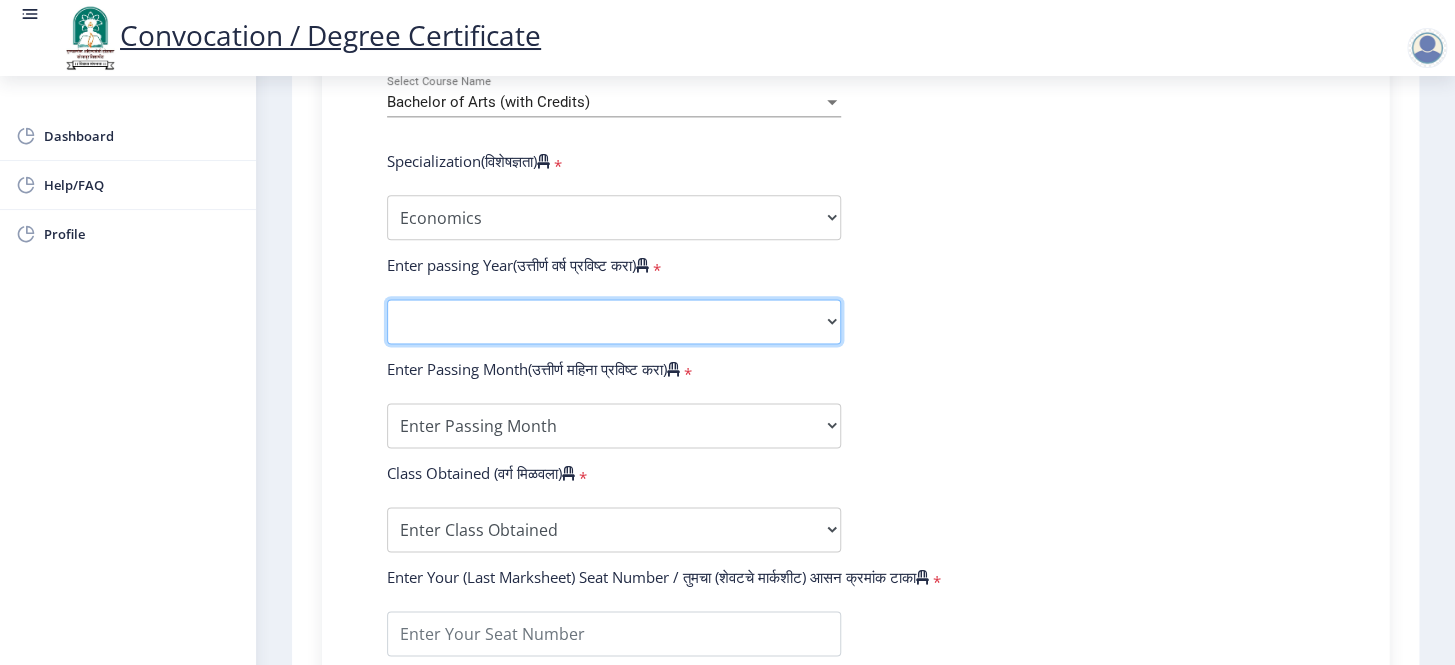 select on "2014" 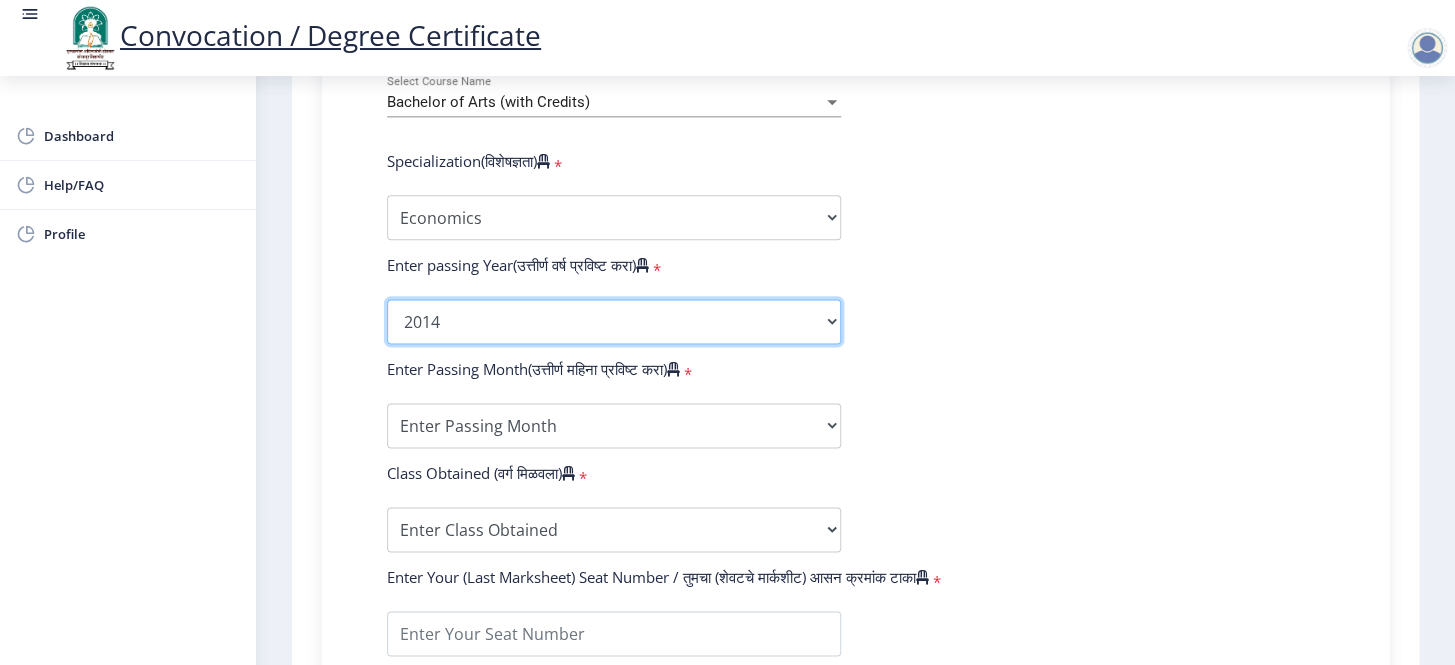 click on "2025   2024   2023   2022   2021   2020   2019   2018   2017   2016   2015   2014   2013   2012   2011   2010   2009   2008   2007   2006   2005   2004   2003   2002   2001   2000   1999   1998   1997   1996   1995   1994   1993   1992   1991   1990   1989   1988   1987   1986   1985   1984   1983   1982   1981   1980   1979   1978   1977   1976" 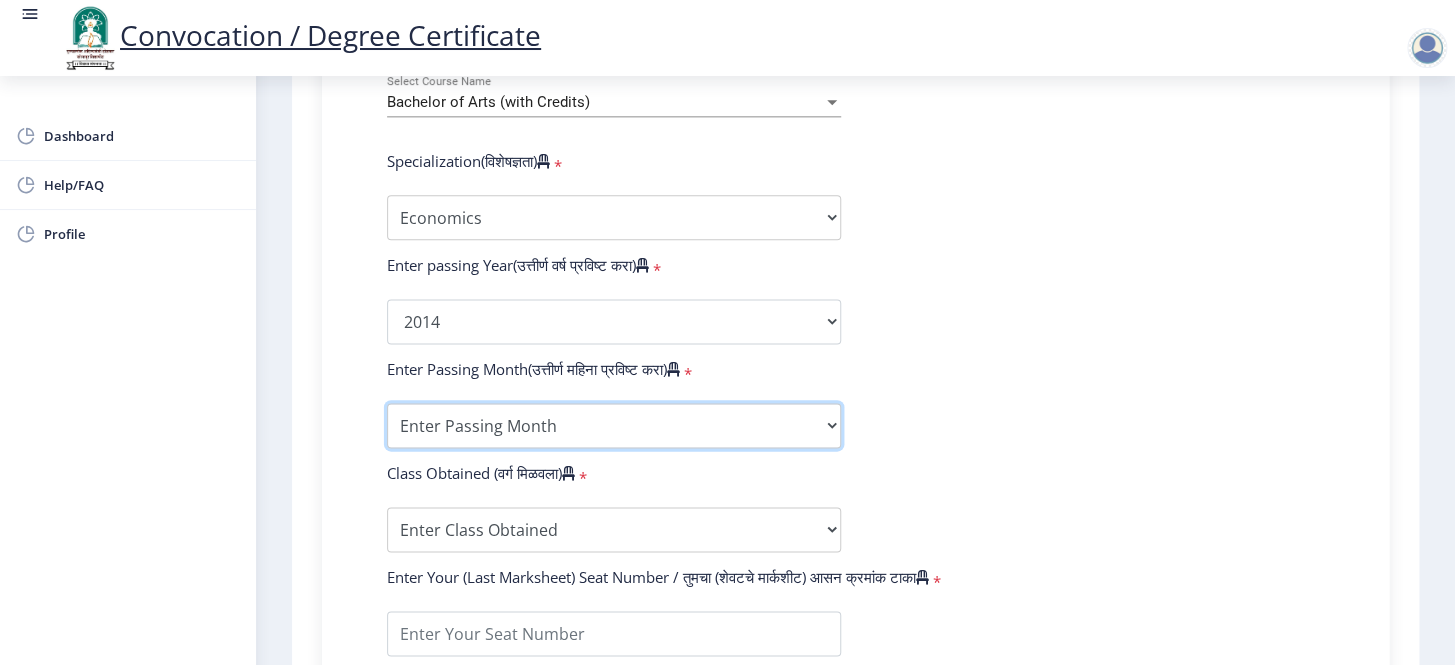 click on "Enter Passing Month March April May October November December" at bounding box center [614, 425] 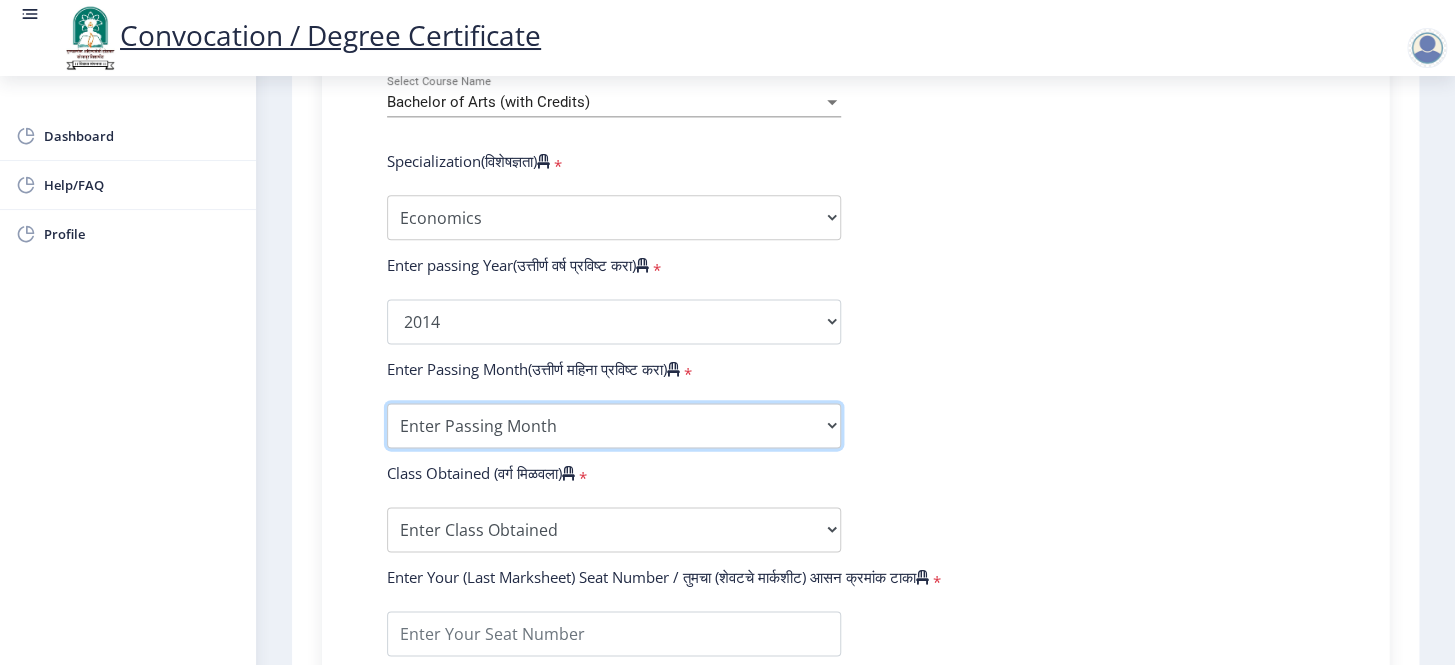 select on "March" 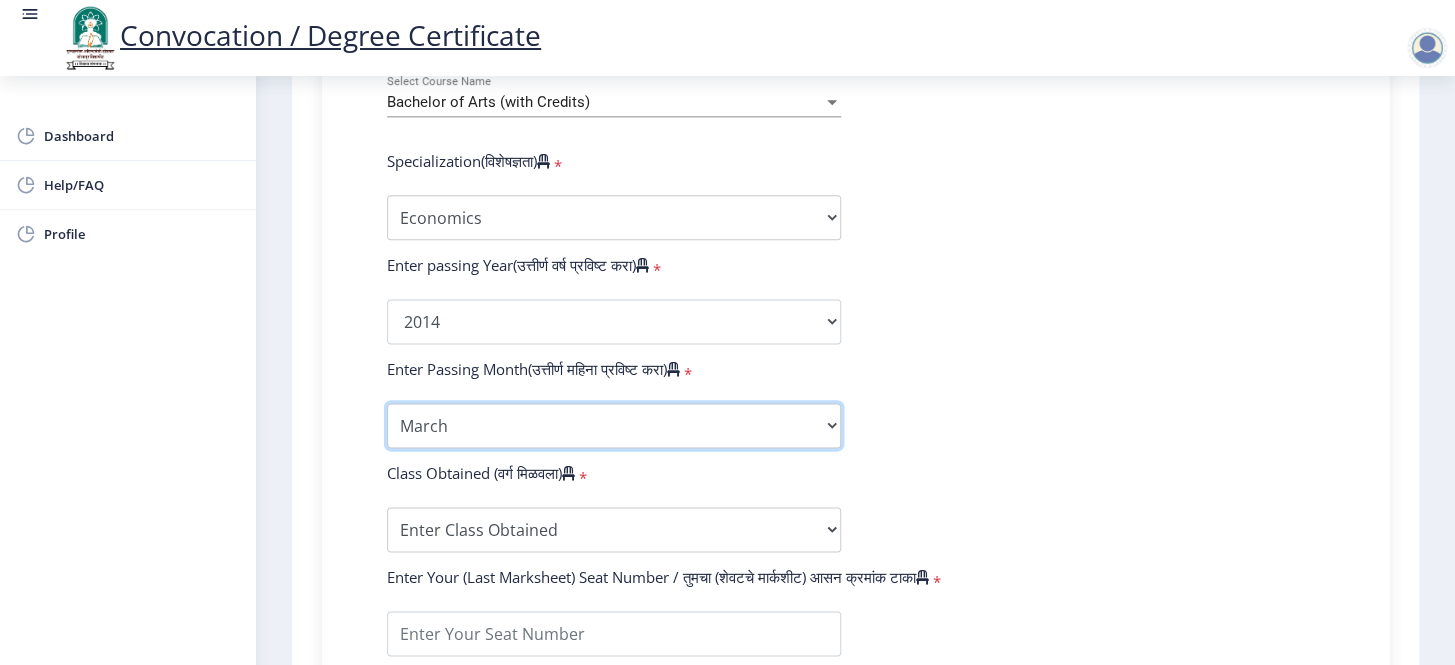 click on "Enter Passing Month March April May October November December" at bounding box center [614, 425] 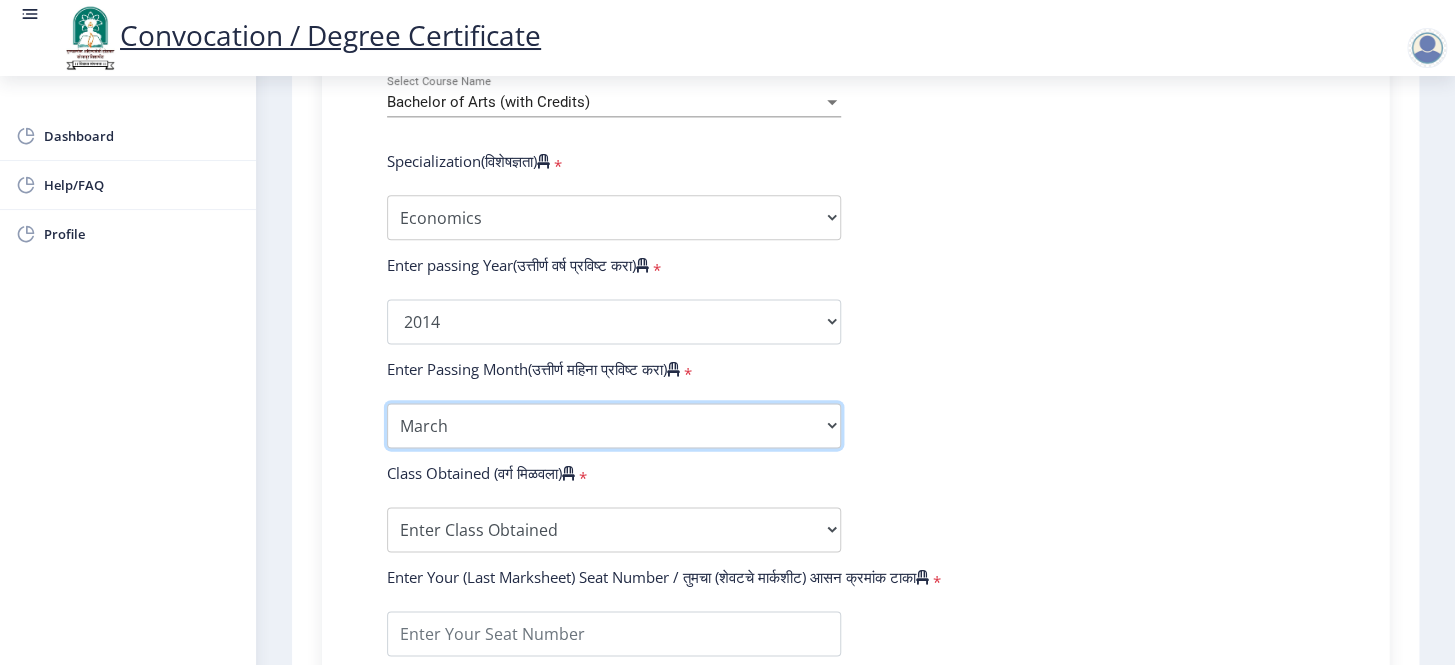 scroll, scrollTop: 1000, scrollLeft: 0, axis: vertical 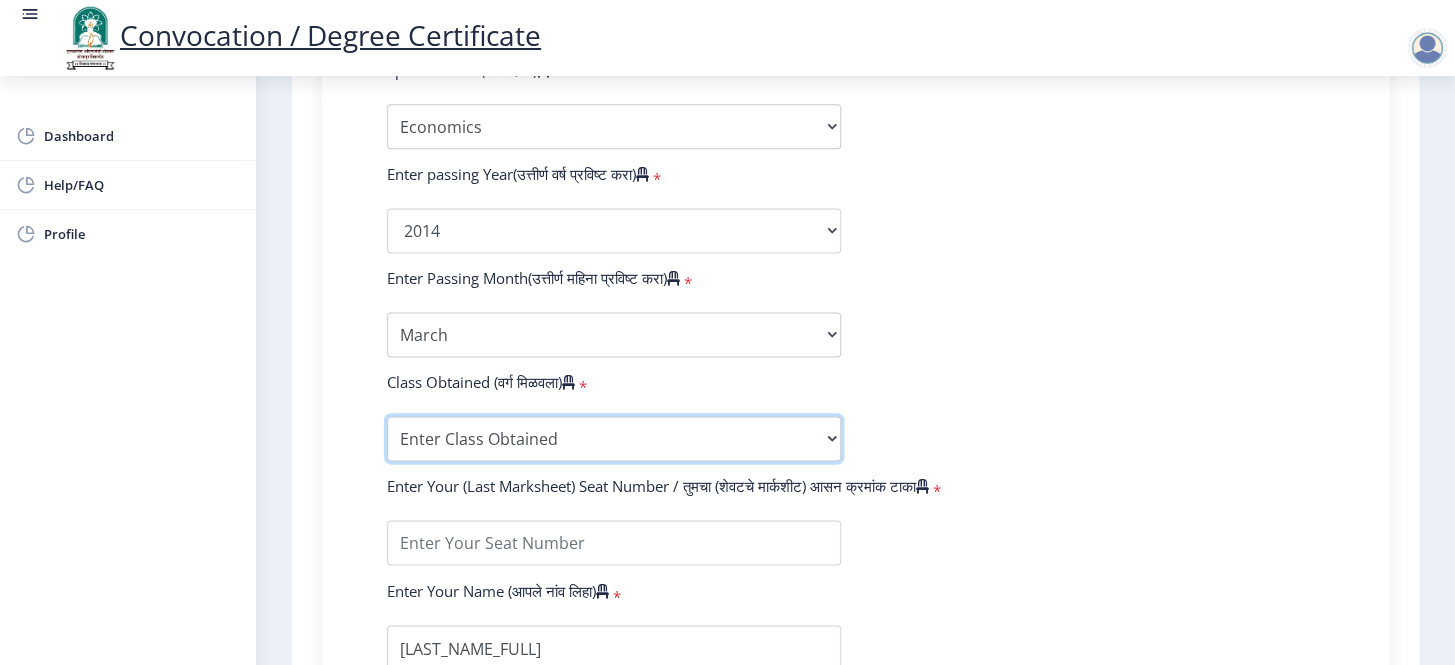 click on "Enter Class Obtained FIRST CLASS WITH DISTINCTION FIRST CLASS HIGHER SECOND CLASS SECOND CLASS PASS CLASS Grade O Grade A+ Grade A Grade B+ Grade B Grade C+ Grade C Grade D Grade E" at bounding box center (614, 438) 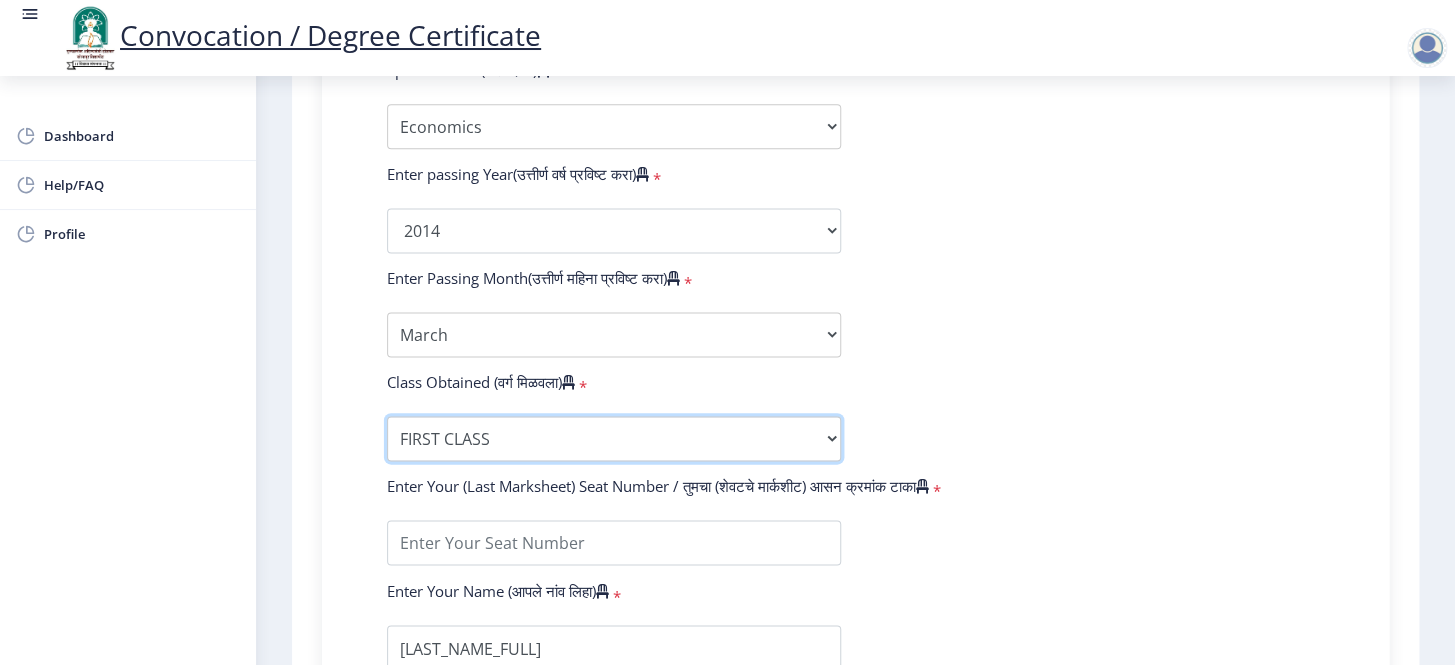 click on "Enter Class Obtained FIRST CLASS WITH DISTINCTION FIRST CLASS HIGHER SECOND CLASS SECOND CLASS PASS CLASS Grade O Grade A+ Grade A Grade B+ Grade B Grade C+ Grade C Grade D Grade E" at bounding box center (614, 438) 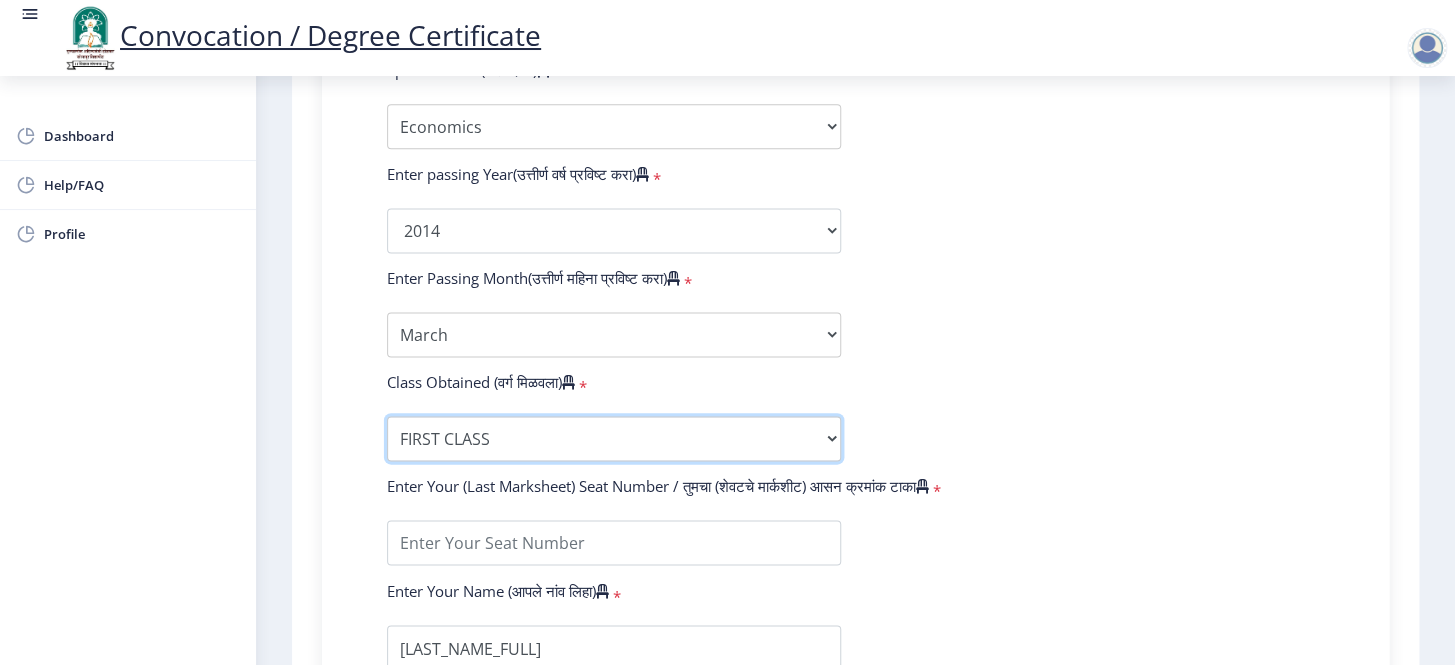 scroll, scrollTop: 1090, scrollLeft: 0, axis: vertical 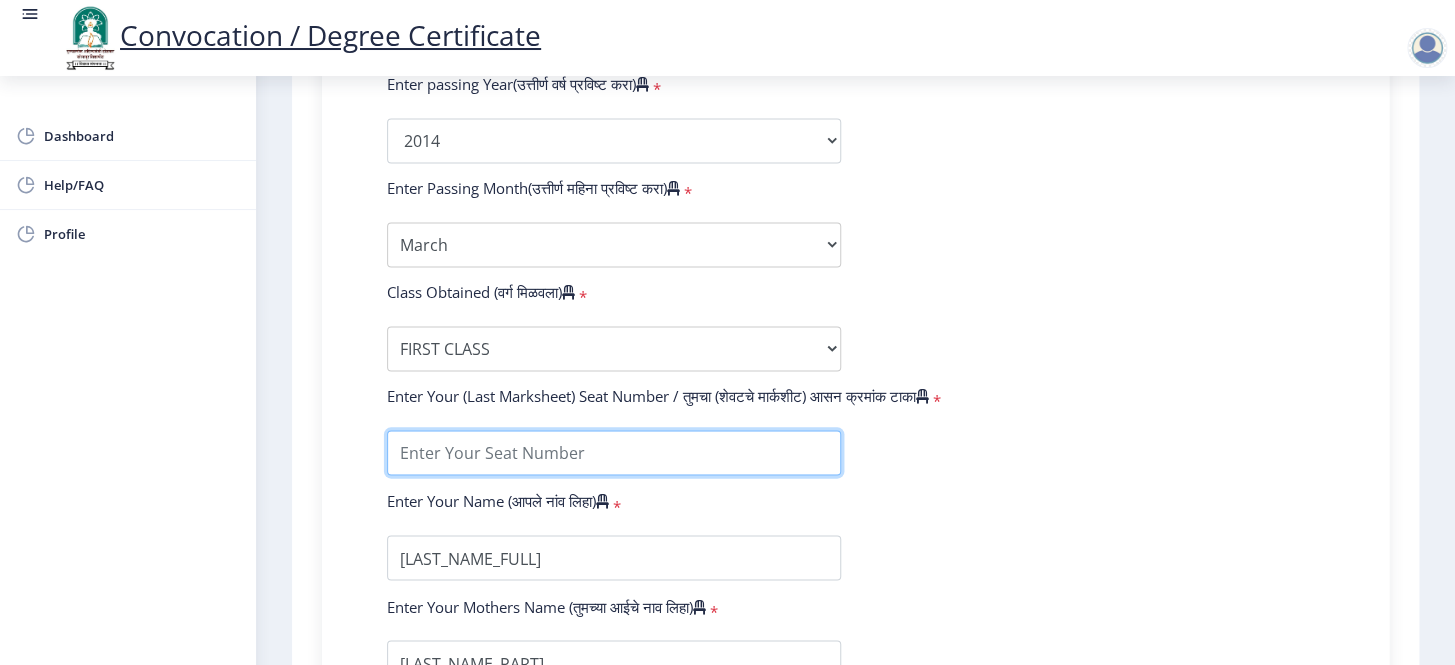 click at bounding box center (614, 452) 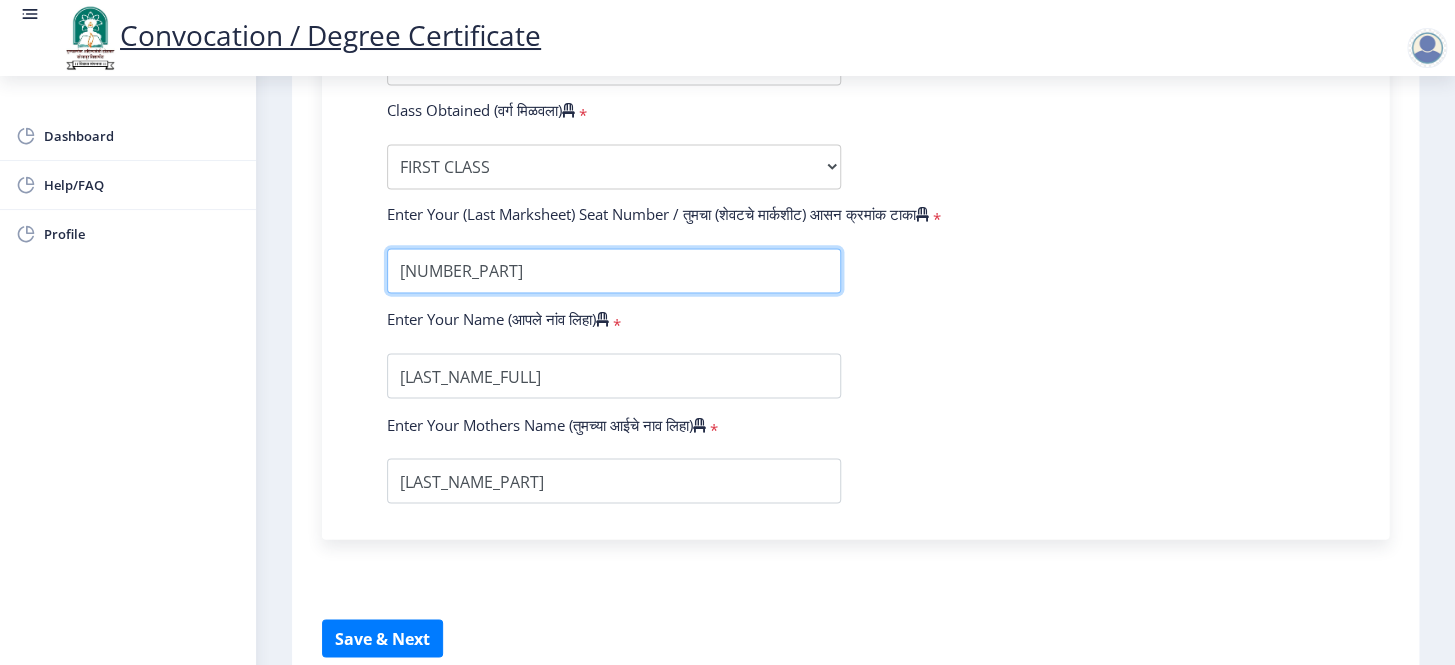 scroll, scrollTop: 1363, scrollLeft: 0, axis: vertical 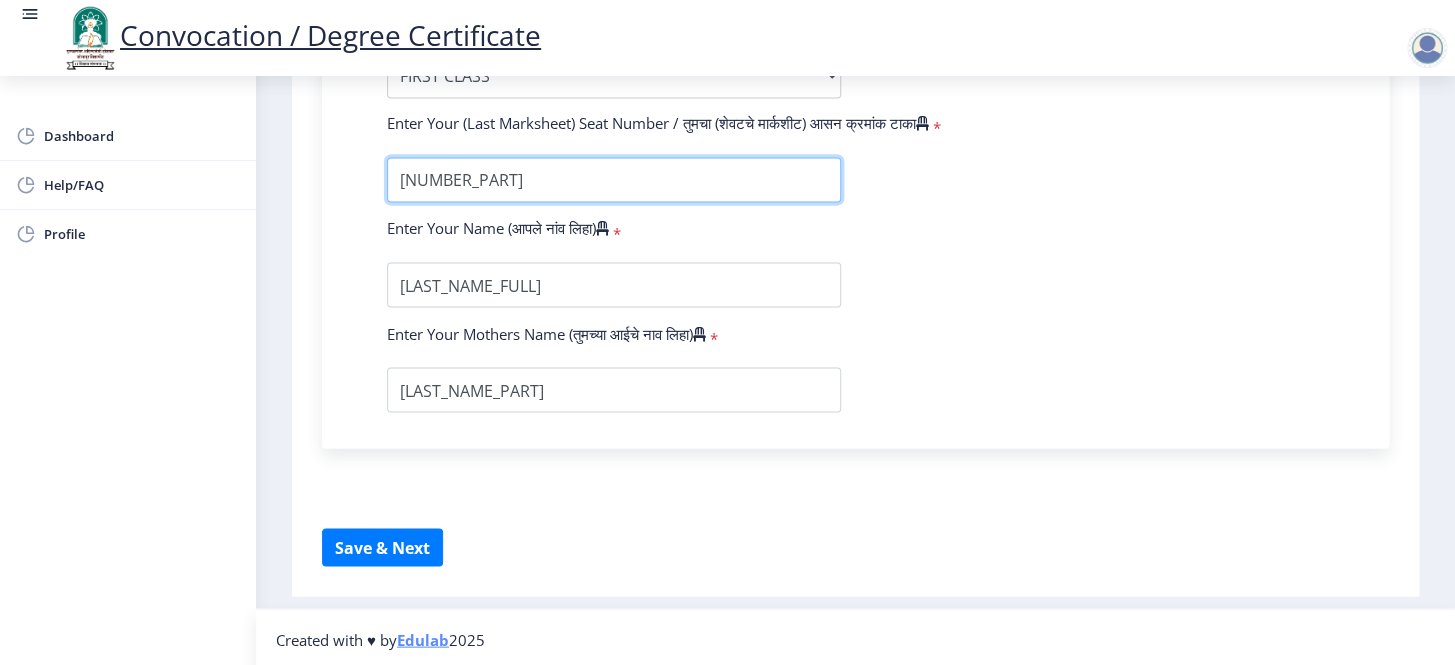 type on "[NUMBER_PART]" 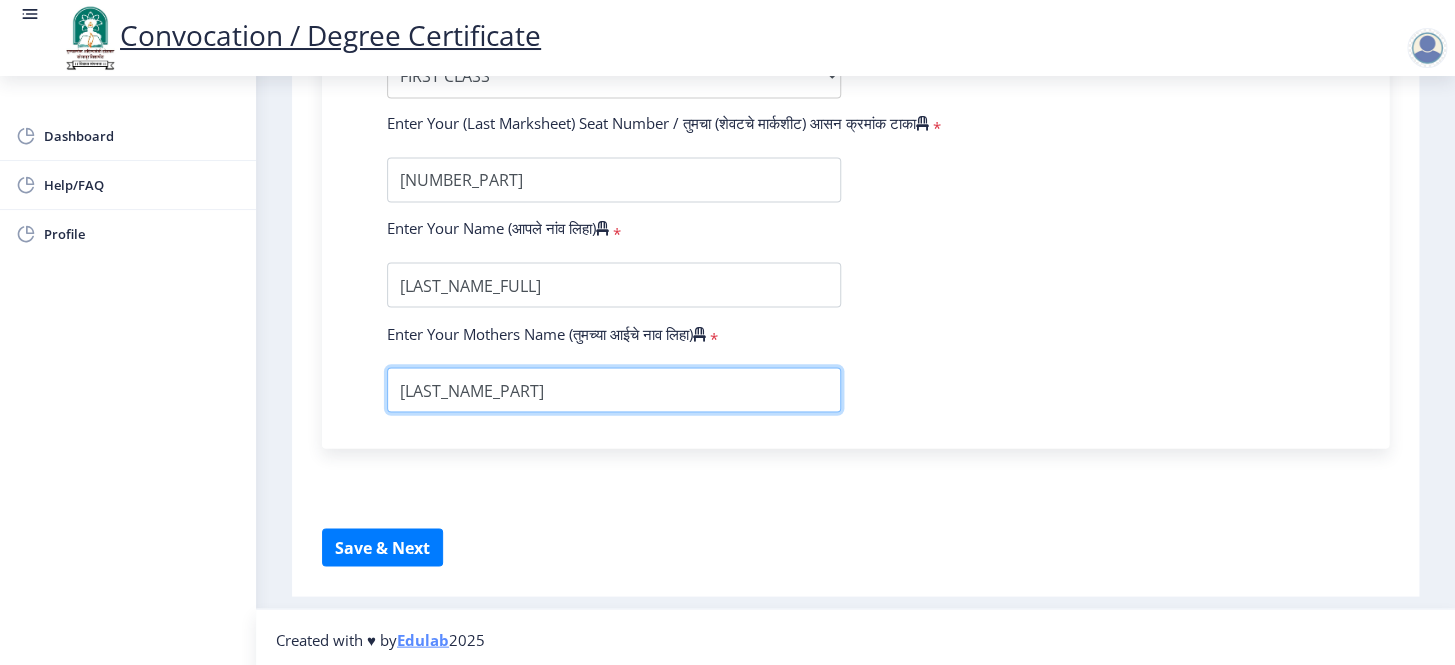 click at bounding box center [614, 389] 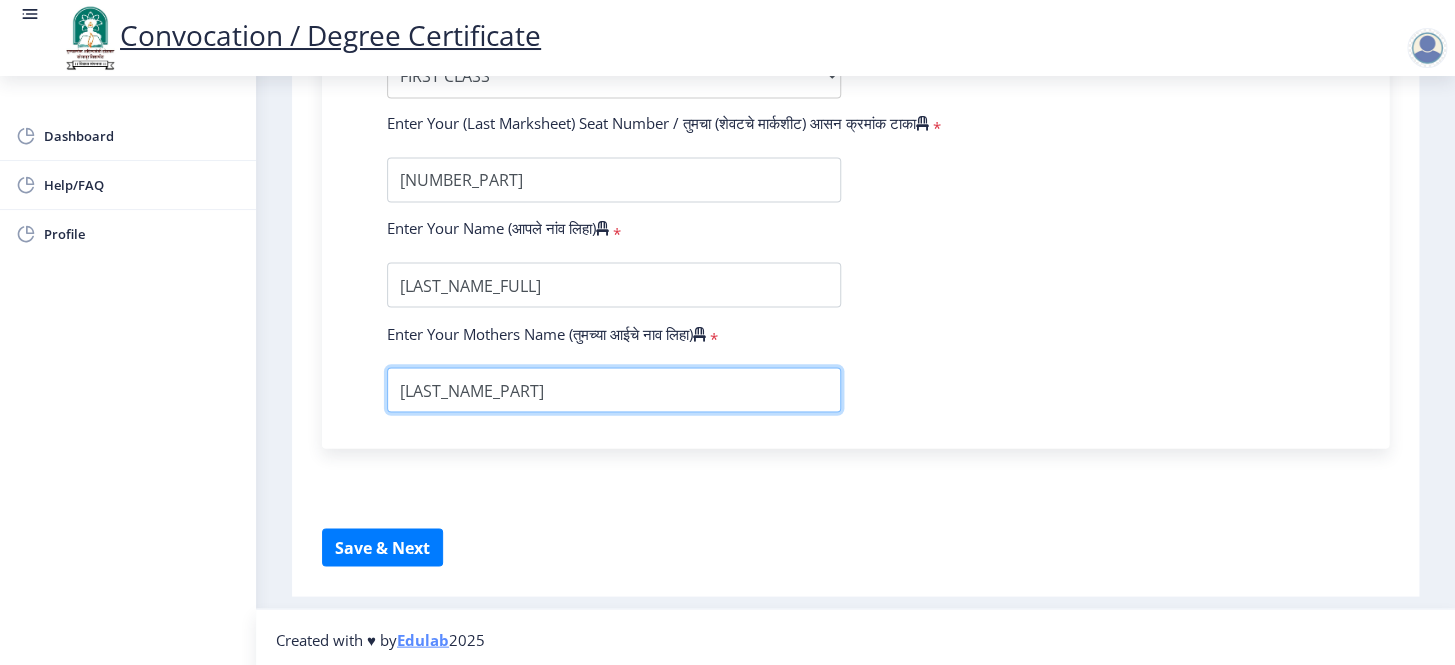 scroll, scrollTop: 1365, scrollLeft: 0, axis: vertical 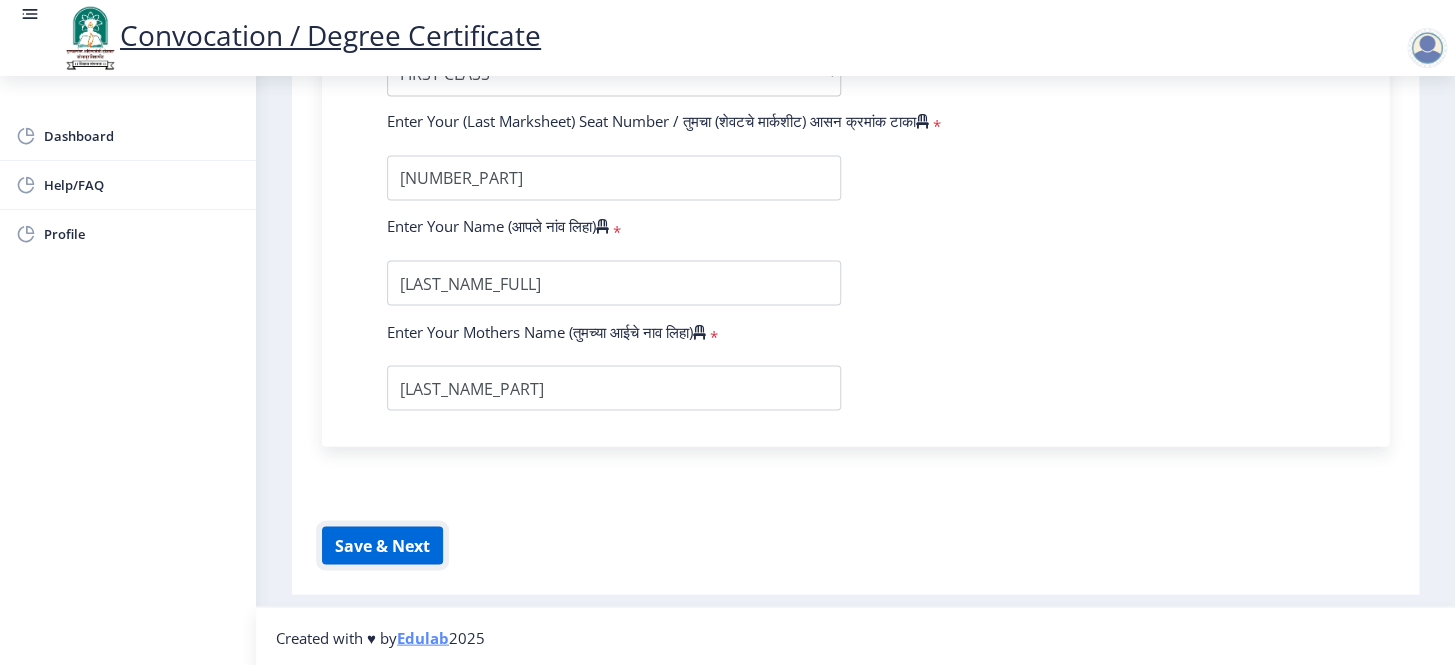 click on "Save & Next" 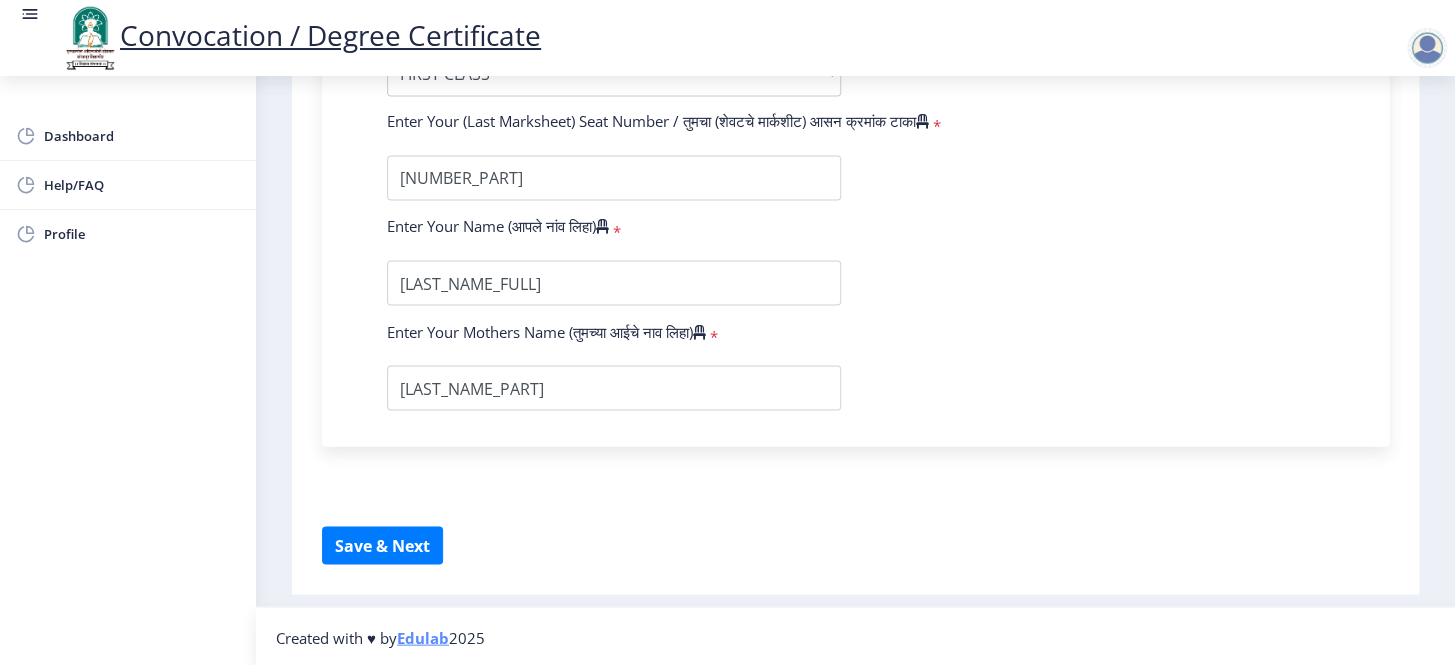 click on "Instructions (सूचना) 1. पदवी प्रमाणपत्रासाठी शैक्षणिक तपशील चरणावर, तुम्हाला तुमच्या अंतिम पदवी दीक्षांत प्रमाणपत्रासाठी तुमचे तपशील सबमिट करणे आवश्यक आहे.   2. तुम्ही ज्या कोर्ससाठी पदवी प्रमाणपत्रासाठी अर्ज करत आहात त्या अभ्यासक्रमाच्या नवीनतम जारी केलेल्या मार्कशीटवर आधारित तुमचे सर्व तपशील भरणे आवश्यक आहे.  Email Us on   su.sfc@studentscenter.in Education Details   Enter Your PRN Number (तुमचा पीआरएन (कायम नोंदणी क्रमांक) एंटर करा)   * * Regular * *" 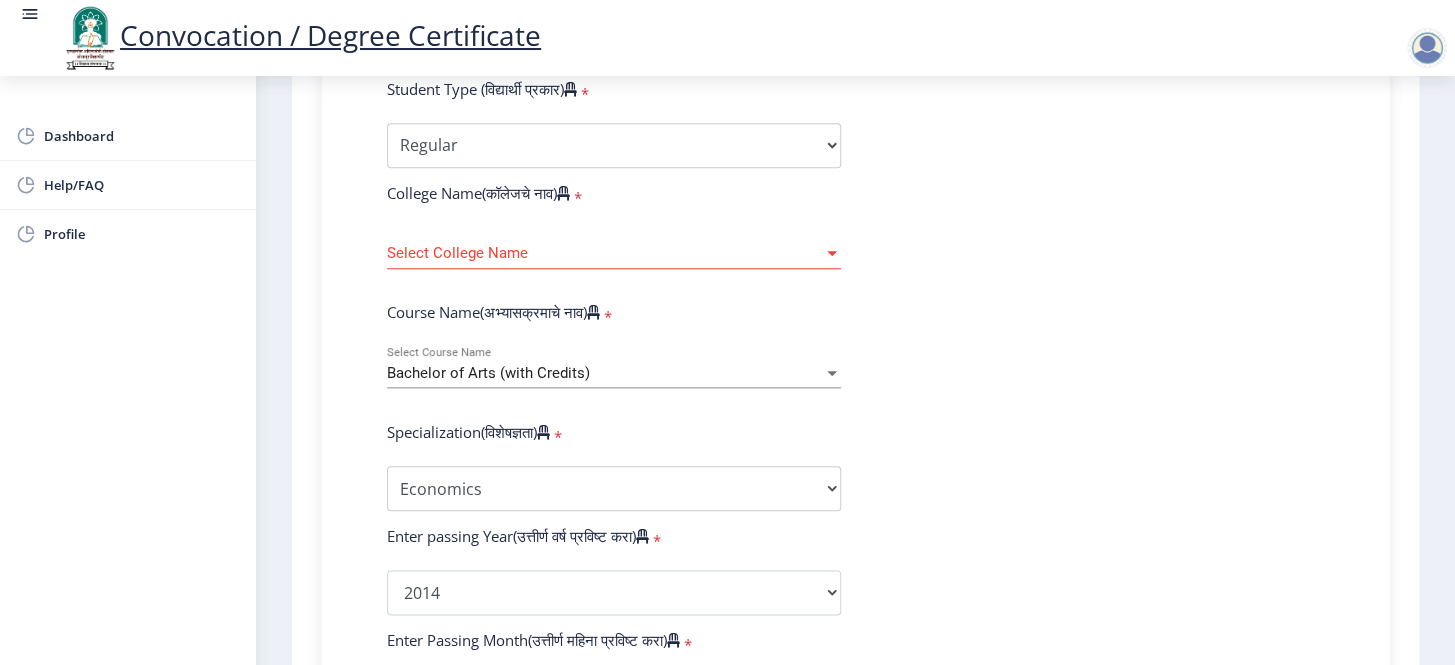 scroll, scrollTop: 547, scrollLeft: 0, axis: vertical 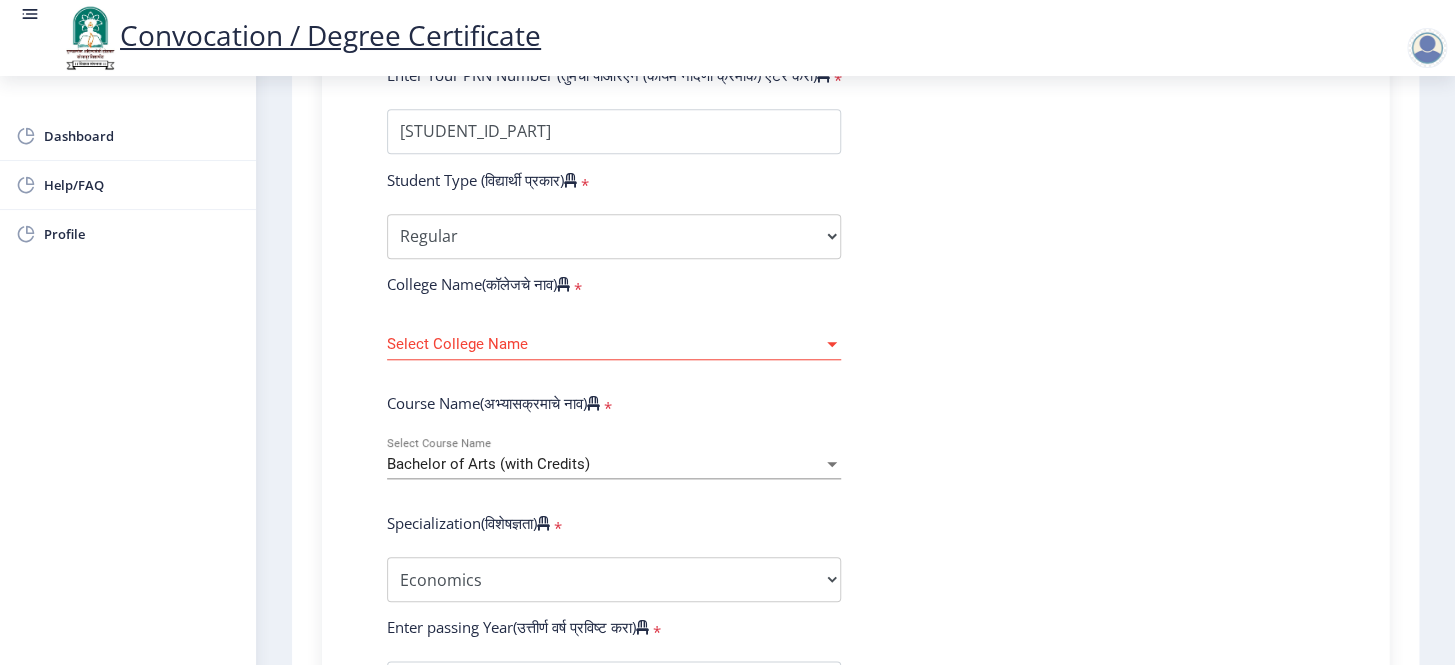 click on "Select College Name" at bounding box center [605, 344] 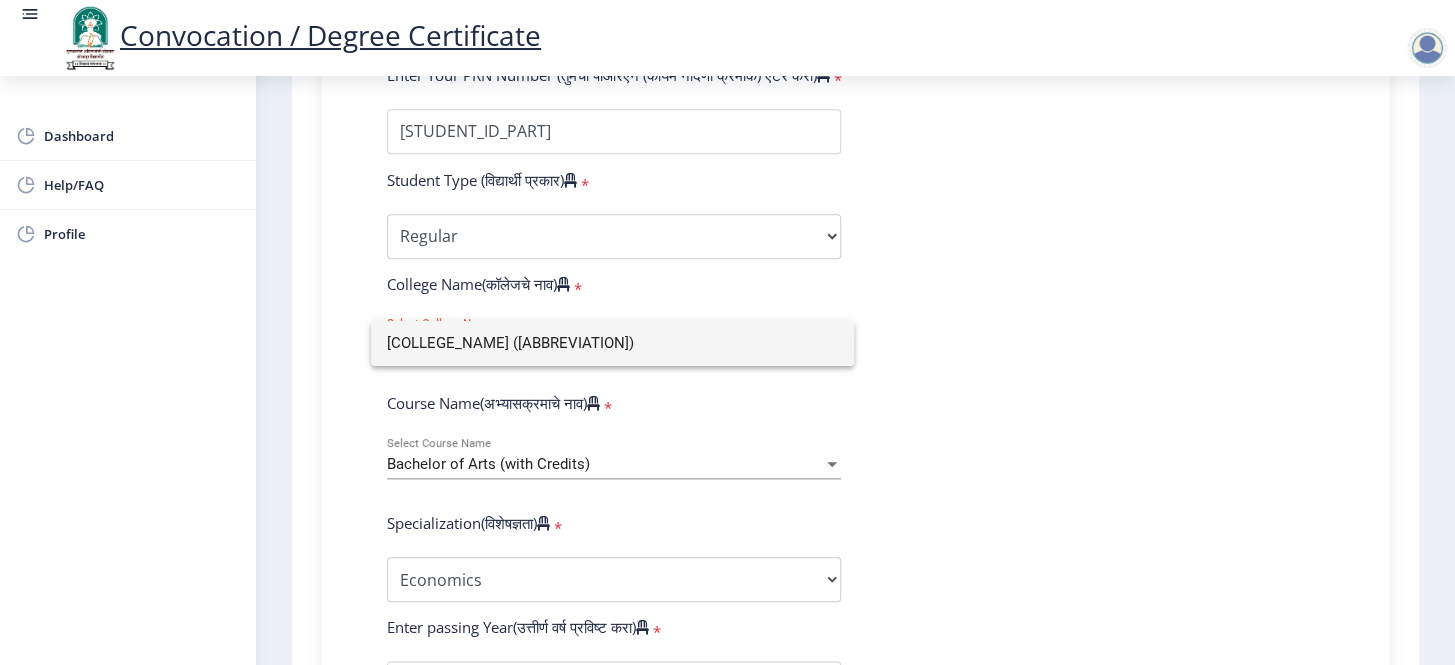 click 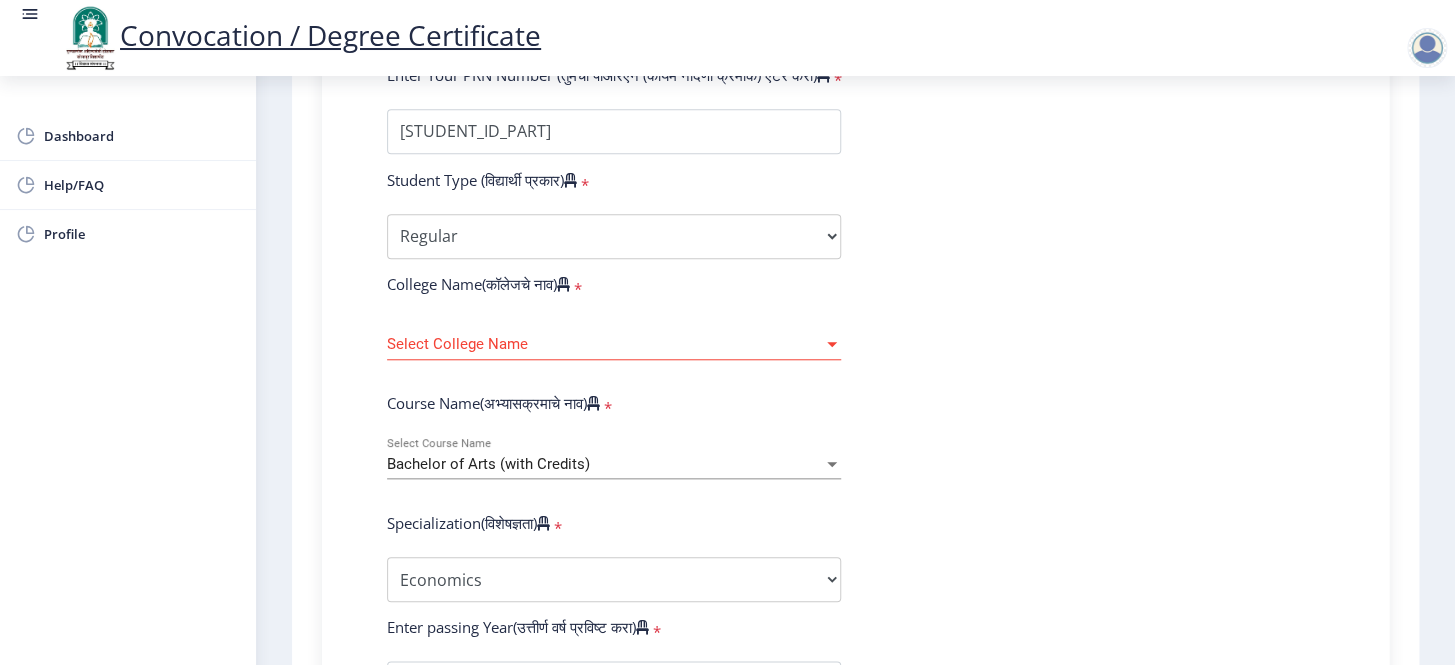 click on "Select College Name" at bounding box center [605, 344] 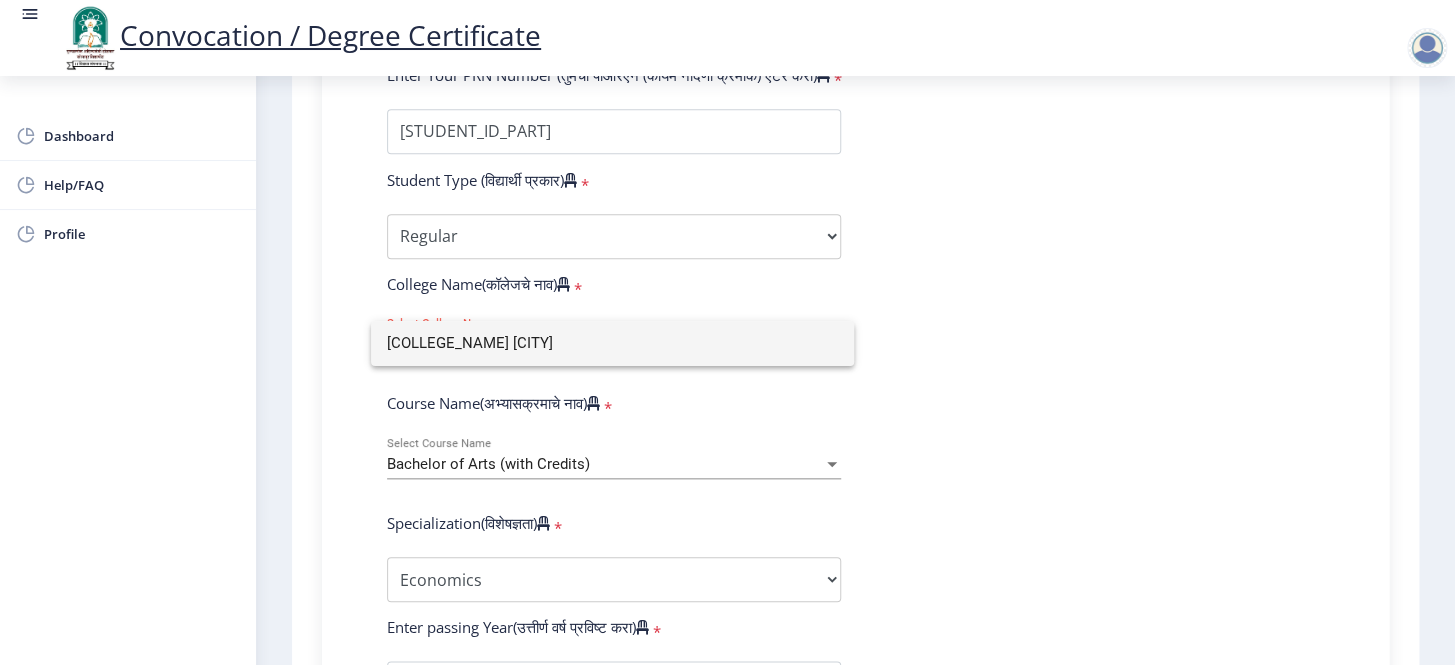 type on "[COLLEGE_NAME] [CITY]" 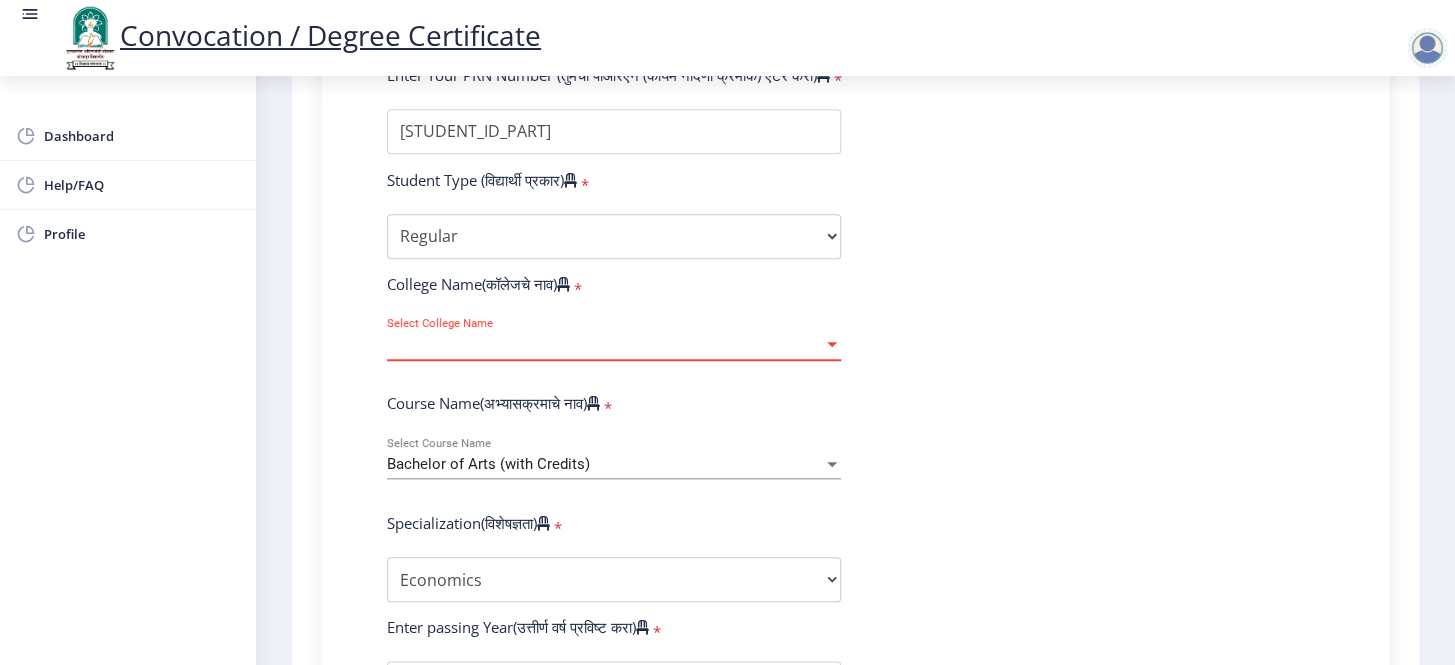 click on "Select College Name" at bounding box center [605, 344] 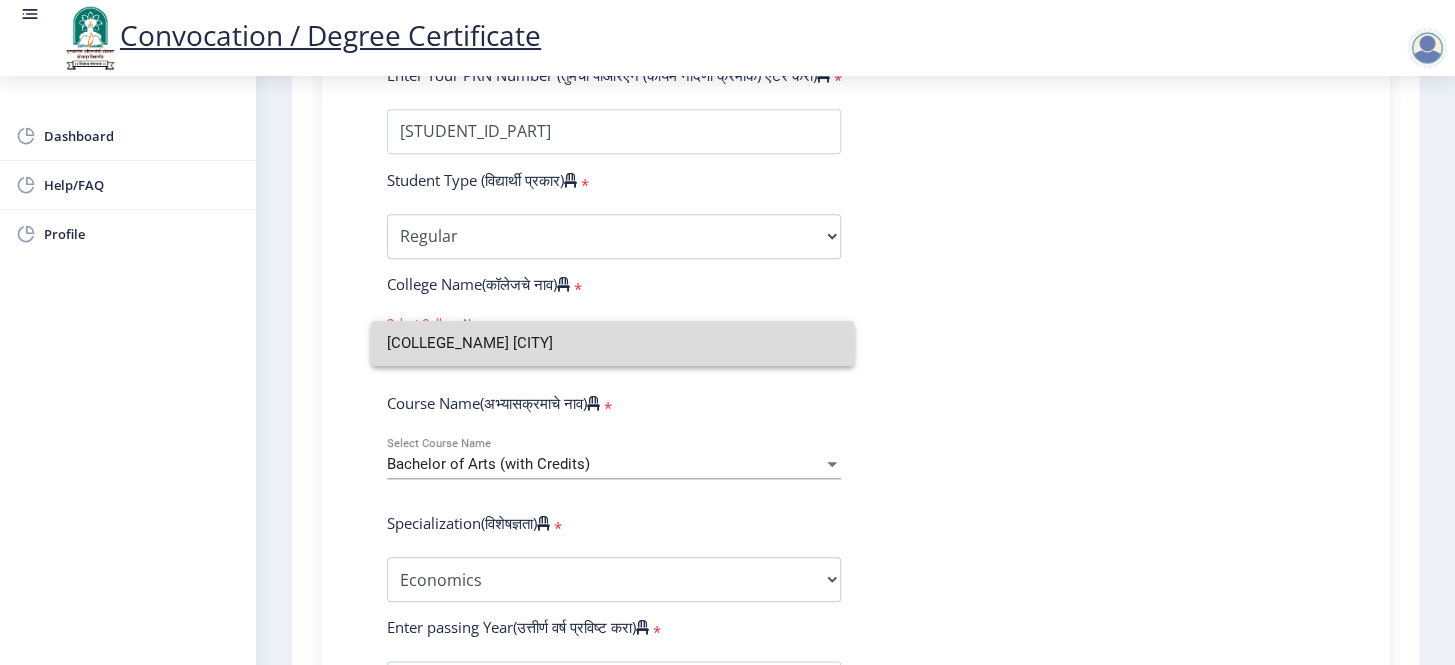 click on "[COLLEGE_NAME] [CITY]" at bounding box center [612, 343] 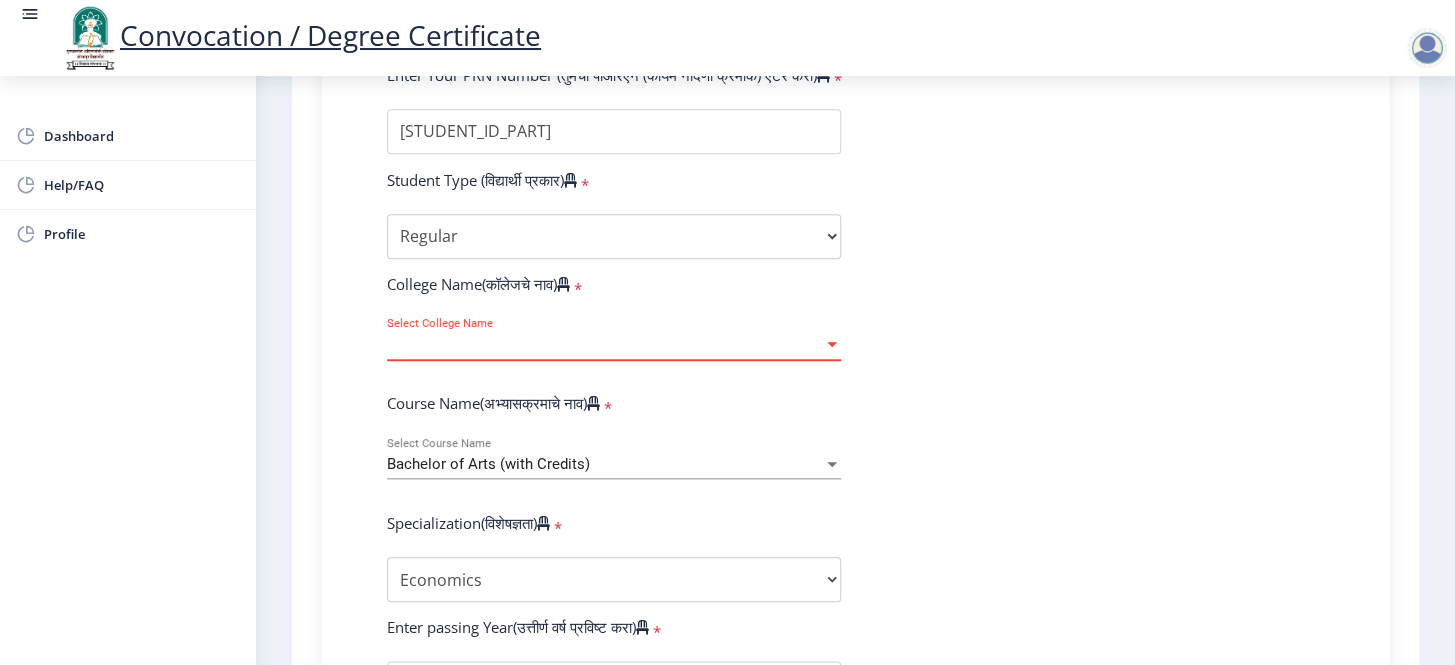 click on "Select College Name" at bounding box center (605, 344) 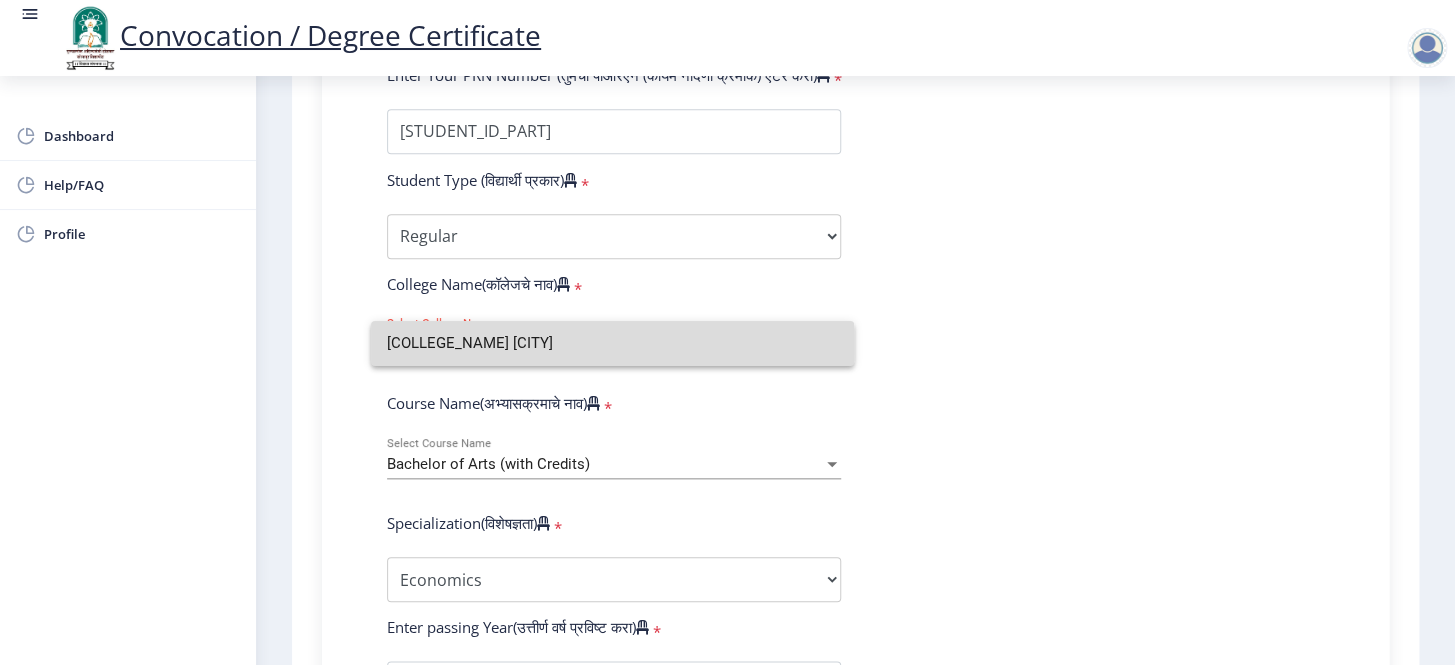 click on "[COLLEGE_NAME] [CITY]" at bounding box center [612, 343] 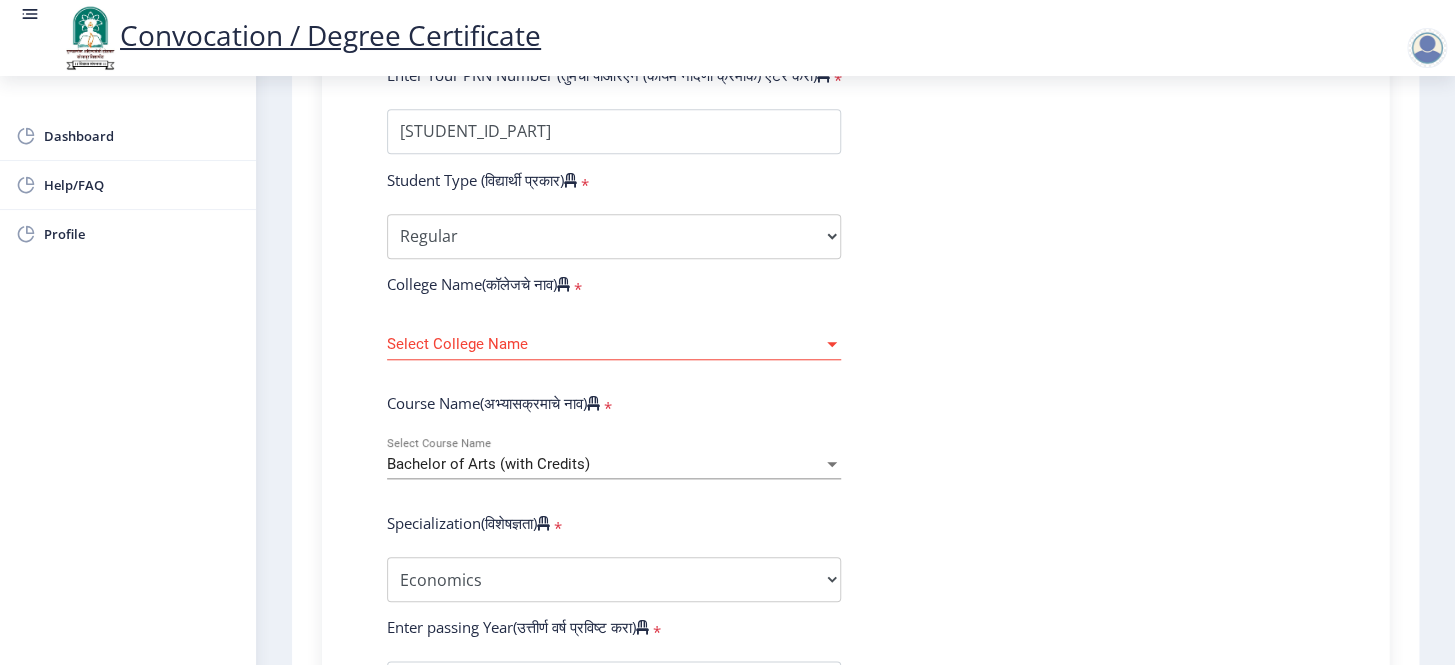 click on "Select College Name" at bounding box center (605, 344) 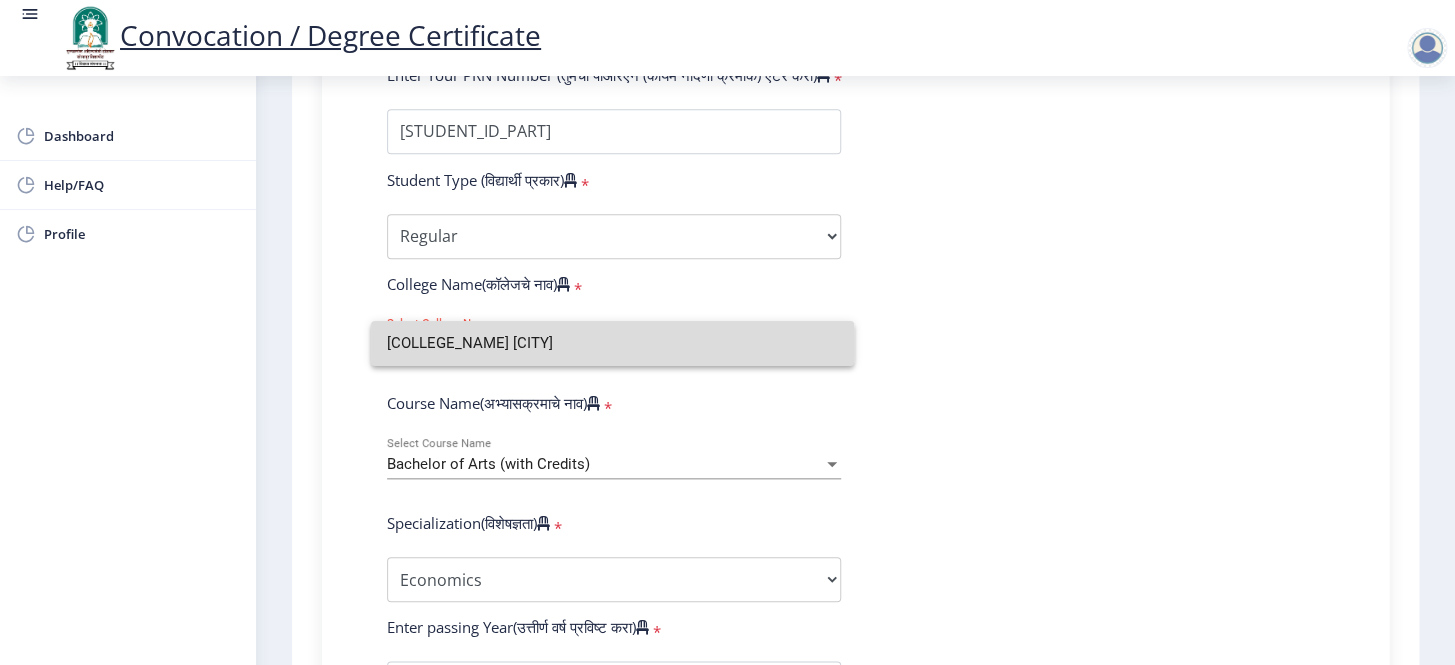 click on "[COLLEGE_NAME] [CITY]" at bounding box center (612, 343) 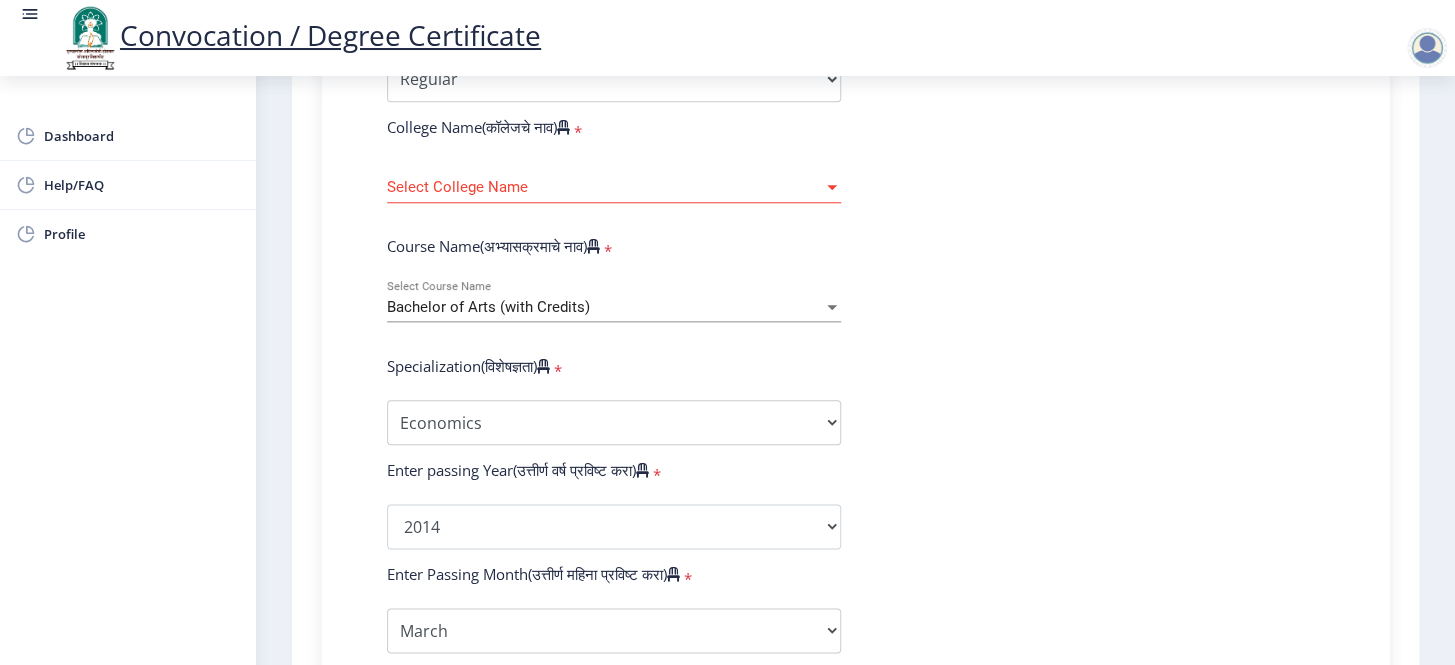 scroll, scrollTop: 638, scrollLeft: 0, axis: vertical 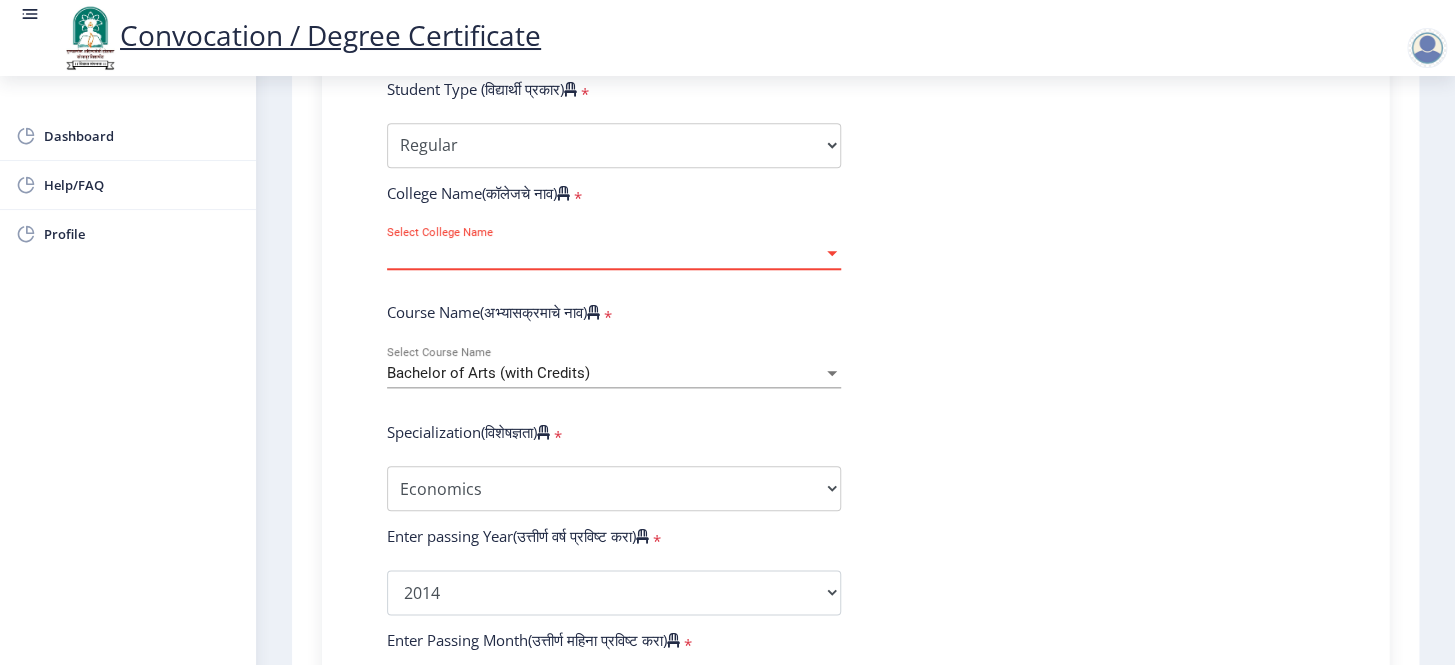 click on "Select College Name" at bounding box center (605, 253) 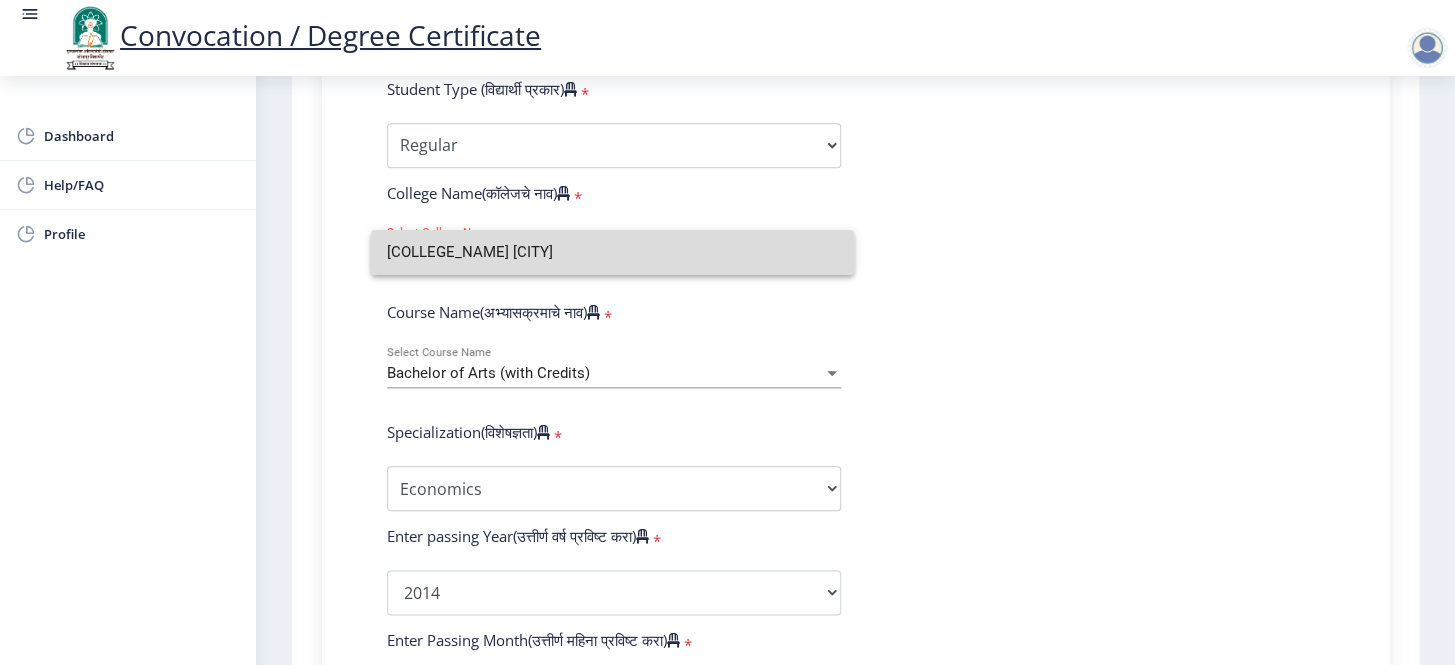 click on "[COLLEGE_NAME] [CITY]" at bounding box center (612, 252) 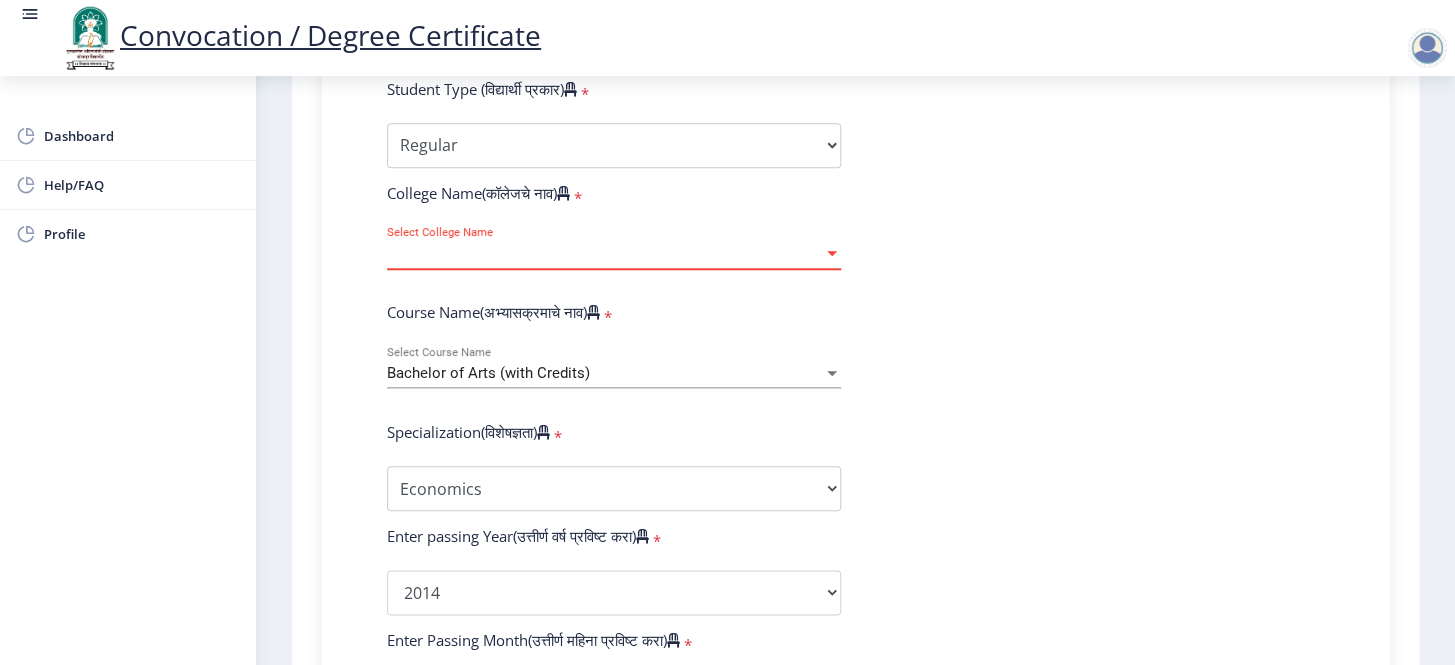 click on "Select College Name" at bounding box center (605, 253) 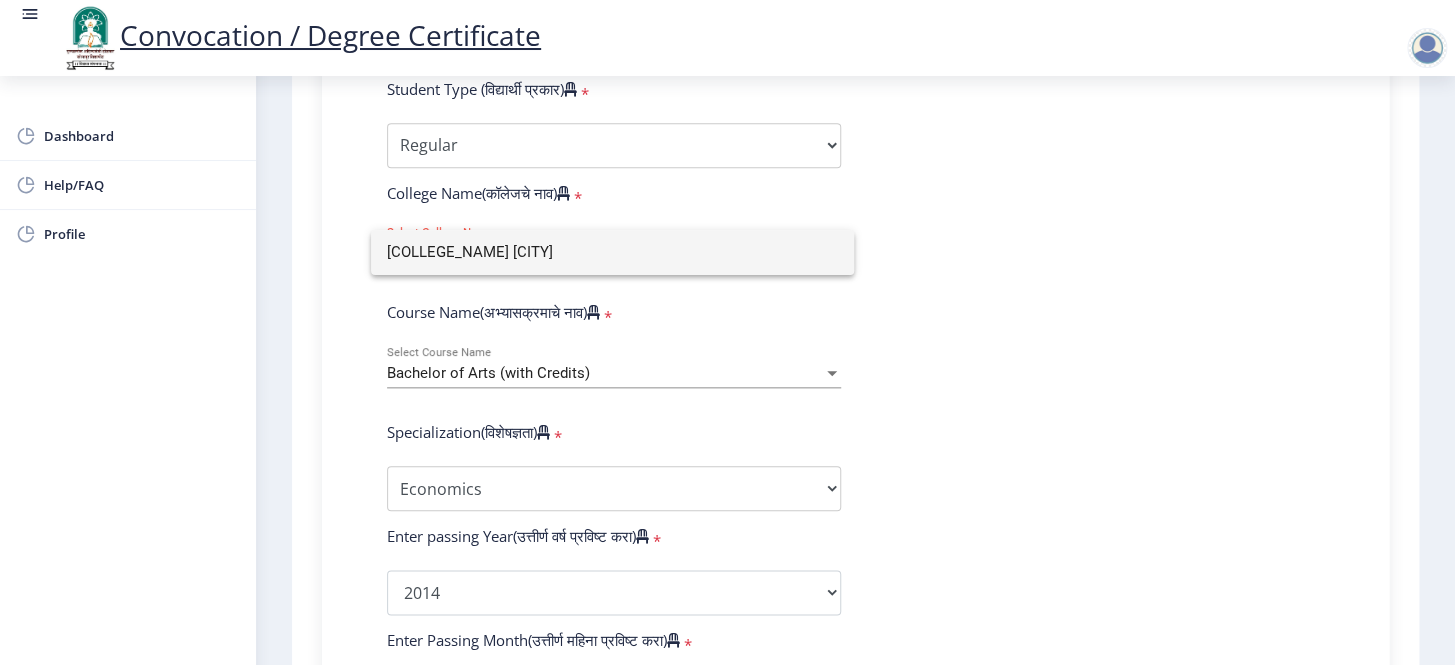 click on "[COLLEGE_NAME] [CITY]" at bounding box center (612, 252) 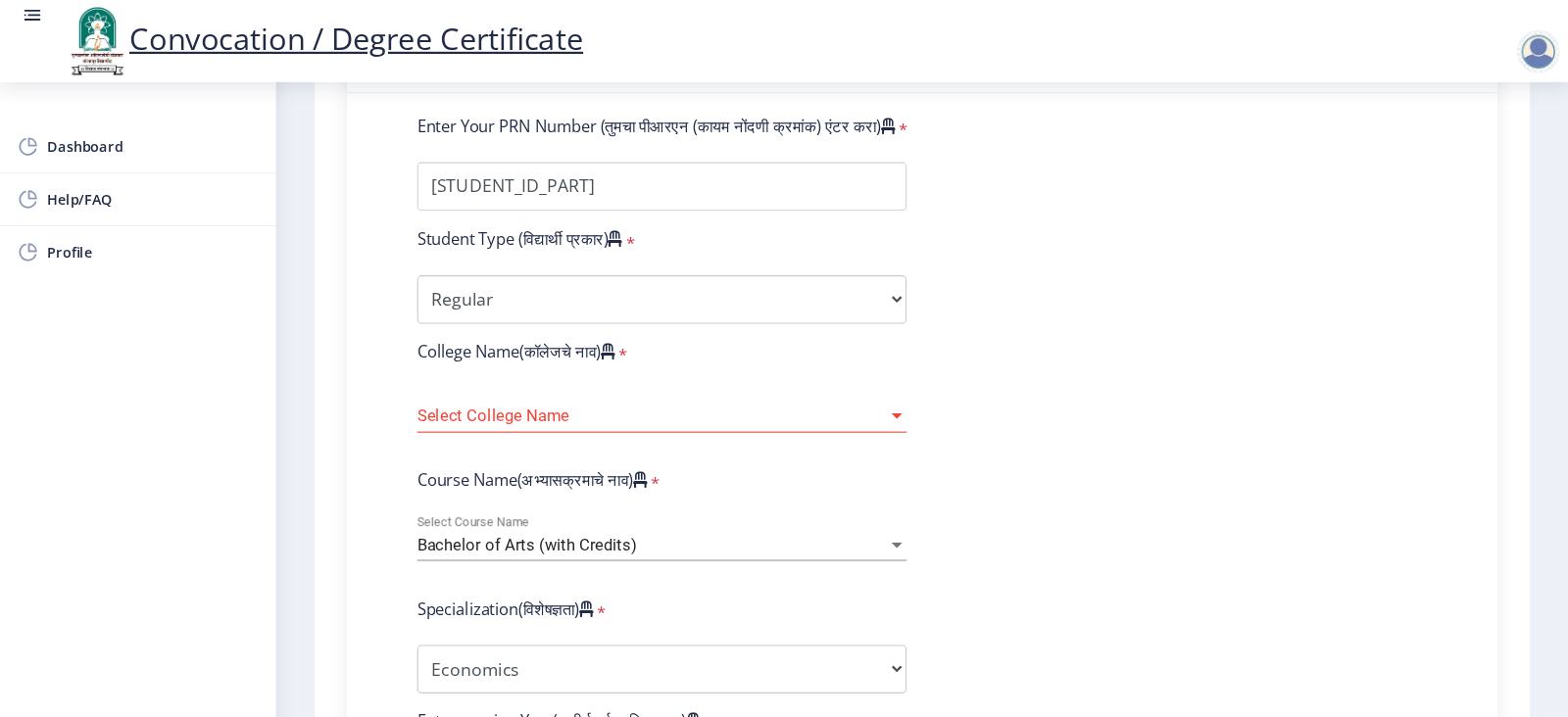 scroll, scrollTop: 536, scrollLeft: 0, axis: vertical 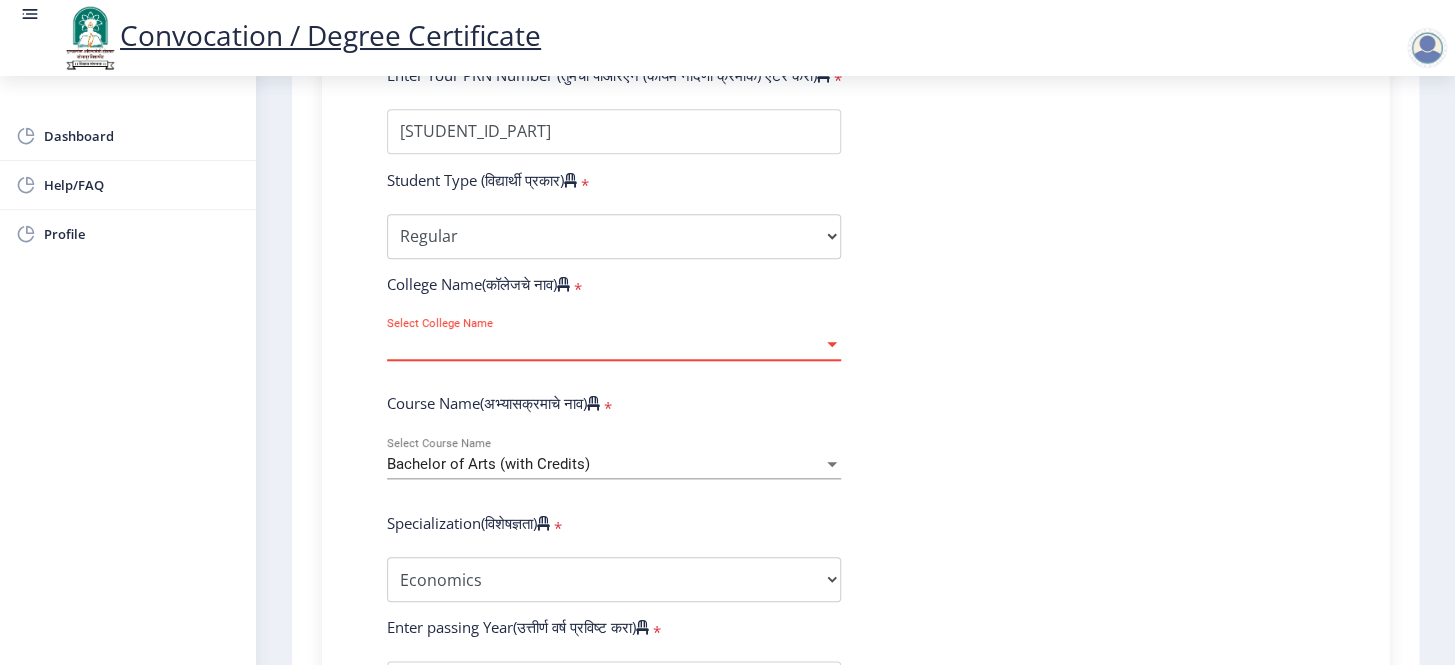 click on "Select College Name" at bounding box center [605, 344] 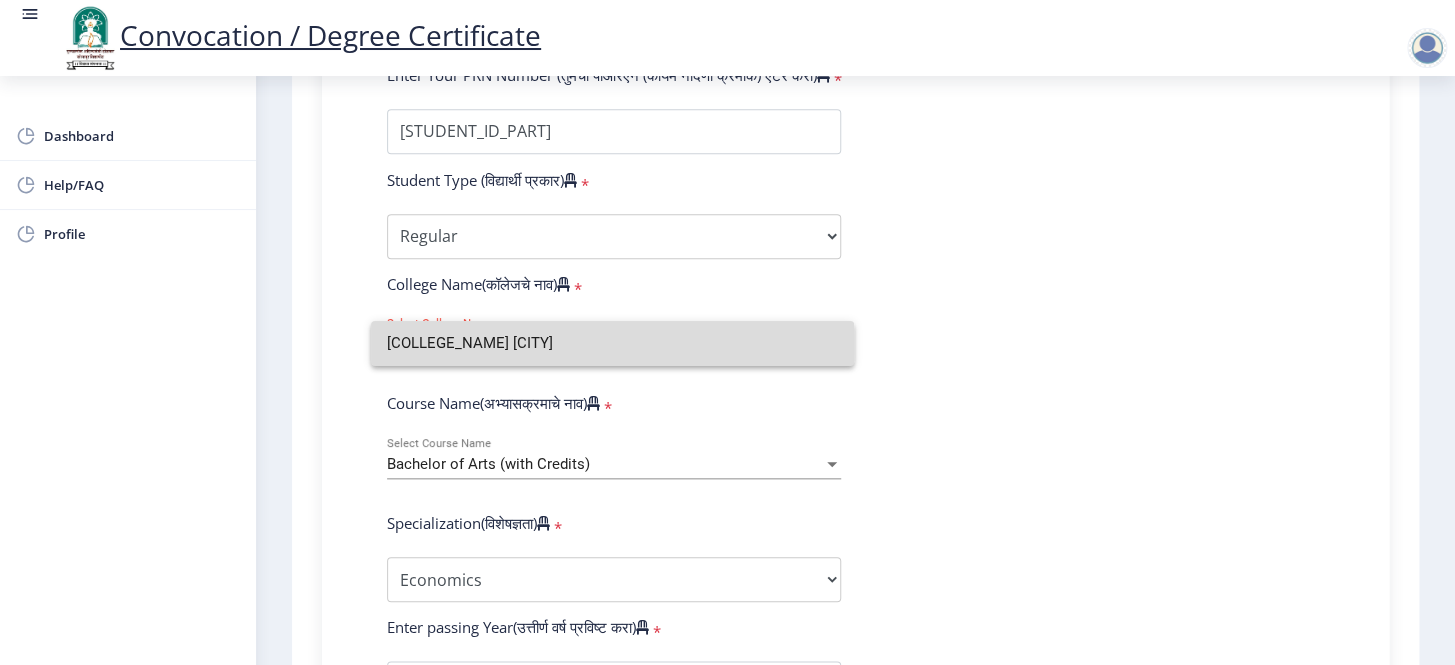 click on "[COLLEGE_NAME] [CITY]" at bounding box center [612, 343] 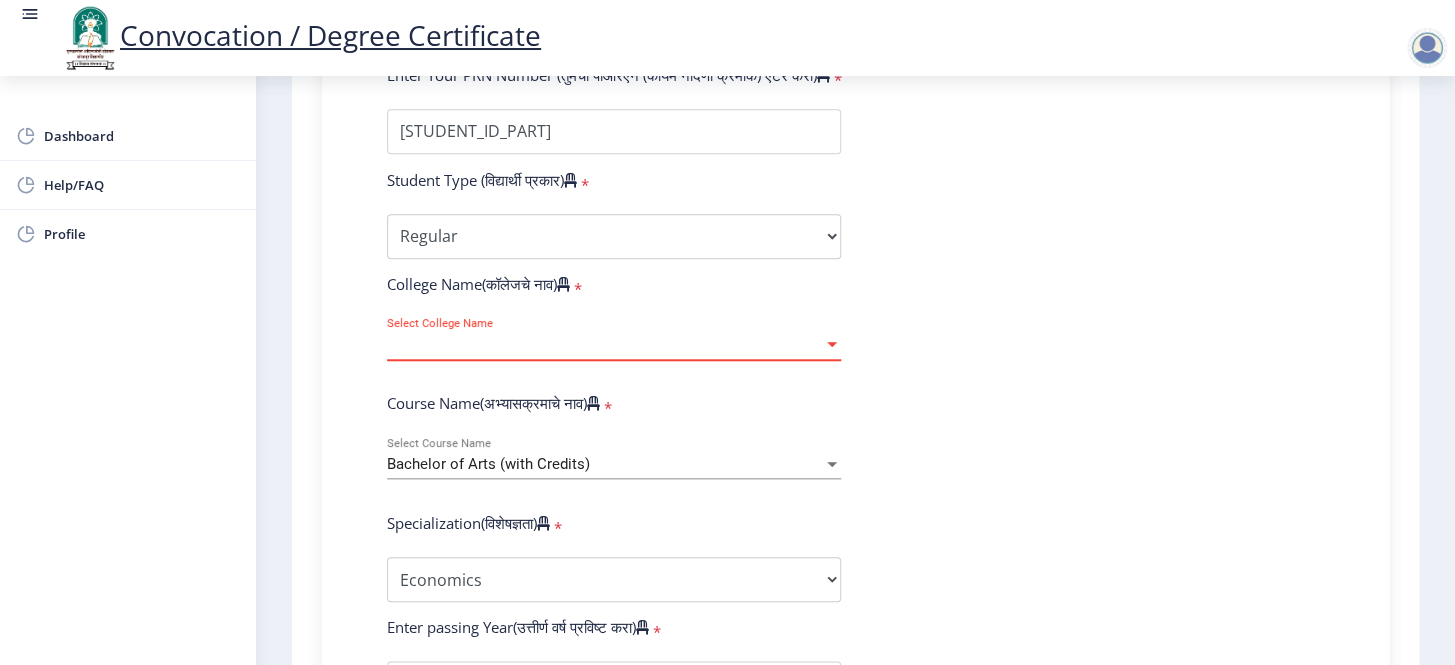 click at bounding box center [832, 344] 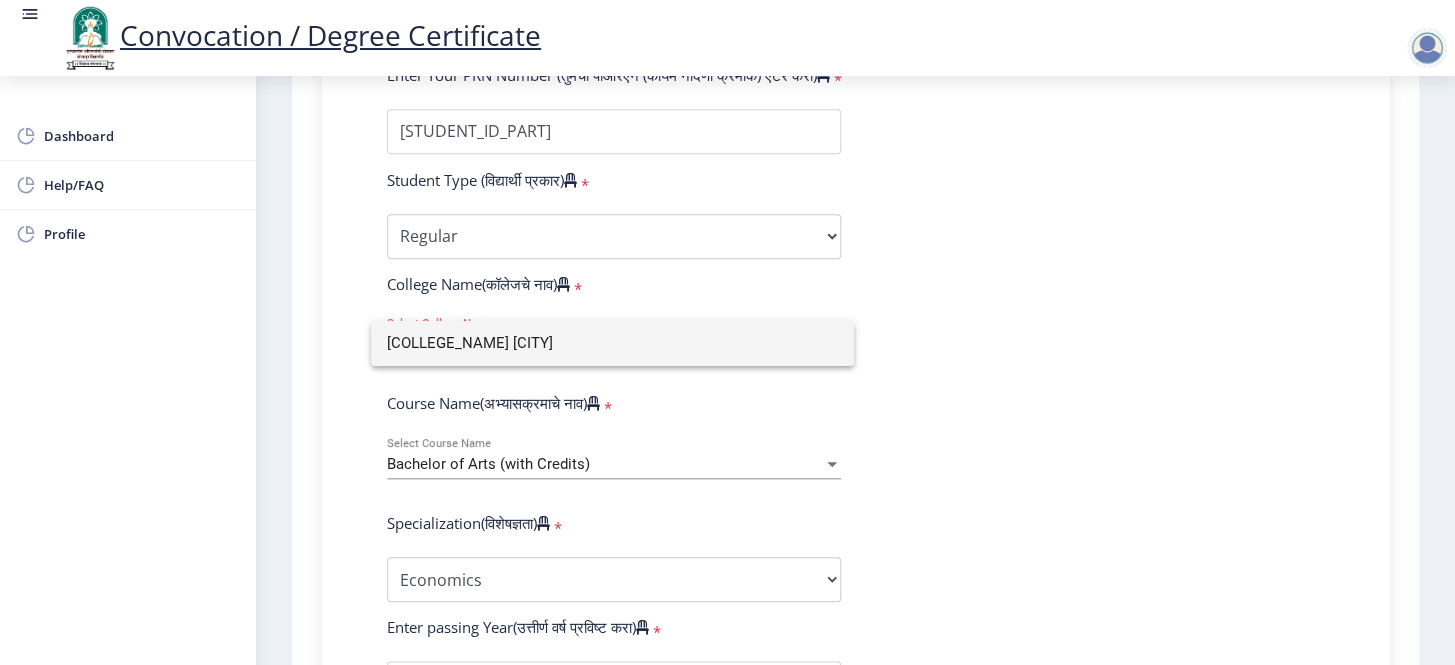 click on "[COLLEGE_NAME] [CITY]" at bounding box center [612, 343] 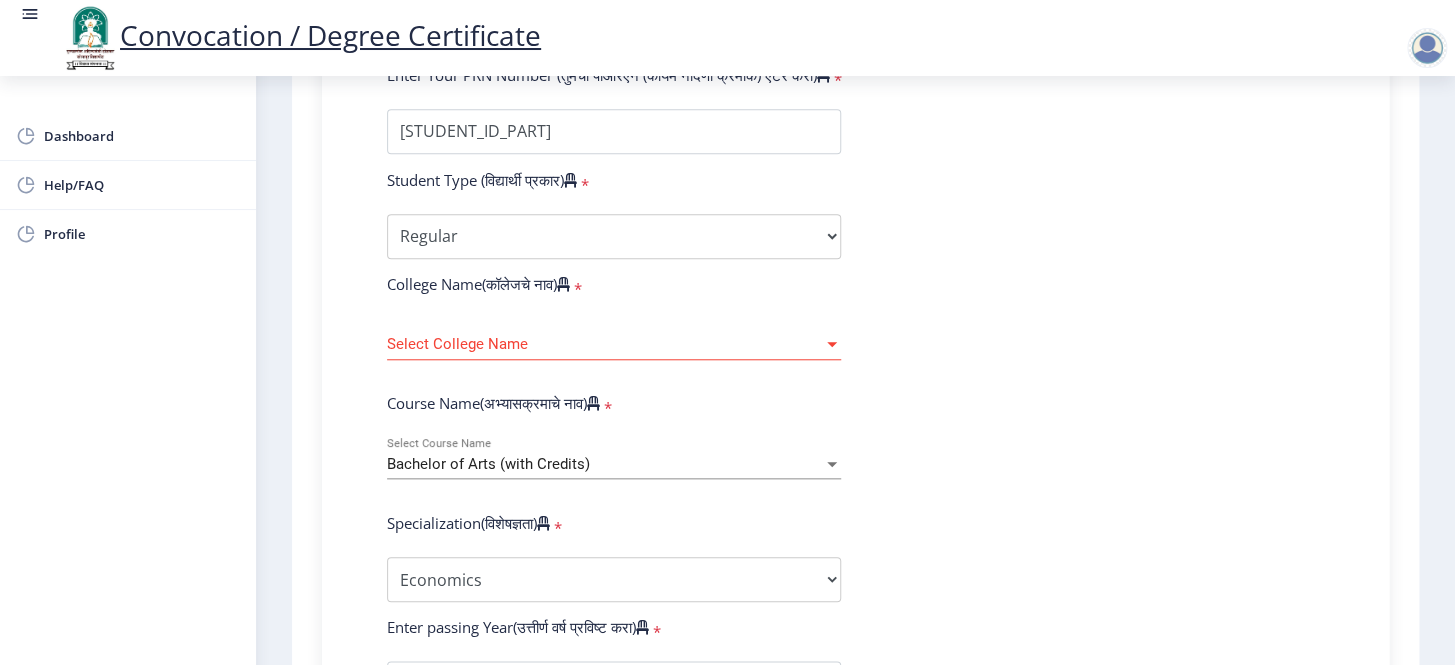 click at bounding box center [832, 344] 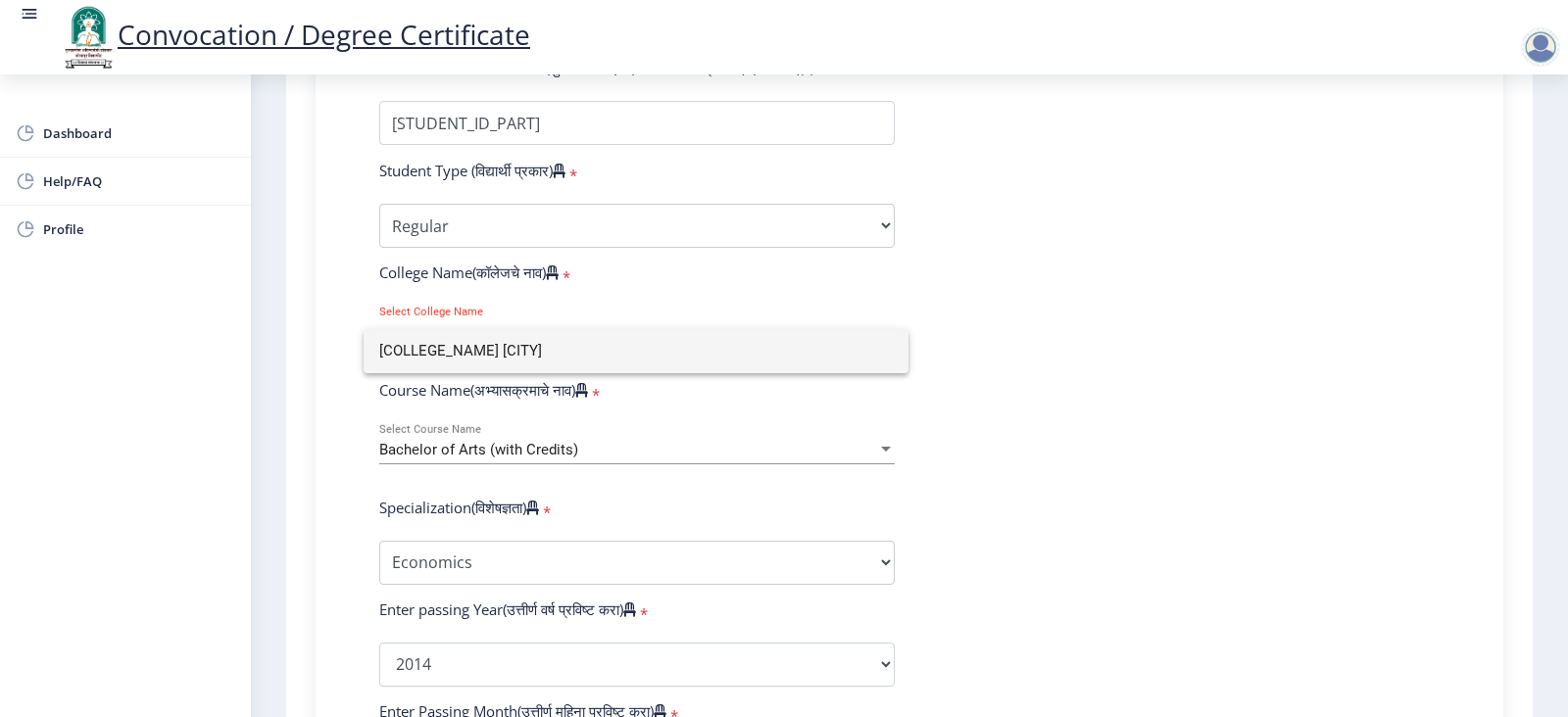 scroll, scrollTop: 536, scrollLeft: 0, axis: vertical 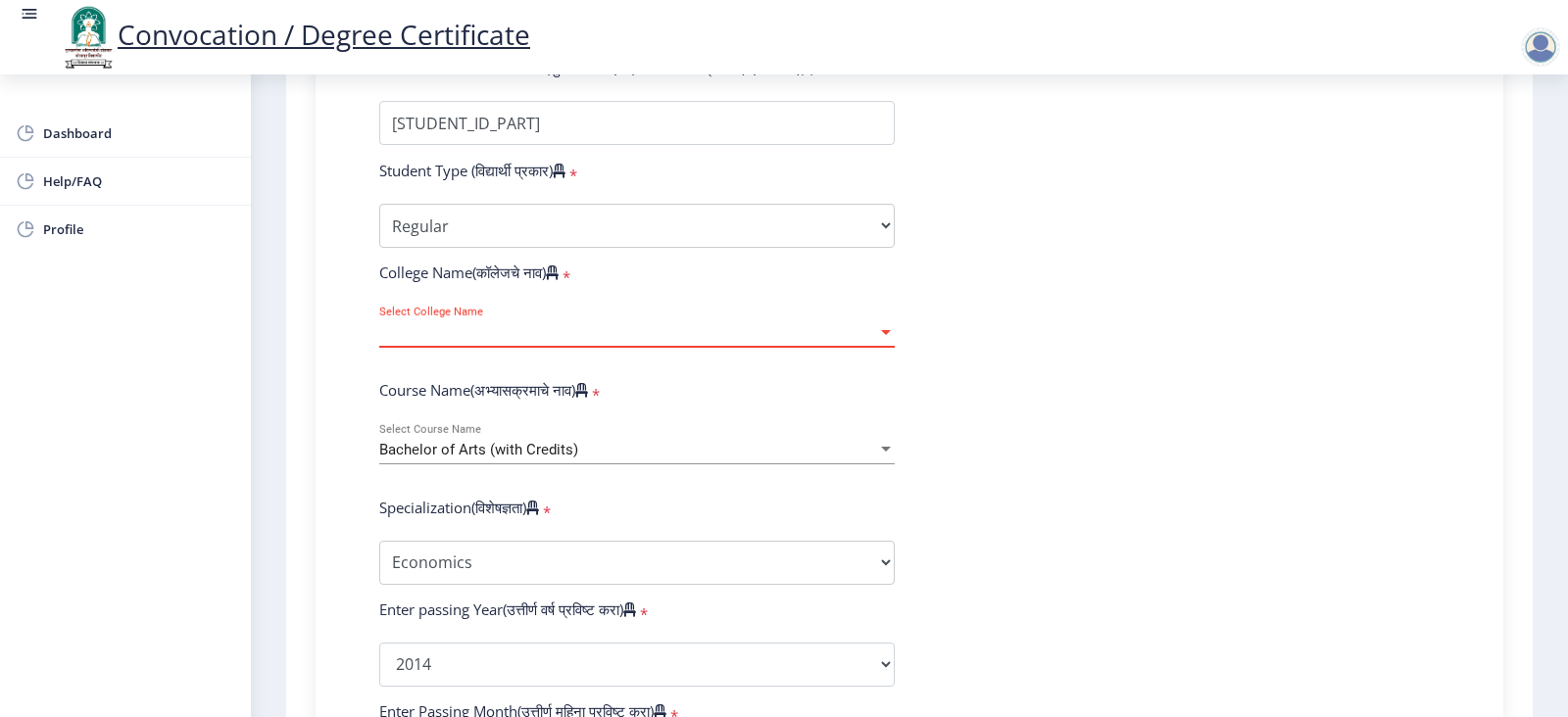 click on "Select College Name" at bounding box center (628, 332) 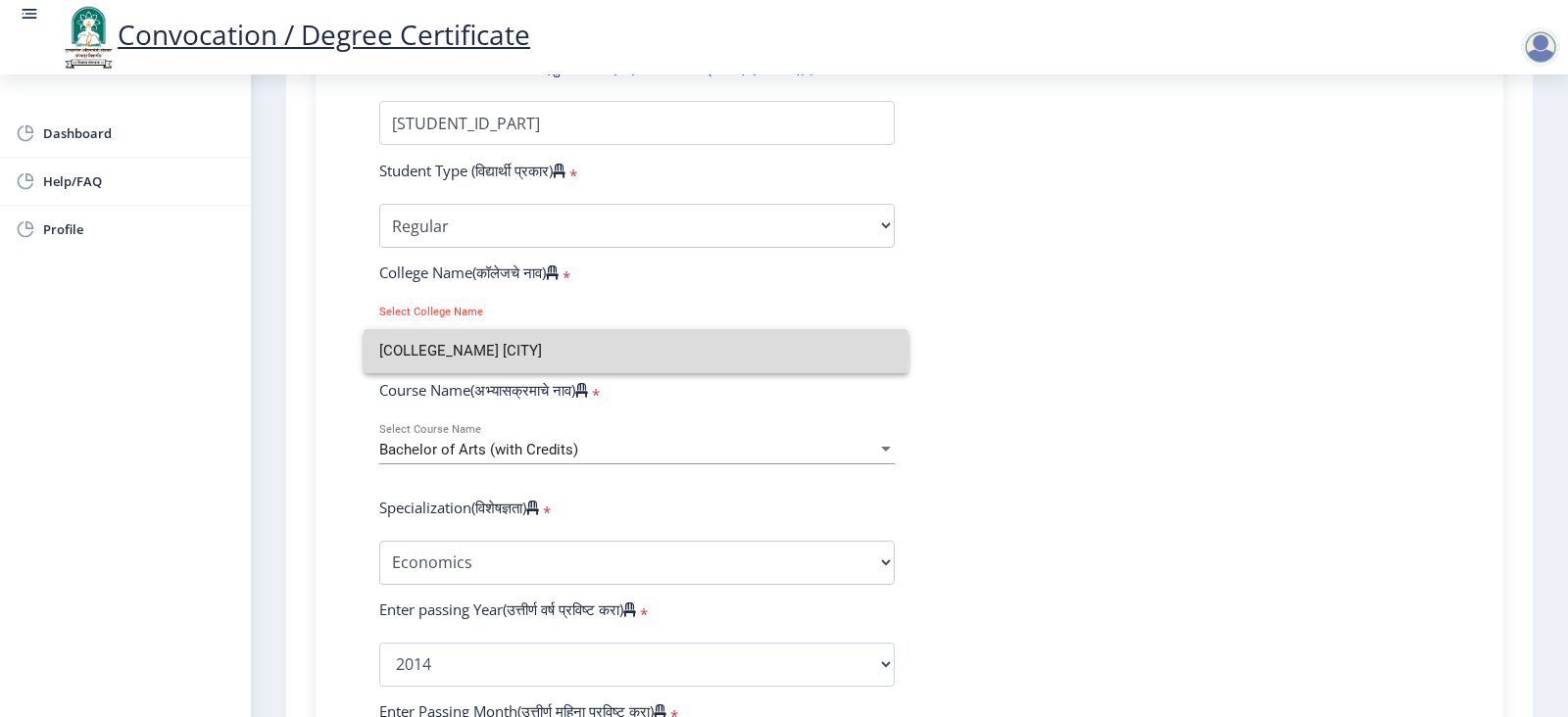 click on "[COLLEGE_NAME] [CITY]" at bounding box center [636, 351] 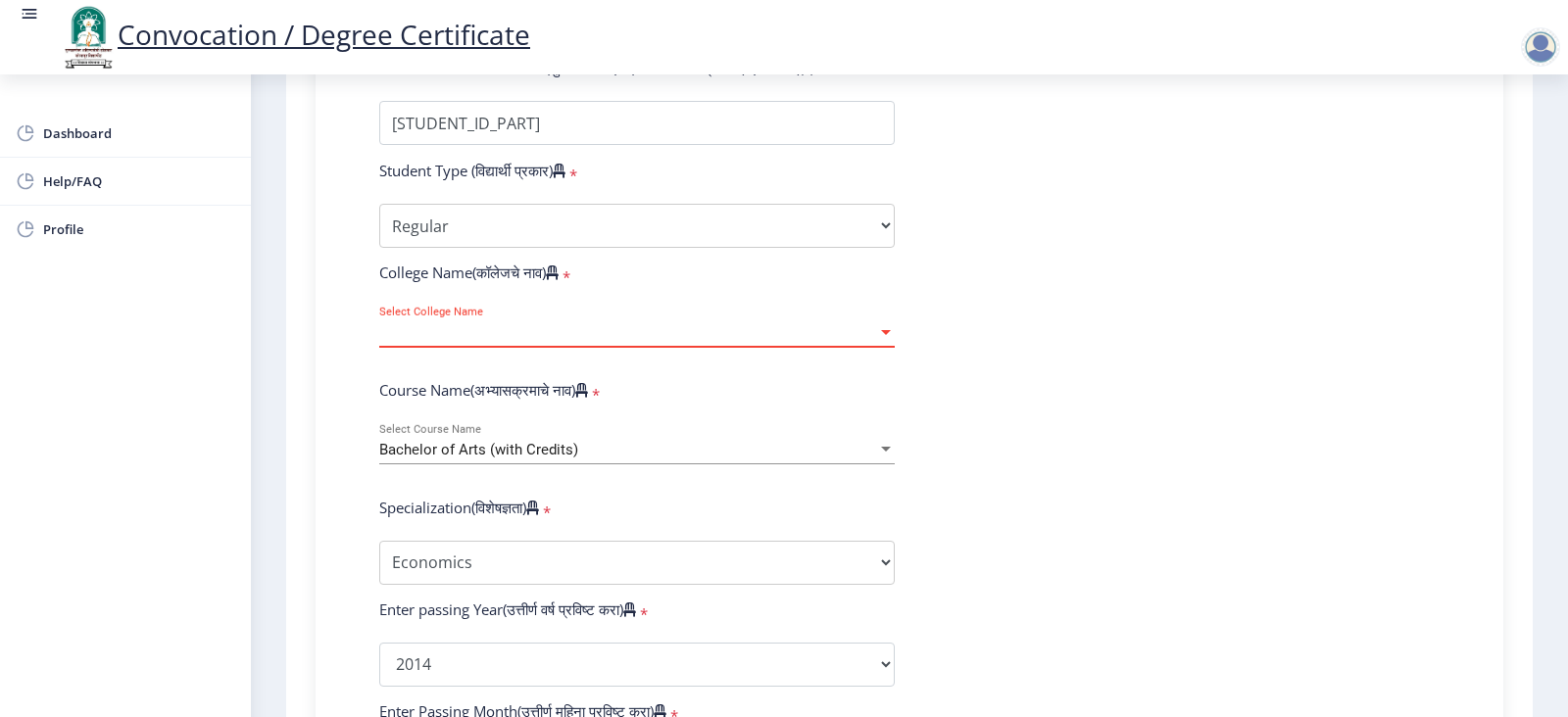 click on "Select College Name" at bounding box center (628, 332) 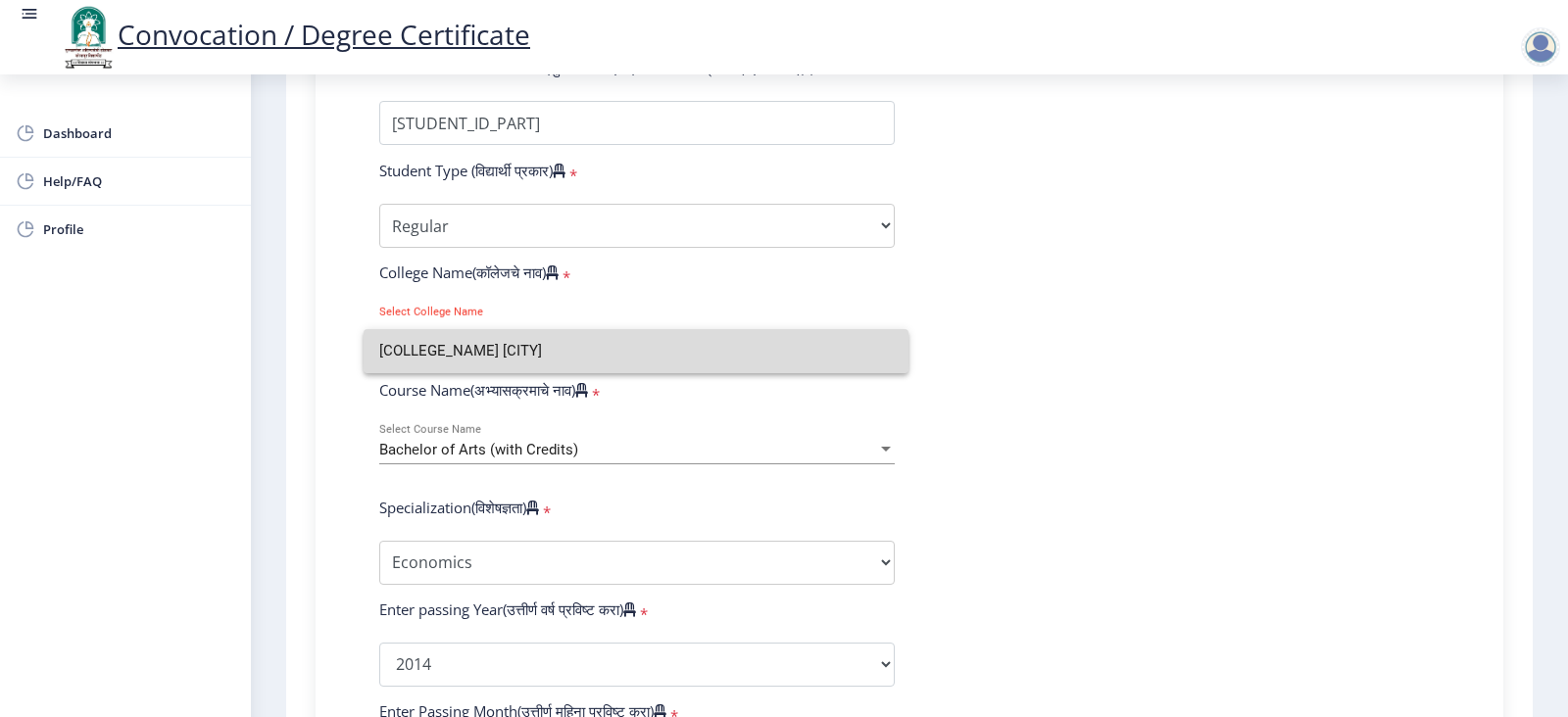 click on "[COLLEGE_NAME] [CITY]" at bounding box center [636, 351] 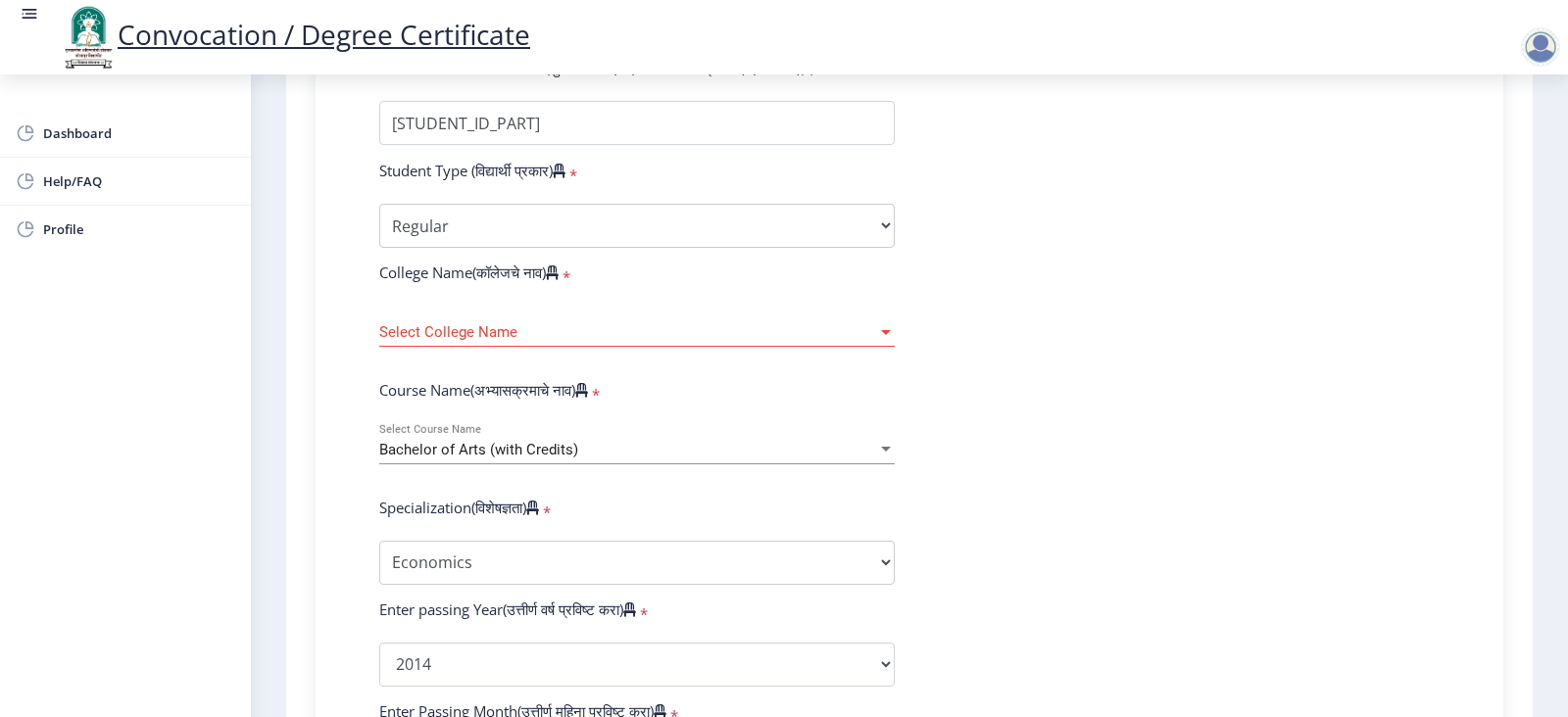 click on "Select College Name" at bounding box center [628, 332] 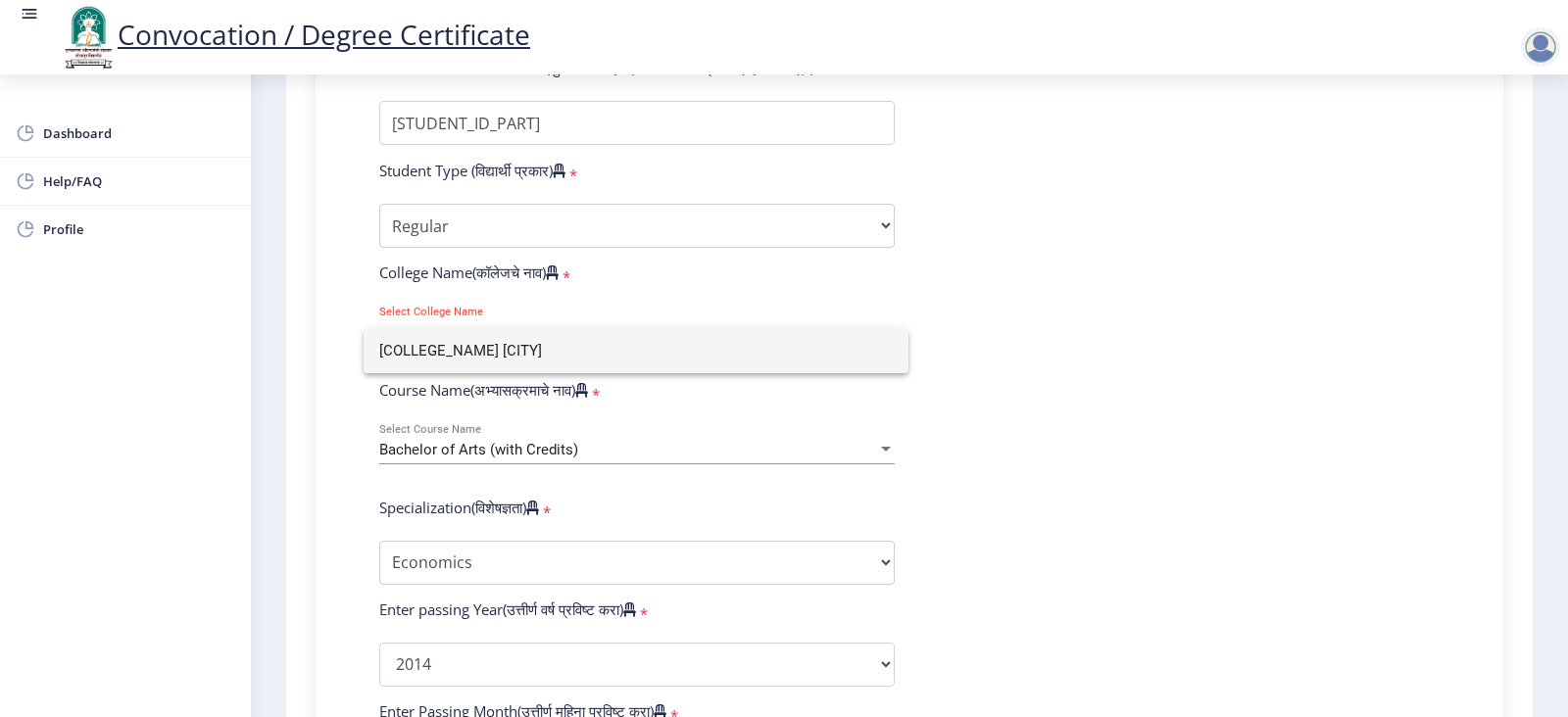 click 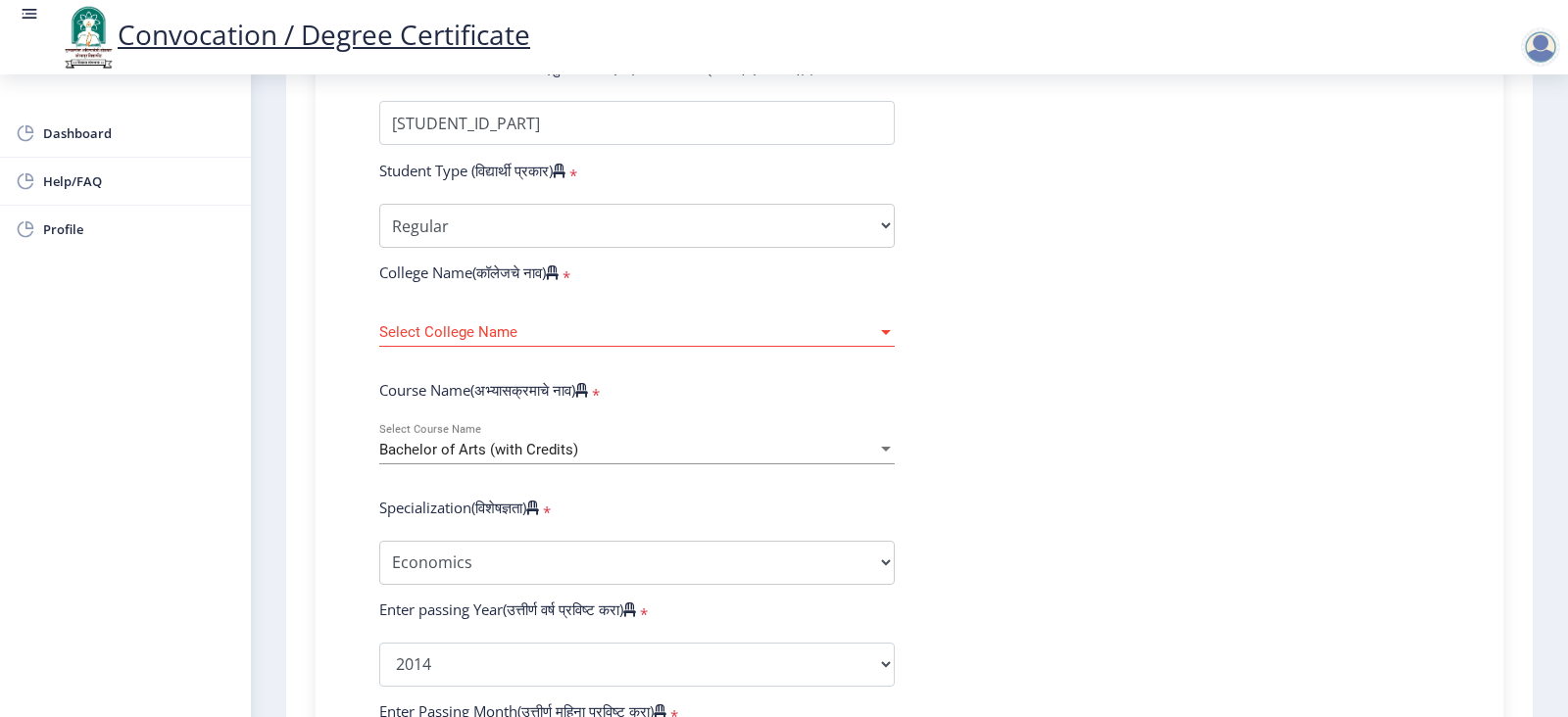 click on "Select College Name" at bounding box center (628, 332) 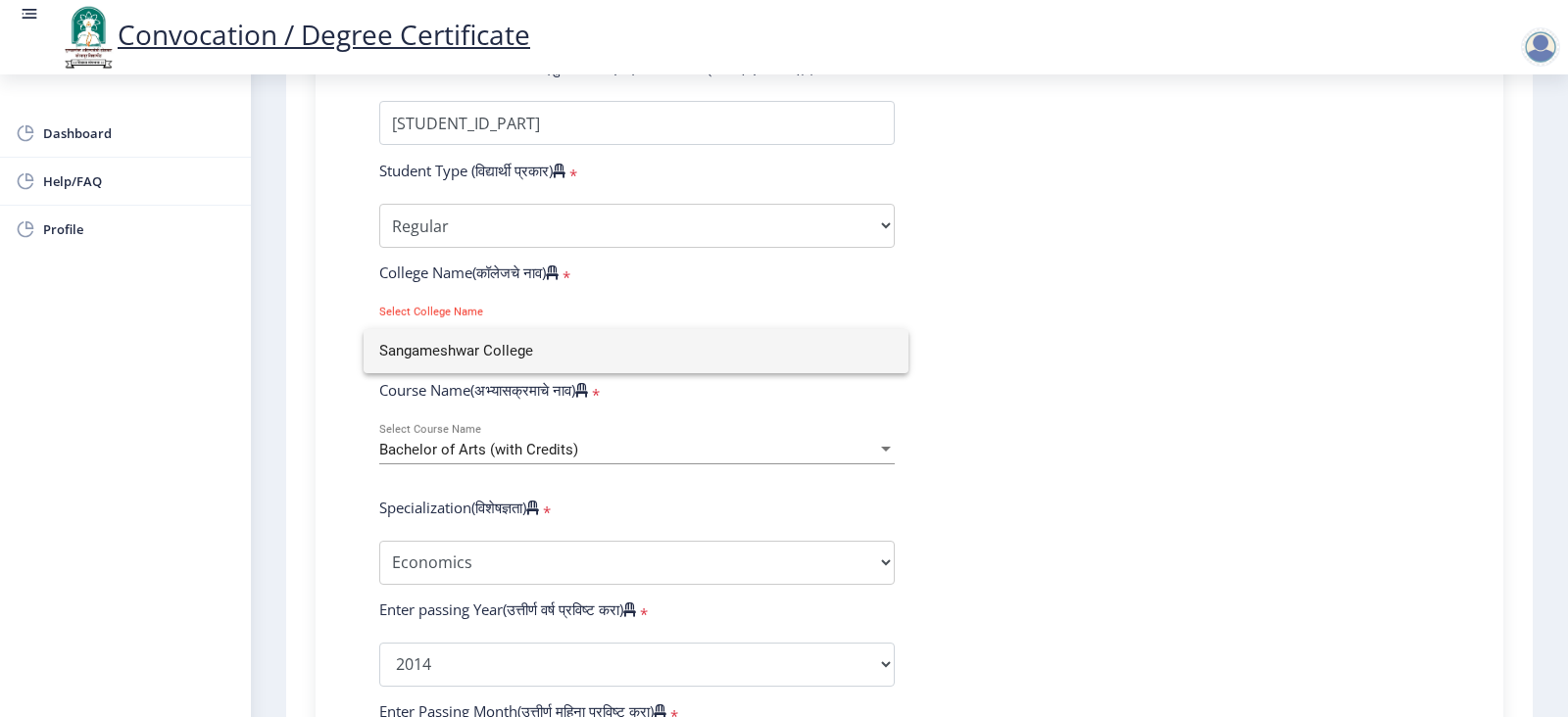 type on "Sangameshwar College" 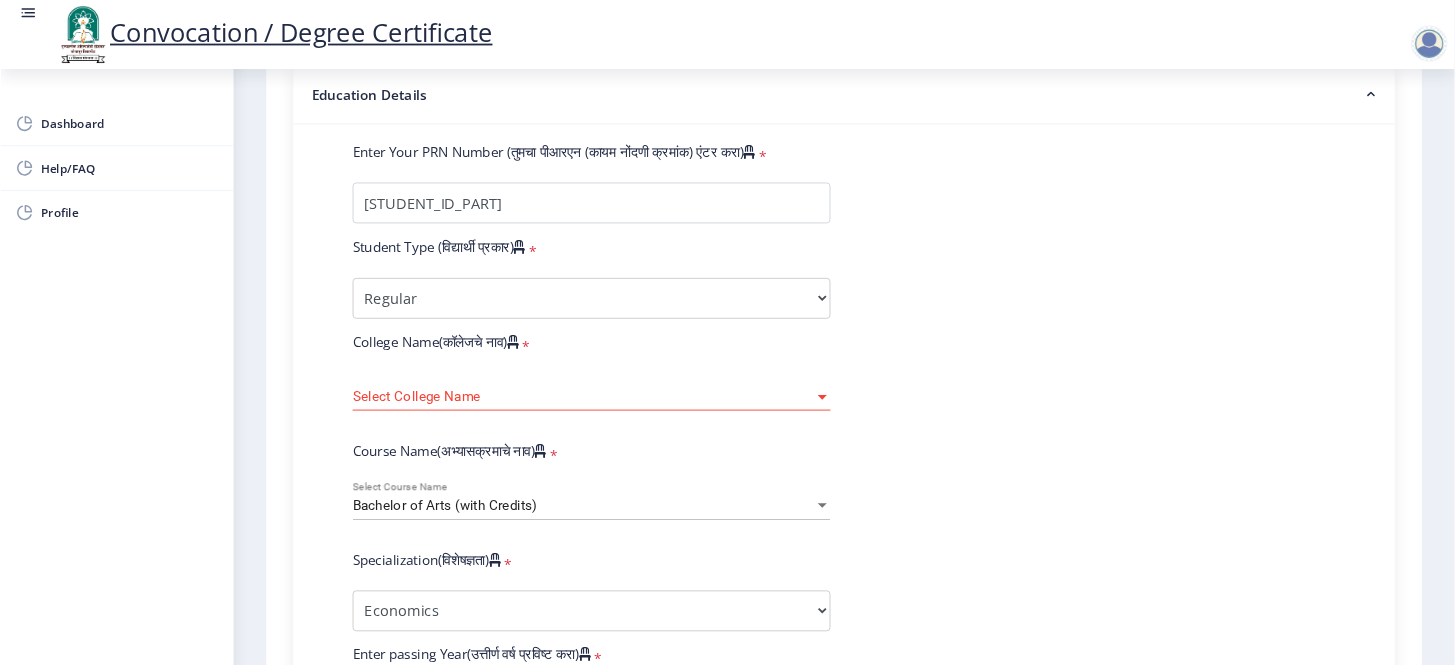 scroll, scrollTop: 647, scrollLeft: 0, axis: vertical 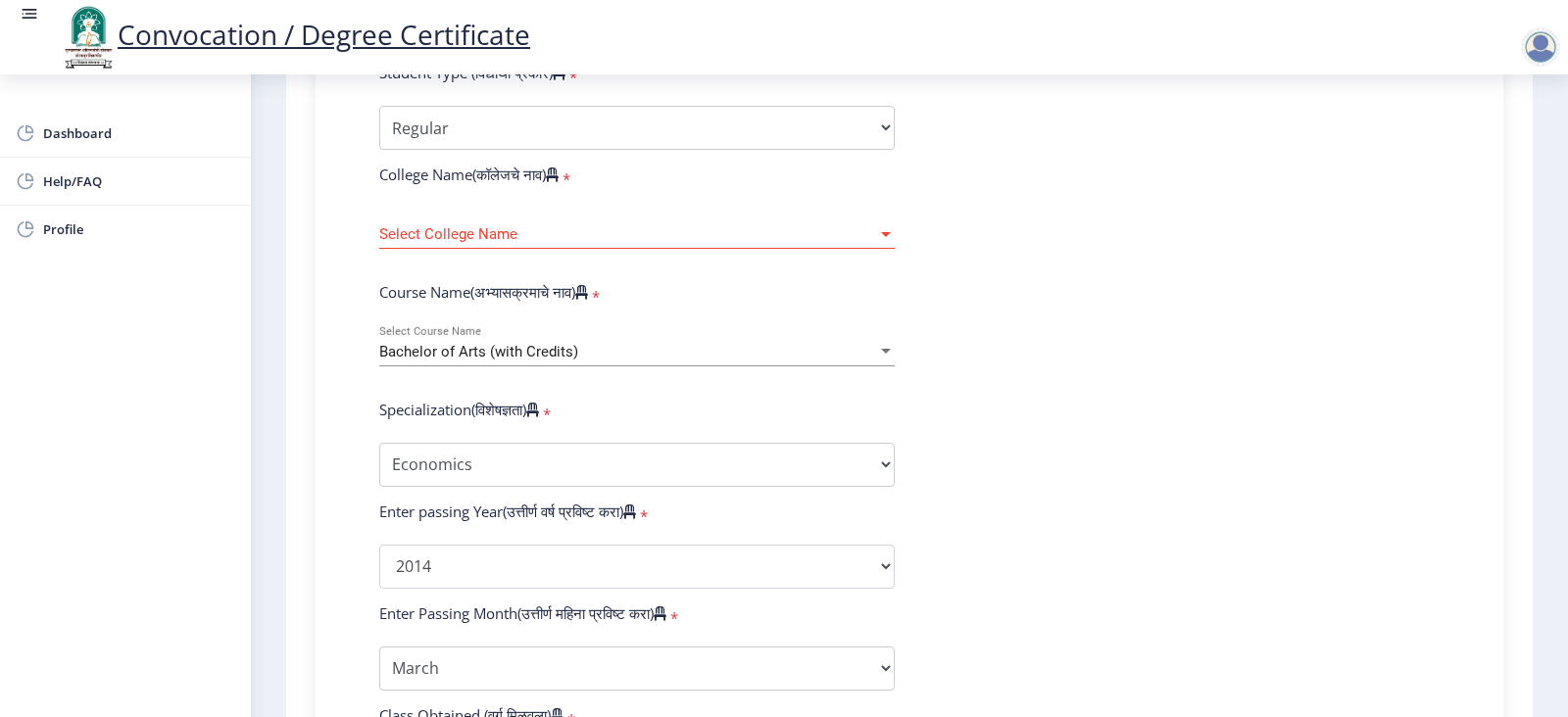 click on "Select College Name" at bounding box center [628, 234] 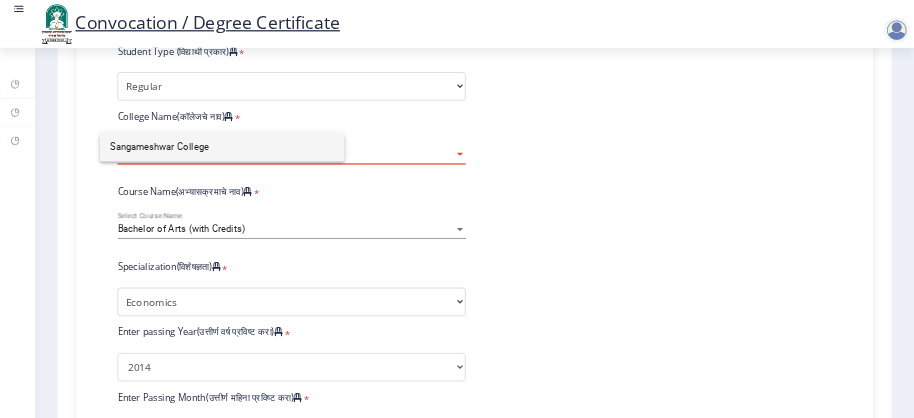 scroll, scrollTop: 645, scrollLeft: 0, axis: vertical 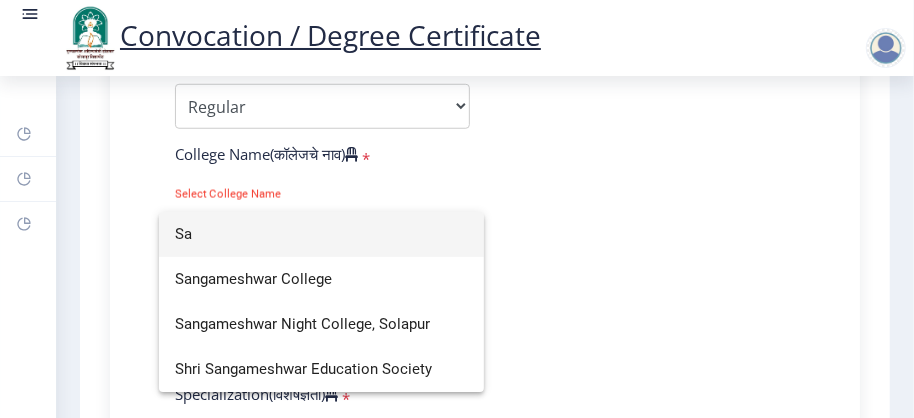 type on "S" 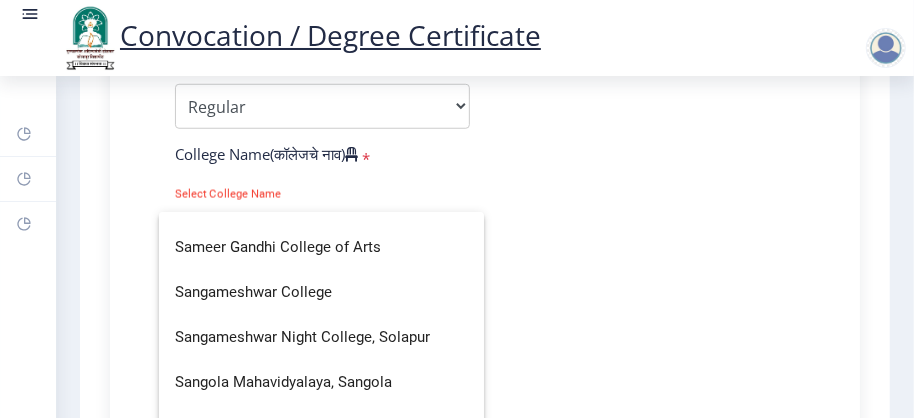scroll, scrollTop: 3885, scrollLeft: 0, axis: vertical 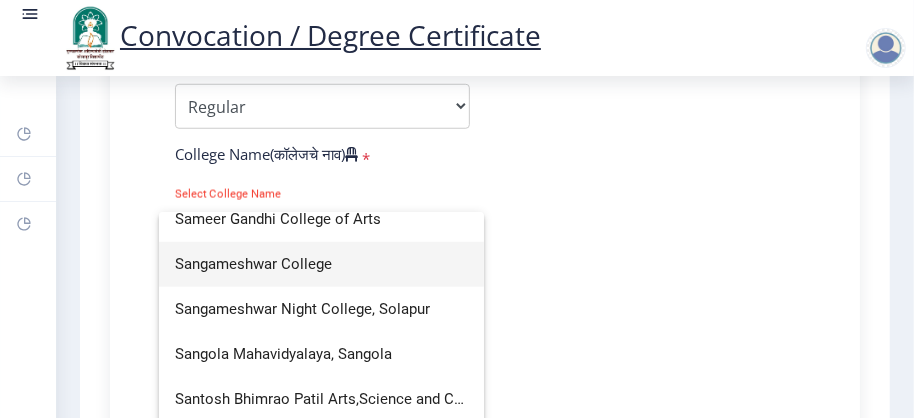 type 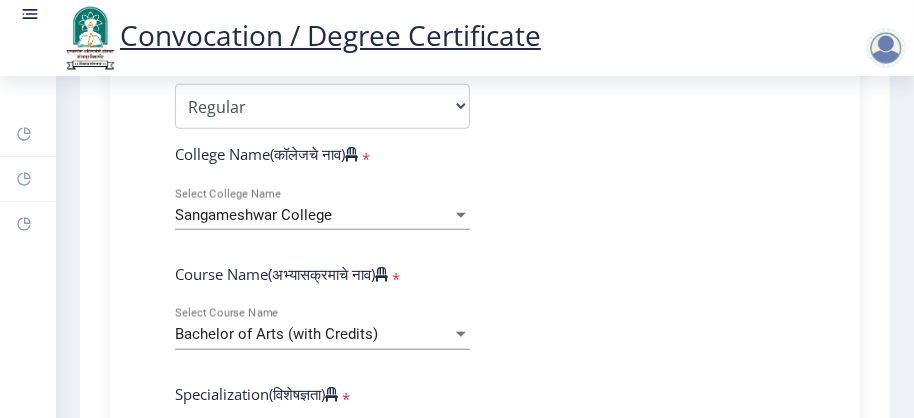 click on "Enter Your PRN Number (तुमचा पीआरएन (कायम नोंदणी क्रमांक) एंटर करा)   * Student Type (विद्यार्थी प्रकार)    * Select Student Type Regular External College Name(कॉलेजचे नाव)   * [COLLEGE_NAME] Select College Name Course Name(अभ्यासक्रमाचे नाव)   * Bachelor of Arts (with Credits) Select Course Name  Specialization(विशेषज्ञता)   * Specialization English Geography Hindi Marathi Music Sanskrit Urdu Ancient Indian History Culture & Archaeology Economics History Physical Education Political Science Psychology Sociology Kannada Philosophy Other Enter passing Year(उत्तीर्ण वर्ष प्रविष्ट करा)   *  2025   2024   2023   2022   2021   2020   2019   2018   2017   2016   2015   2014   2013   2012   2011   2010   2009   2008   2007   2006   2005   2004   2003   2002   2001   2000   1999  *" 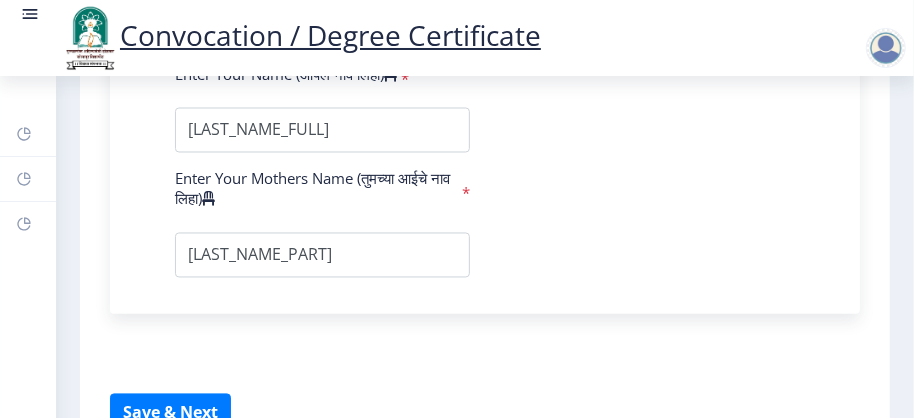 scroll, scrollTop: 1657, scrollLeft: 0, axis: vertical 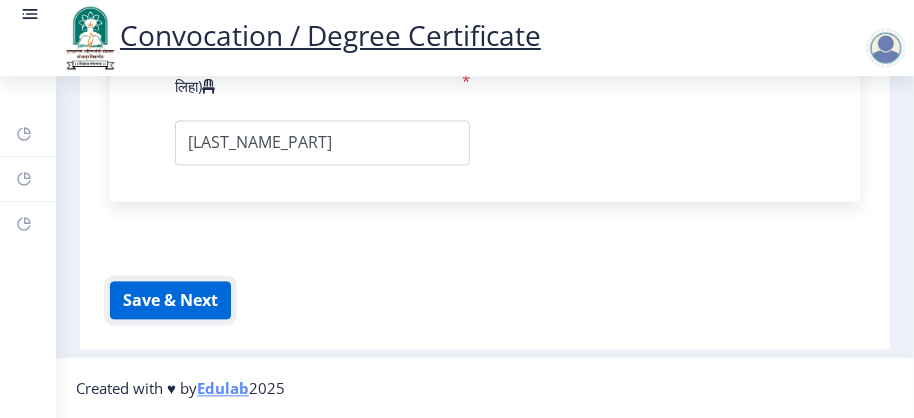 click on "Save & Next" 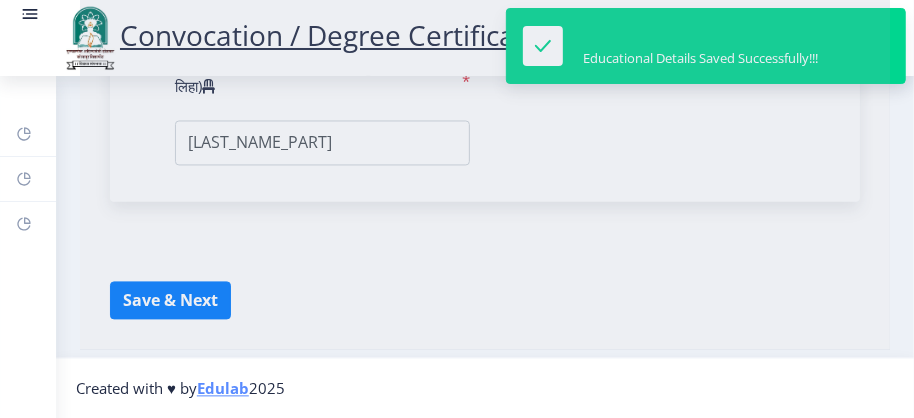 select 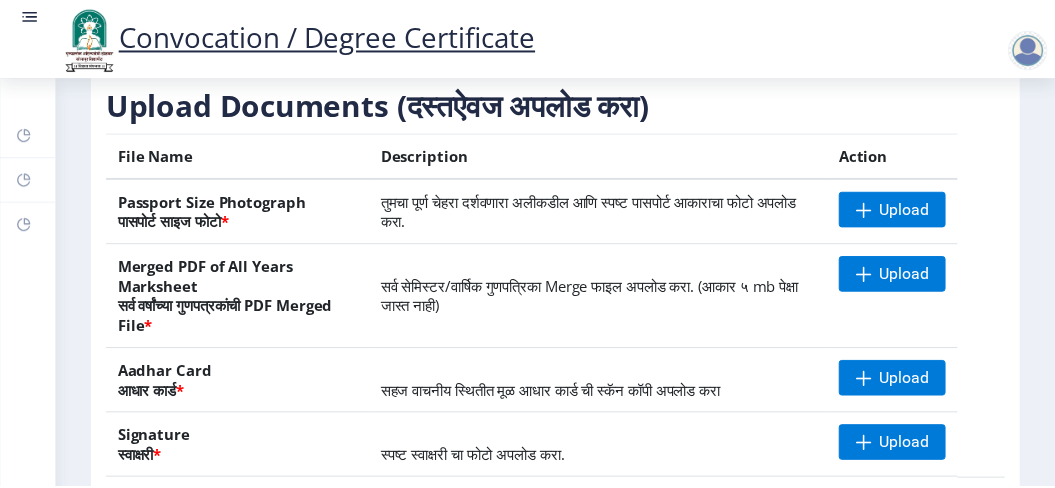 scroll, scrollTop: 333, scrollLeft: 0, axis: vertical 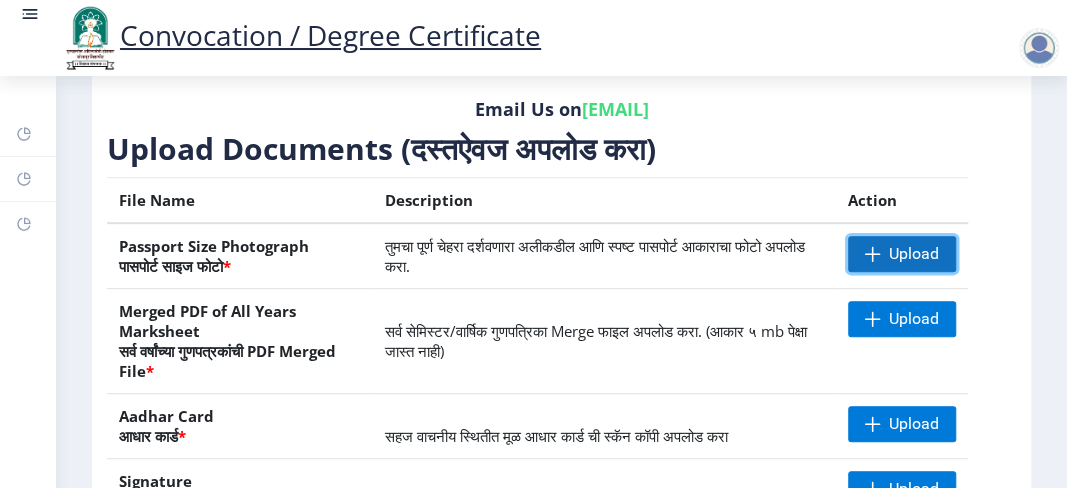 click on "Upload" 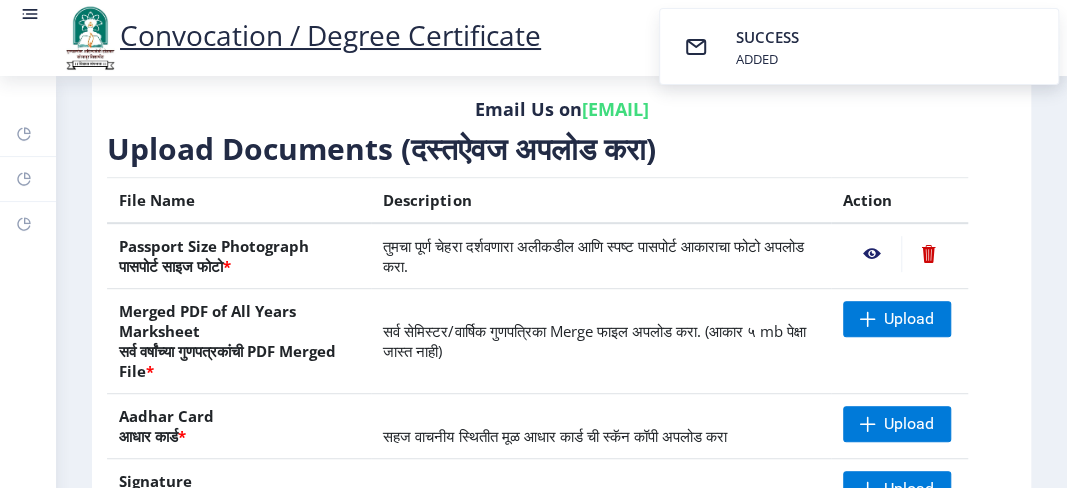 click 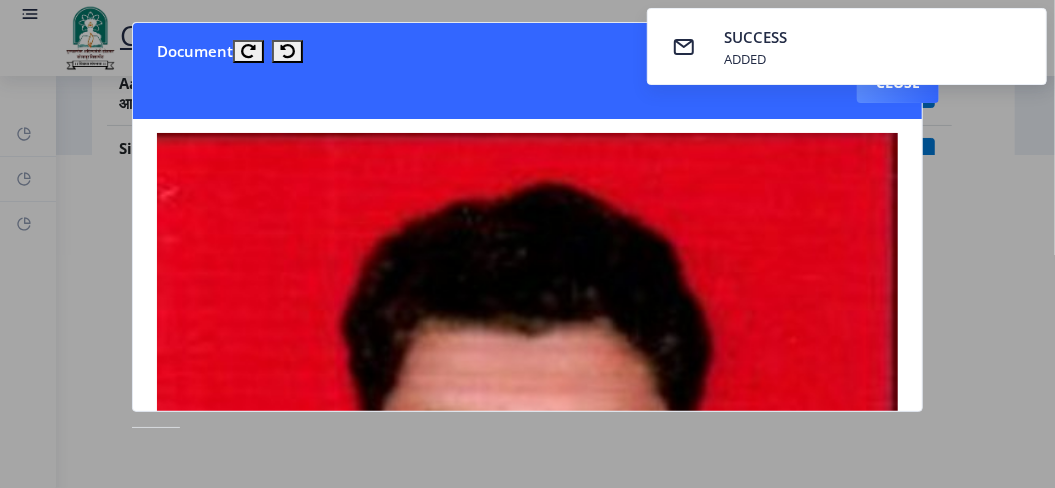 scroll, scrollTop: 0, scrollLeft: 0, axis: both 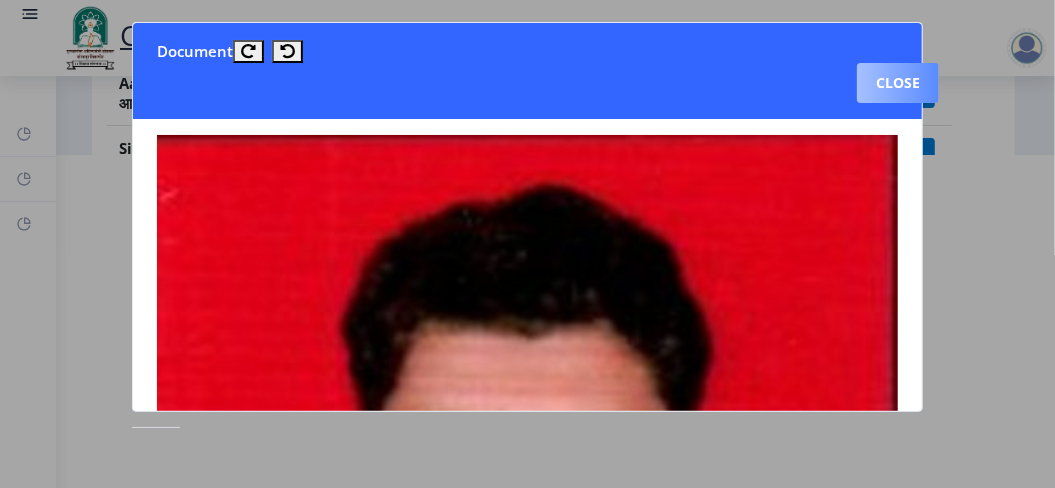 click on "Close" at bounding box center (898, 83) 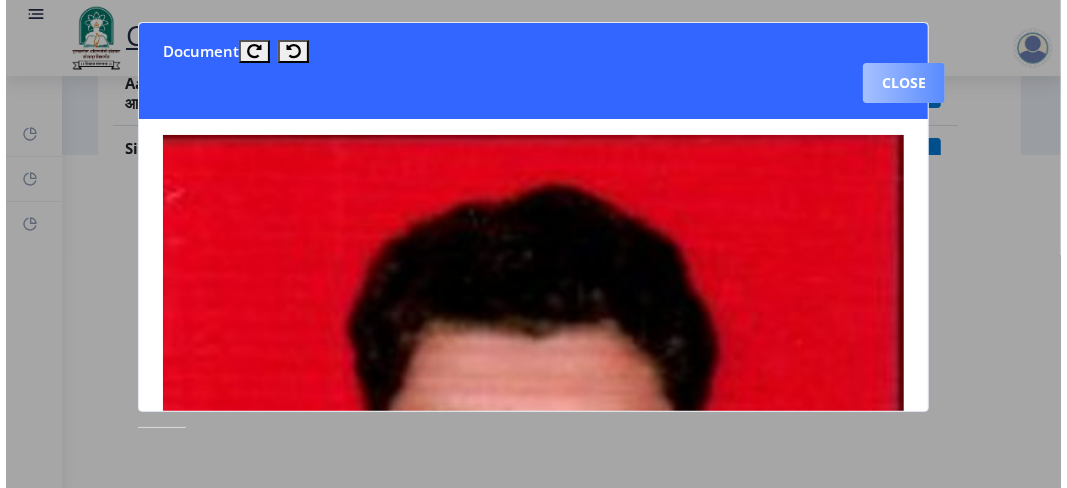 scroll, scrollTop: 333, scrollLeft: 0, axis: vertical 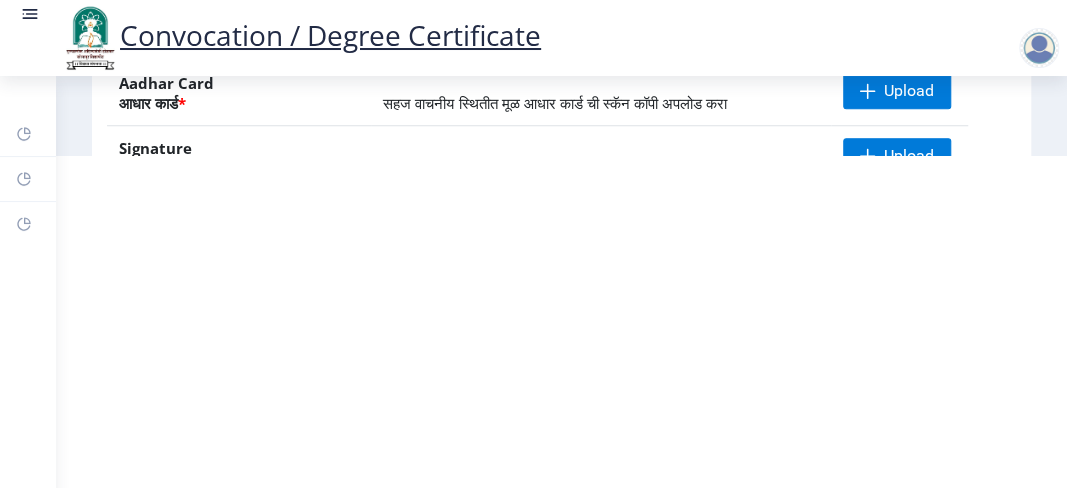 click on "Convocation / Degree Certificate Dashboard Help/FAQ Profile First step 2 Second step 3 Third step Instructions (सूचना) 1. कृपया लक्षात घ्या की तुम्हाला मूळ दस्तऐवजांच्या स्कॅन केलेल्या प्रती योग्य स्वरूपात आणि सरळ स्थितीत अपलोड कराव्या लागतील.  2. प्रत्येक दस्तऐवज स्वतंत्रपणे एक एक करून अपलोड करा आणि कृपया लक्षात ठेवा कि फाइलचा आकार 5MB (35mm X 45mm) पेक्षा जास्त नसावा. (दस्तऐवज एकाच फाईलमध्ये विलीन करू नका.)  Need Help? Email Us on   [EMAIL]  Upload Documents (दस्तऐवज अपलोड करा)  File Name Description *" at bounding box center [533, -89] 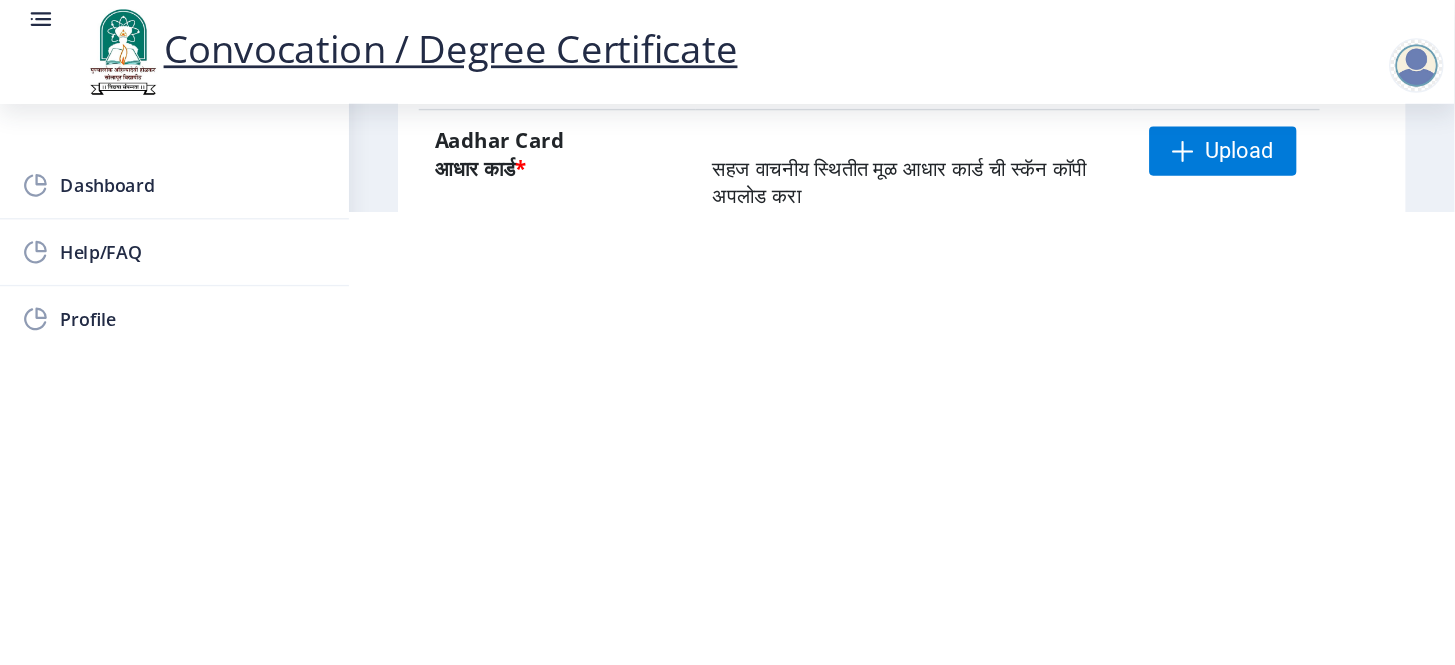 scroll, scrollTop: 127, scrollLeft: 0, axis: vertical 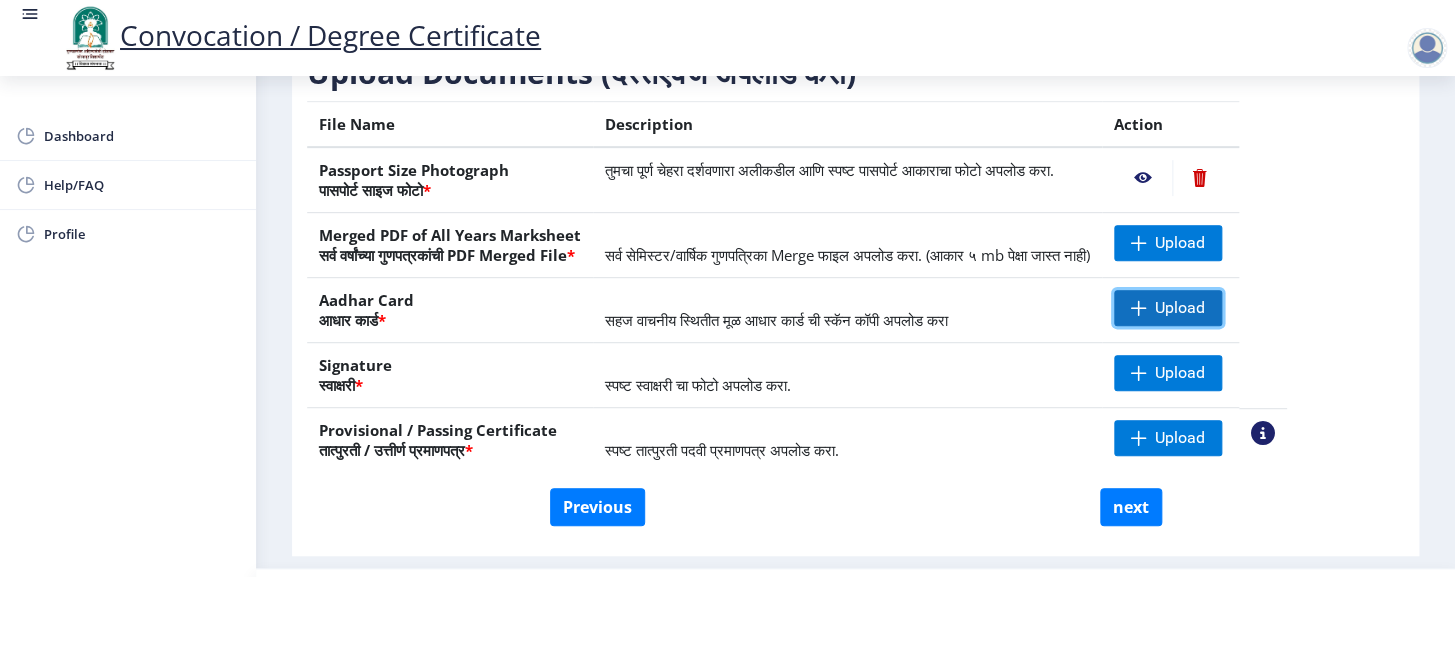 click on "Upload" 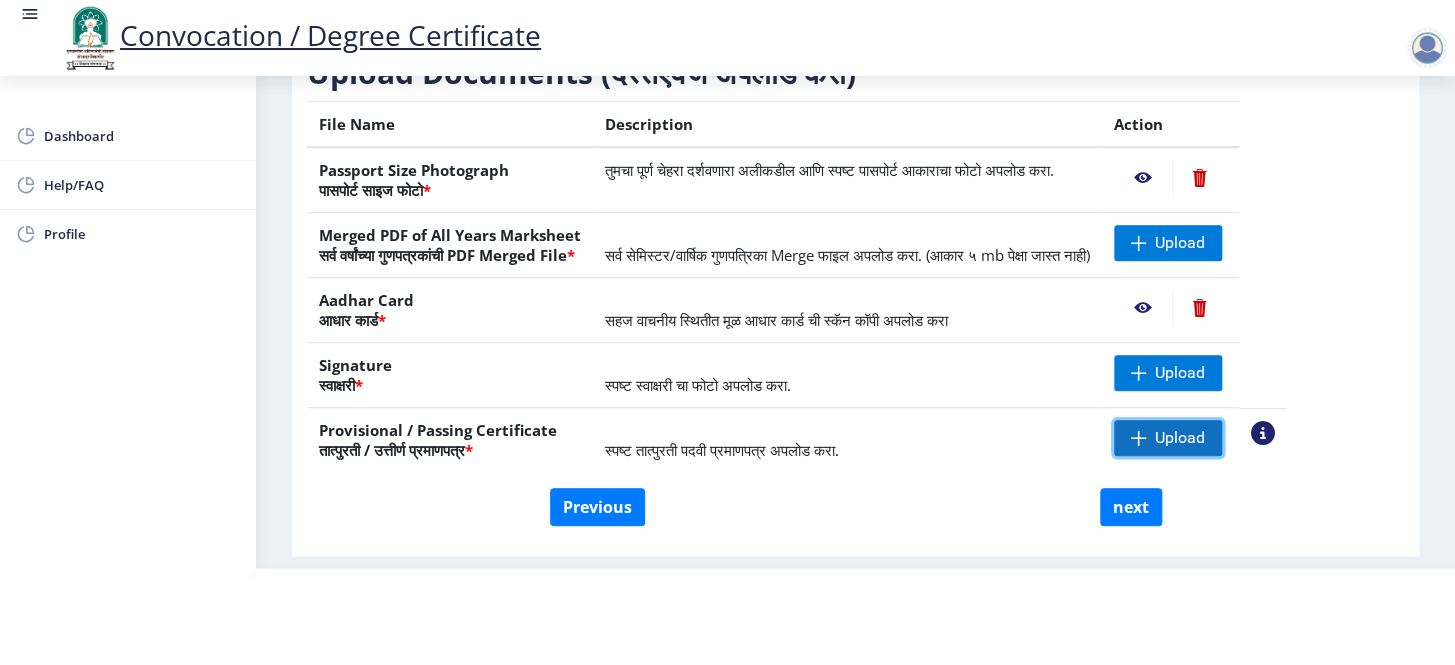 click on "Upload" 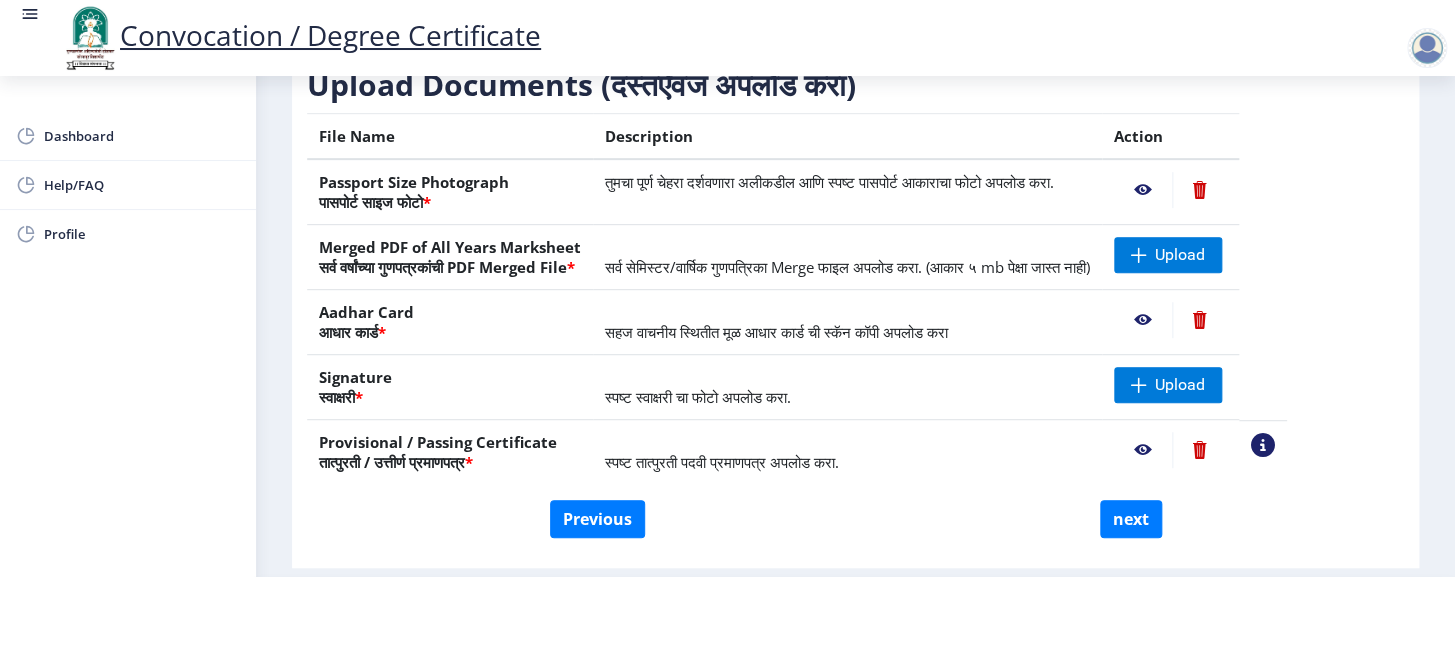 scroll, scrollTop: 232, scrollLeft: 0, axis: vertical 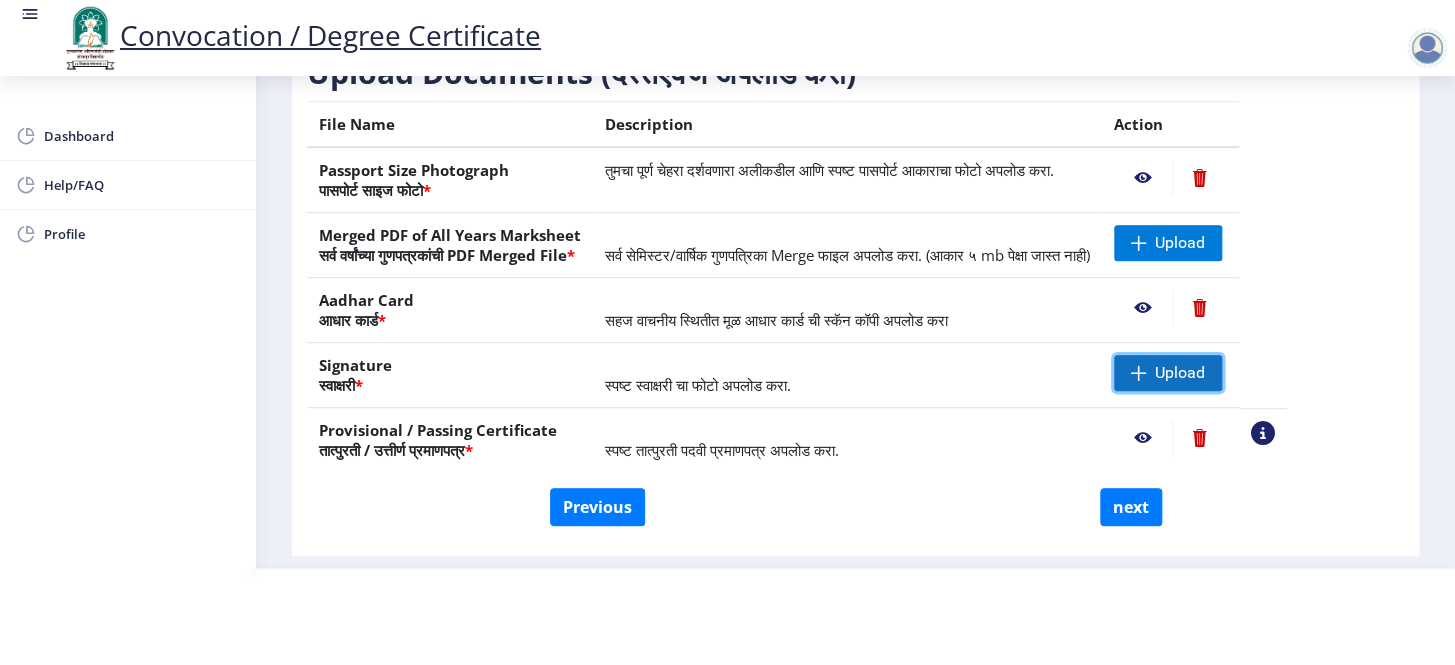 click 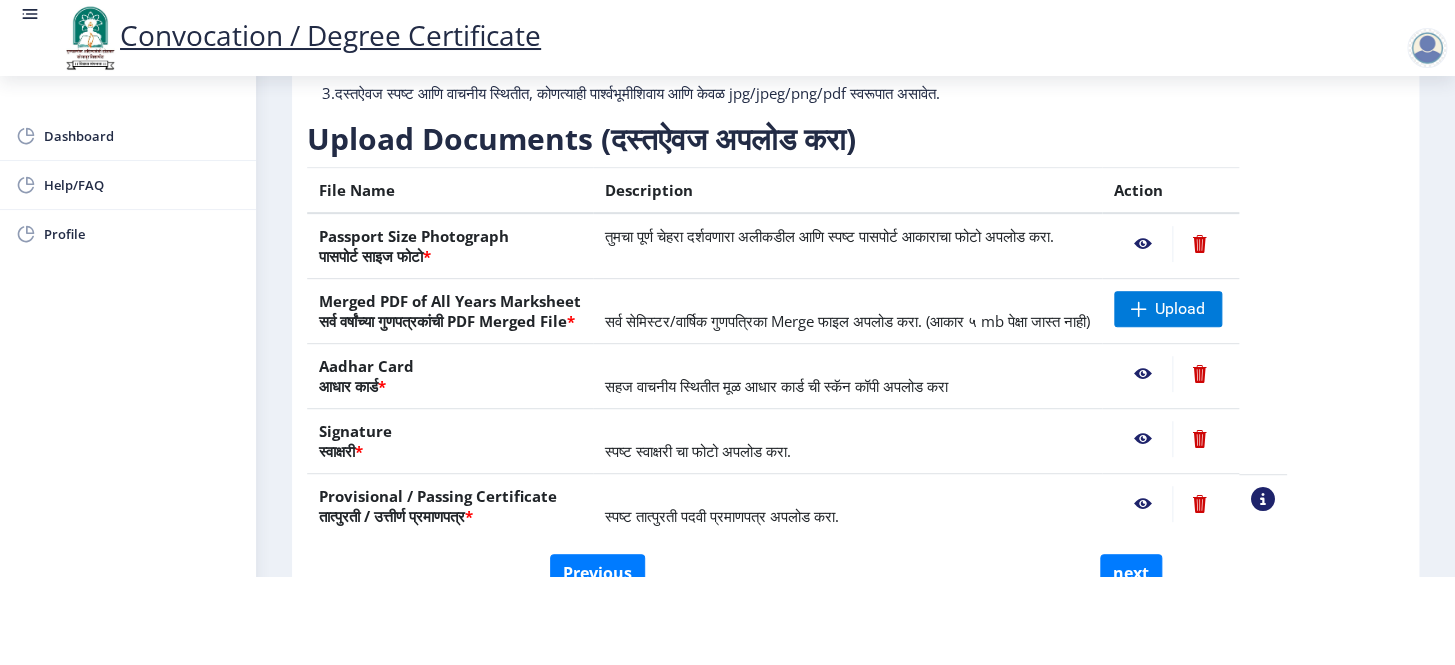 scroll, scrollTop: 0, scrollLeft: 0, axis: both 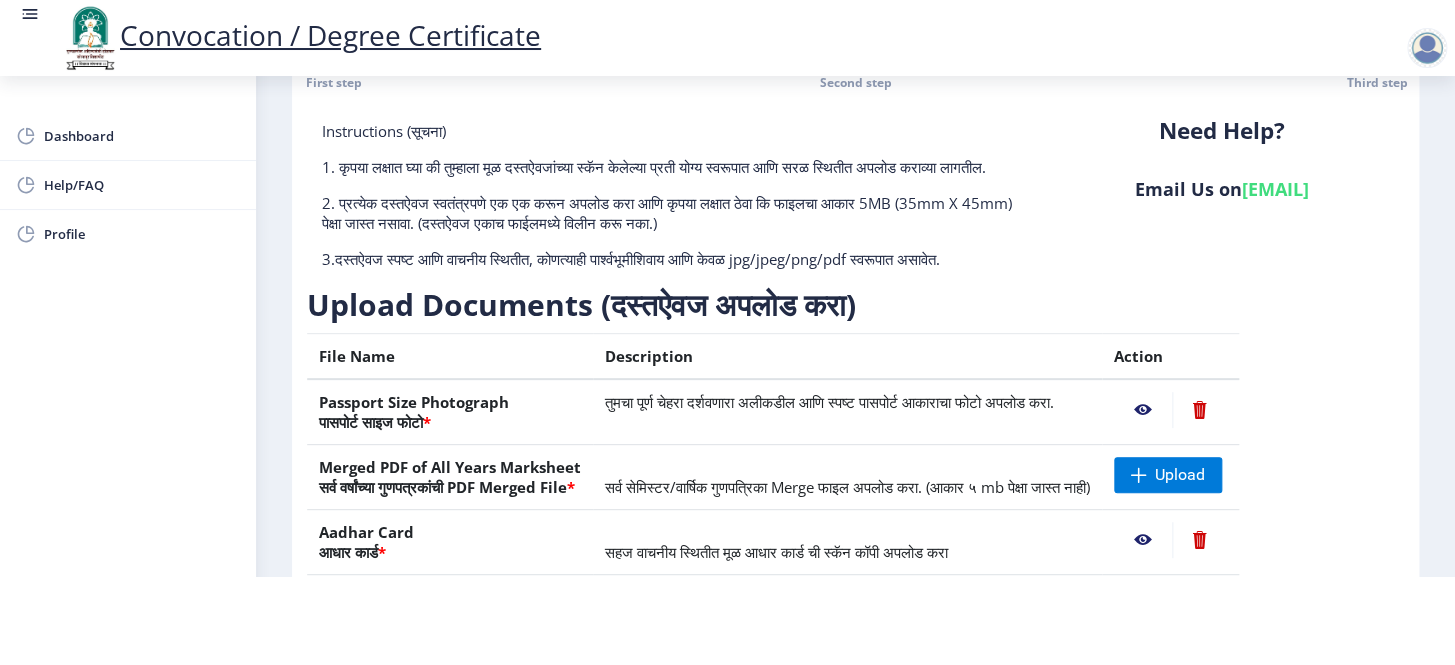 click 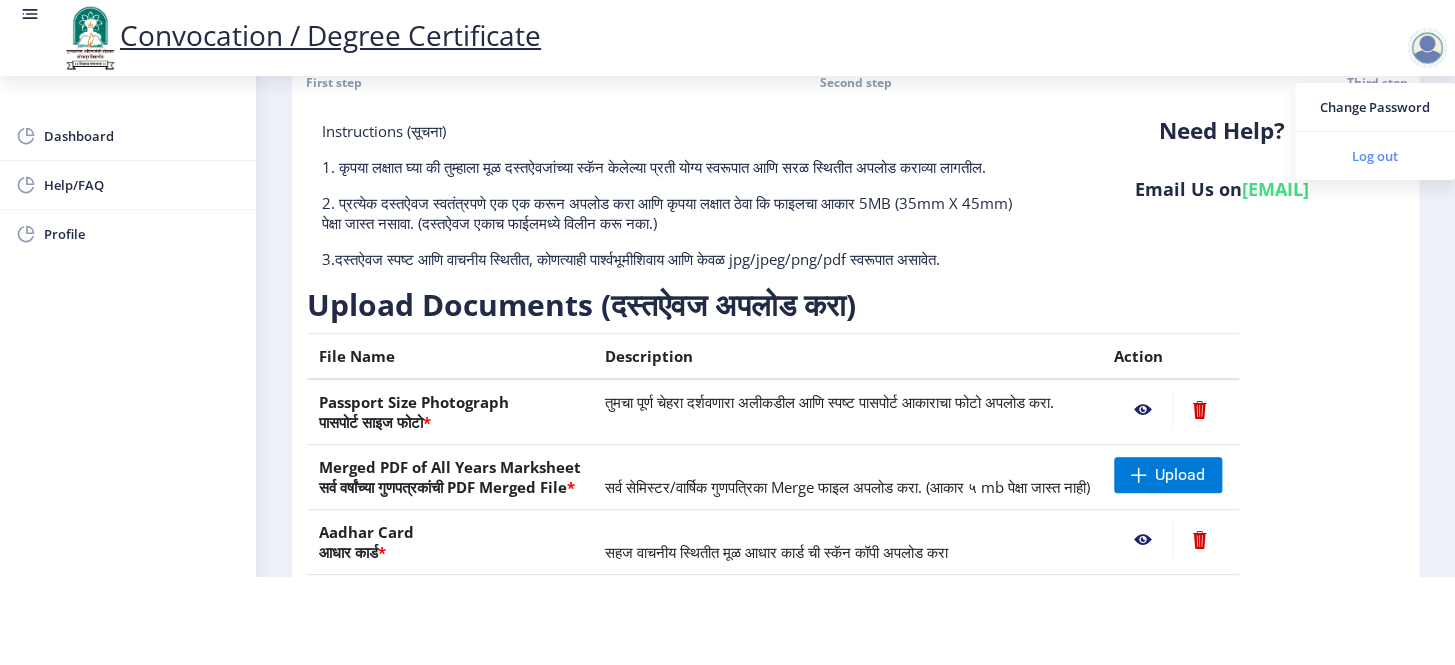 click on "Log out" at bounding box center (1375, 156) 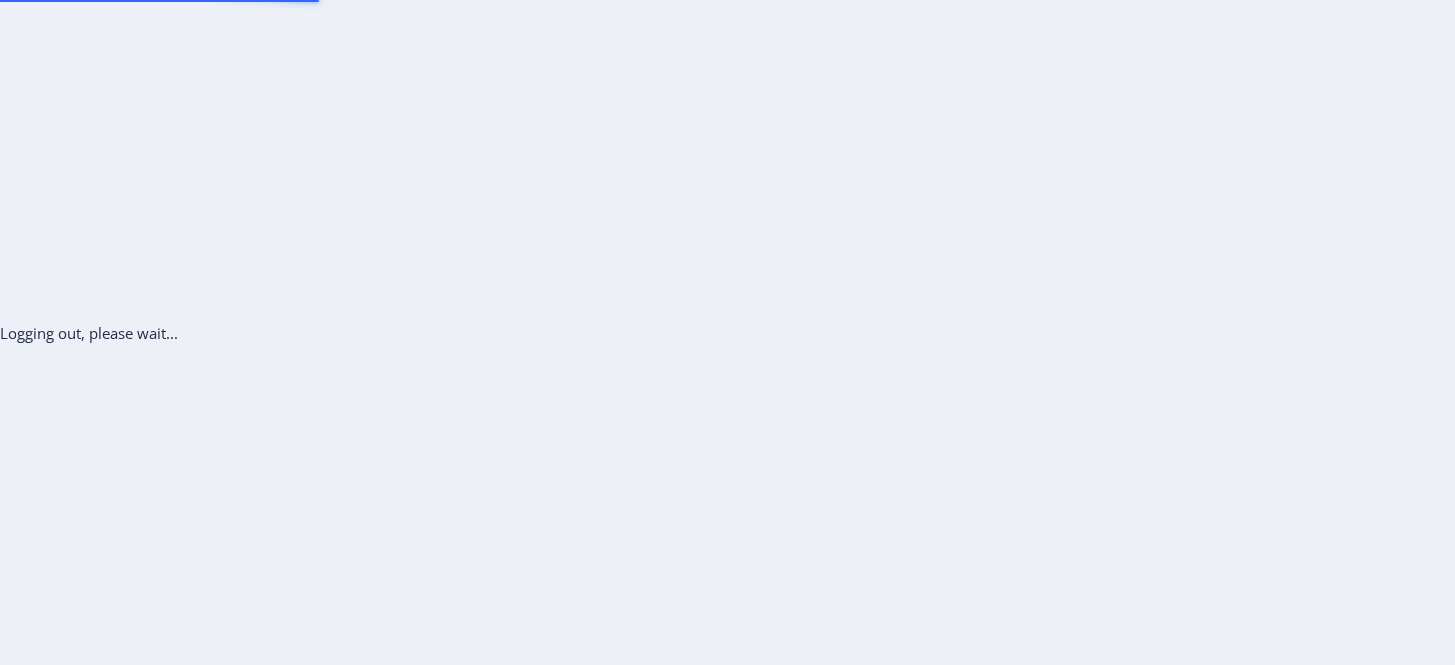 scroll, scrollTop: 0, scrollLeft: 0, axis: both 